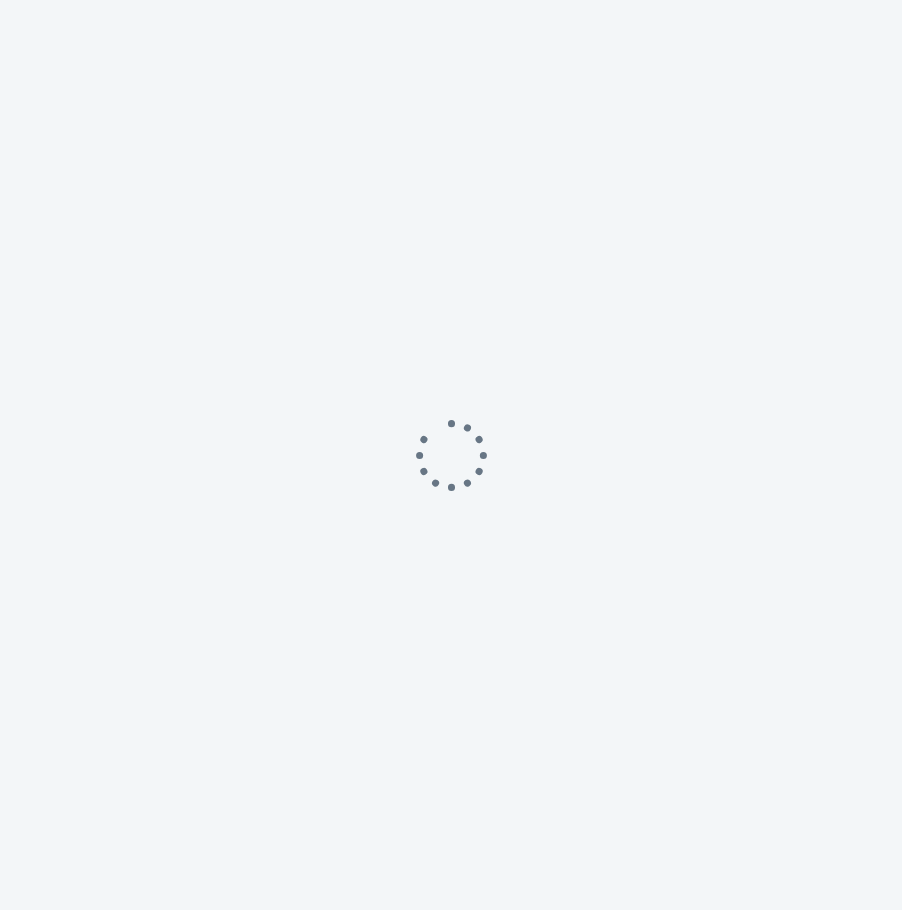 scroll, scrollTop: 0, scrollLeft: 0, axis: both 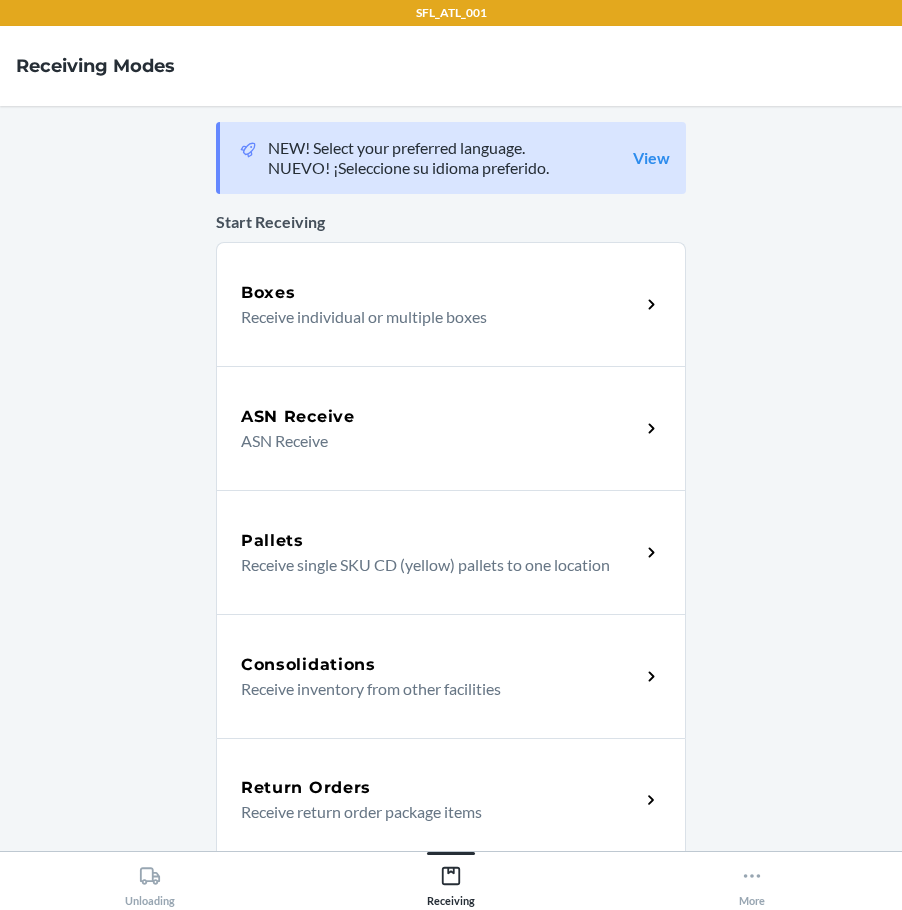 click on "Return Orders" at bounding box center [306, 788] 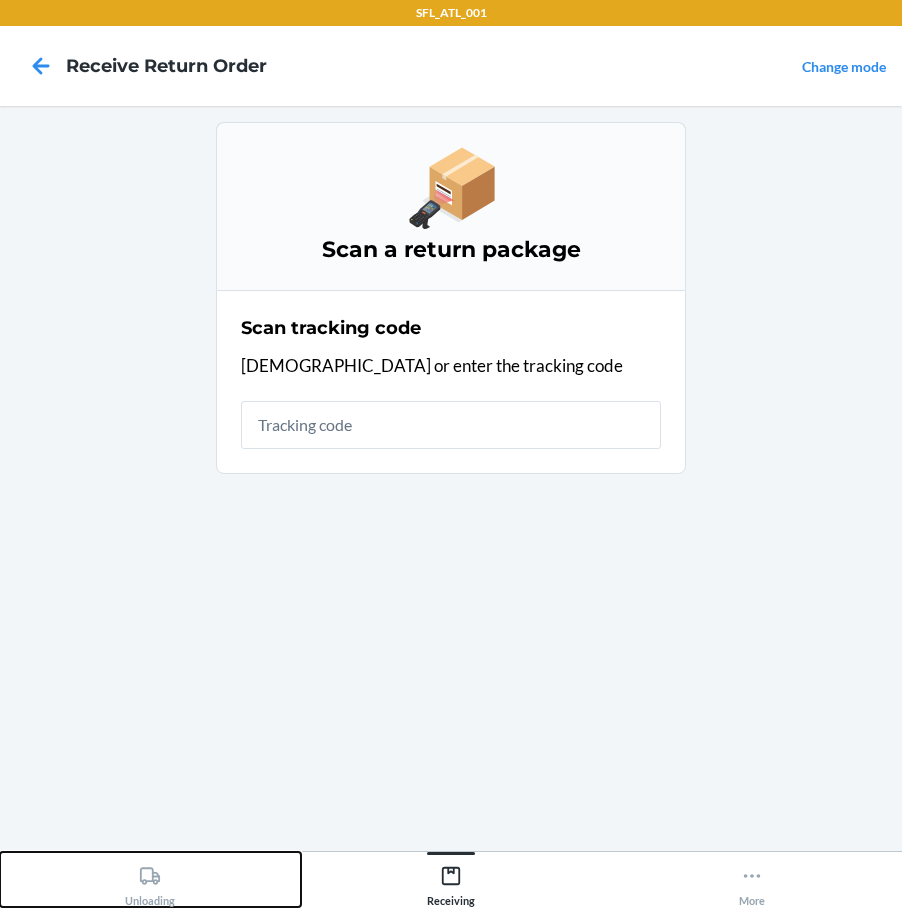 click 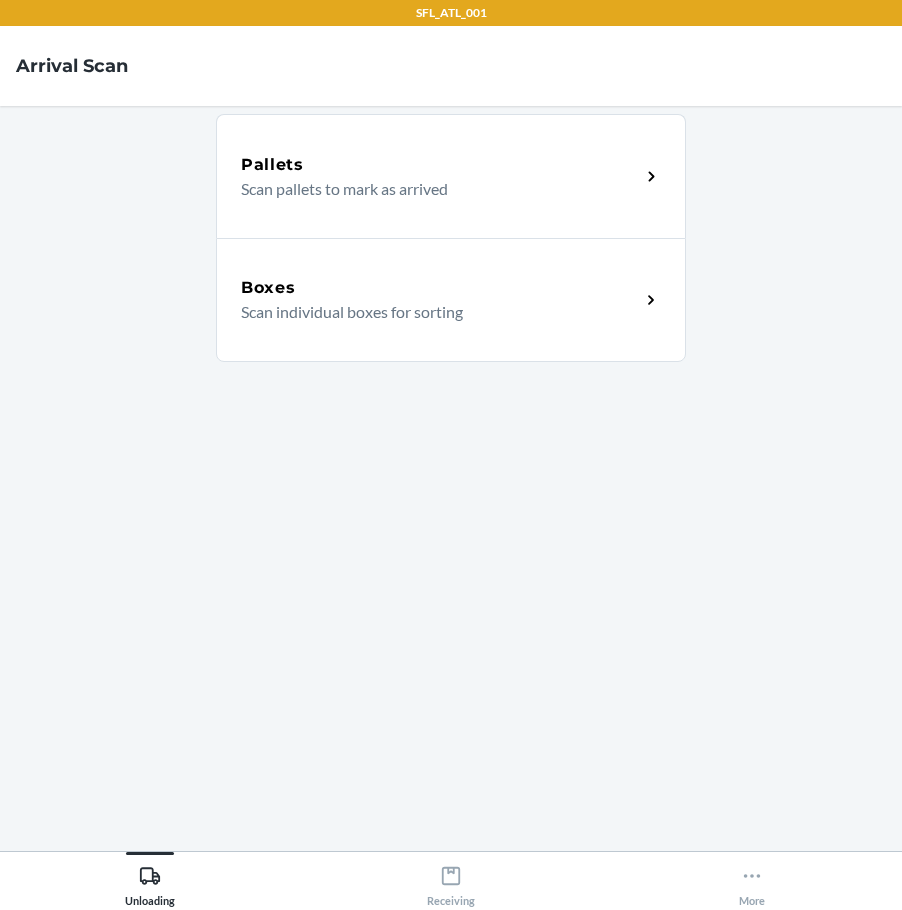 click on "Boxes Scan individual boxes for sorting" at bounding box center (451, 300) 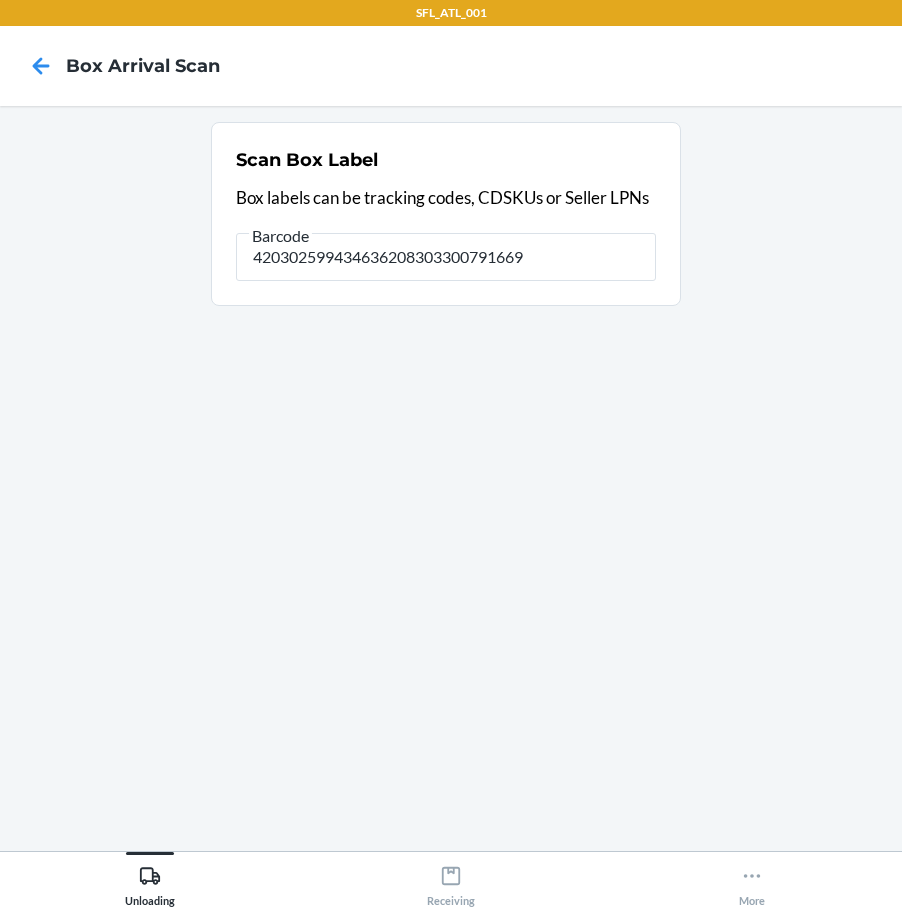 type on "420302599434636208303300791669" 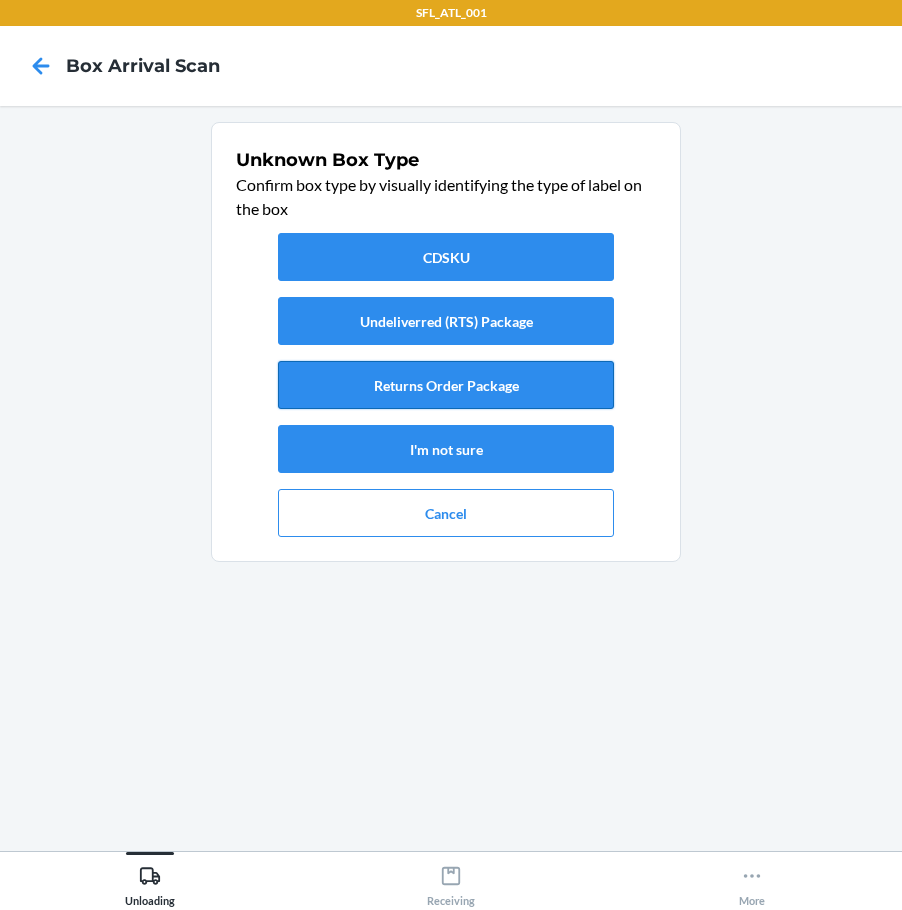 click on "Returns Order Package" at bounding box center [446, 385] 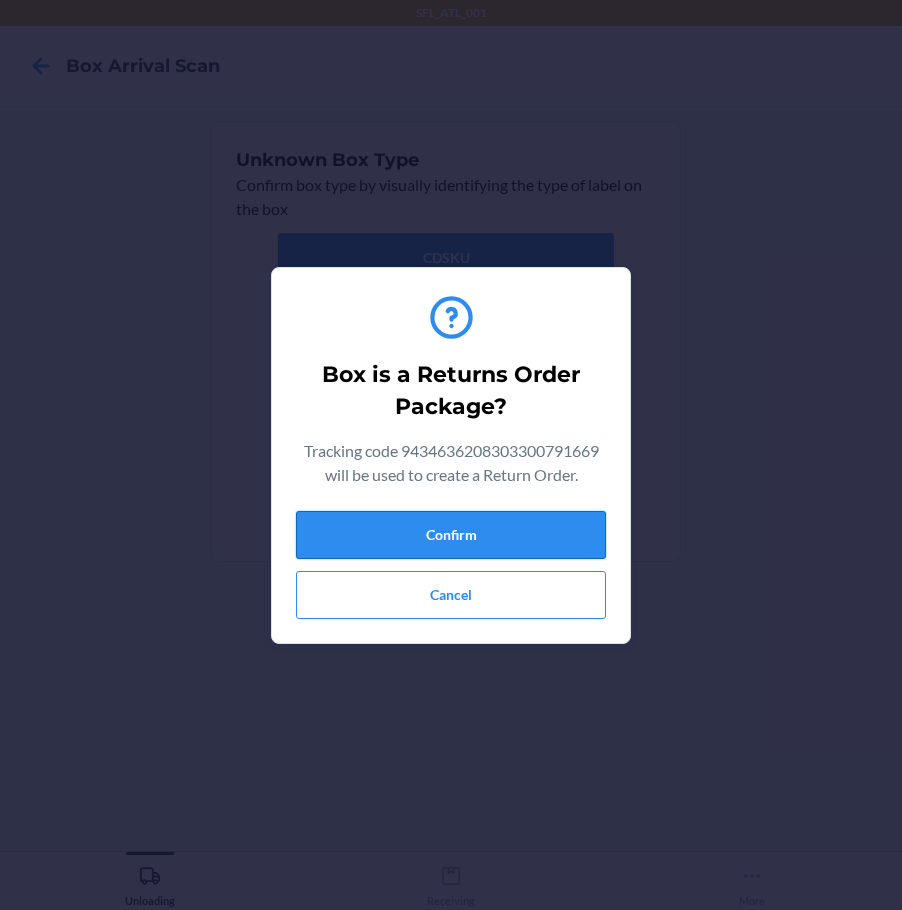 click on "Confirm" at bounding box center (451, 535) 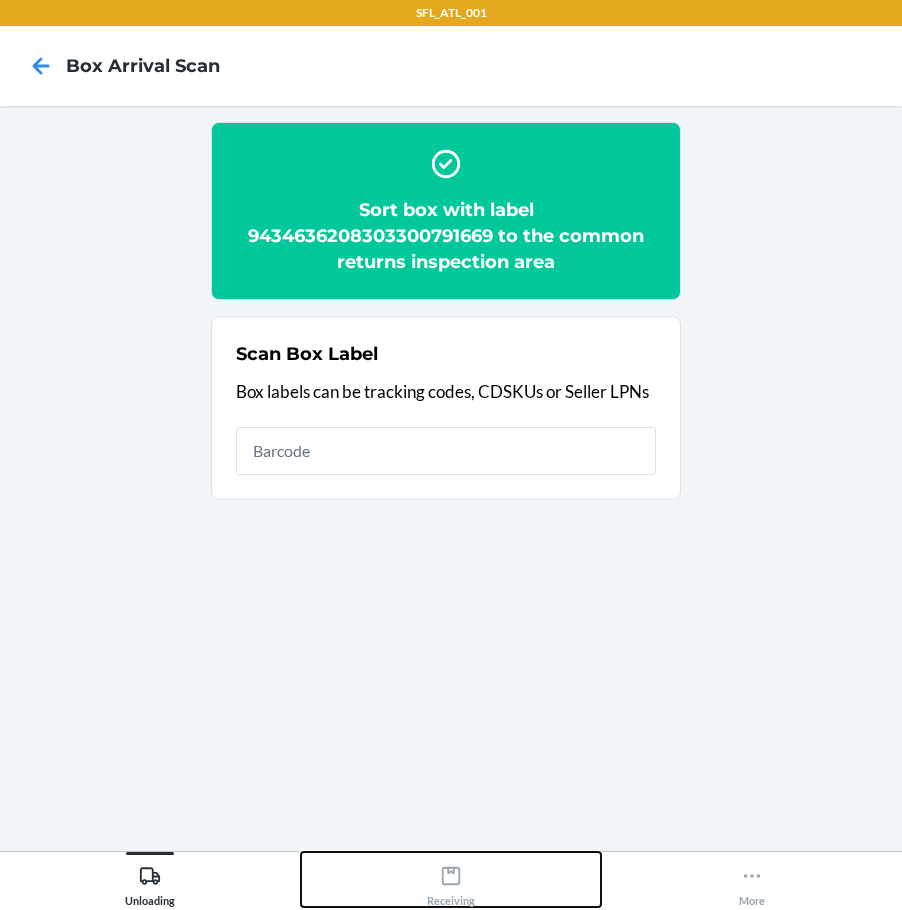 click 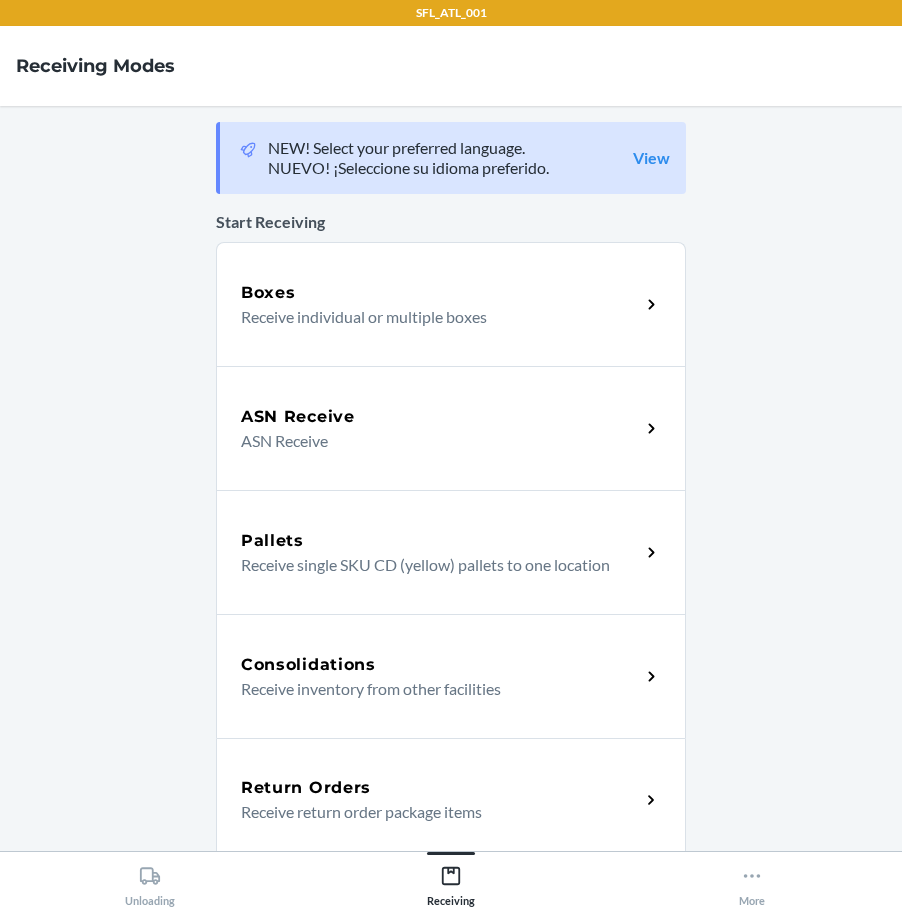 click on "Receive return order package items" at bounding box center (432, 812) 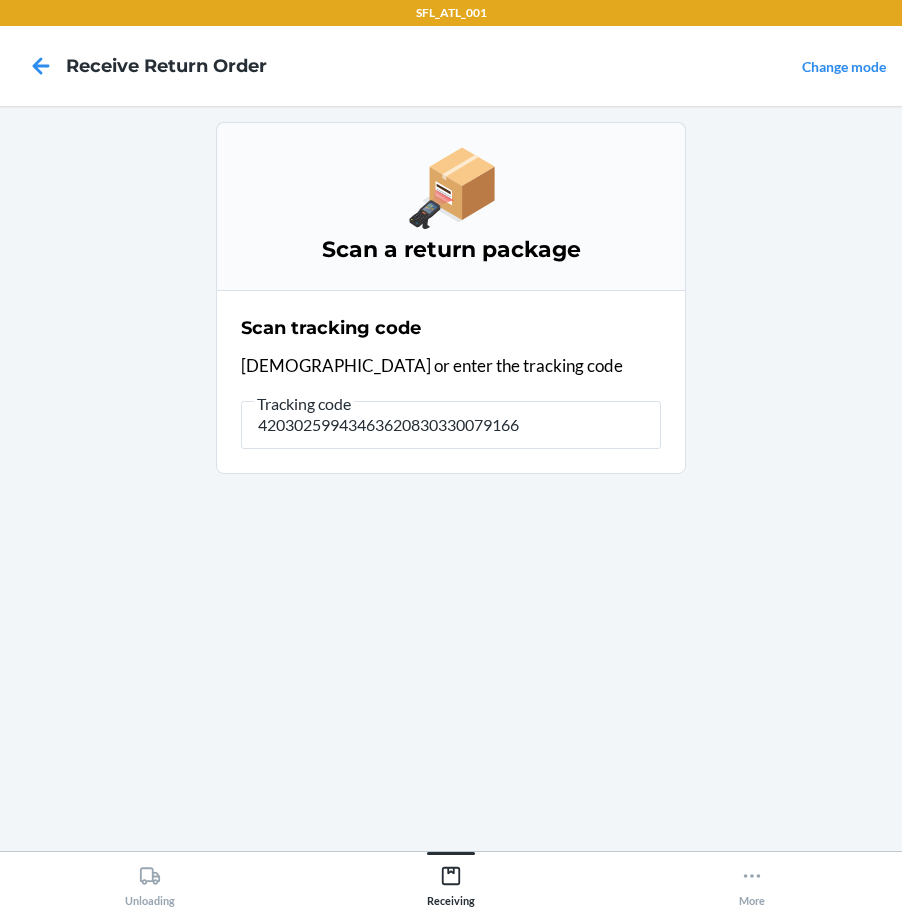 type on "420302599434636208303300791669" 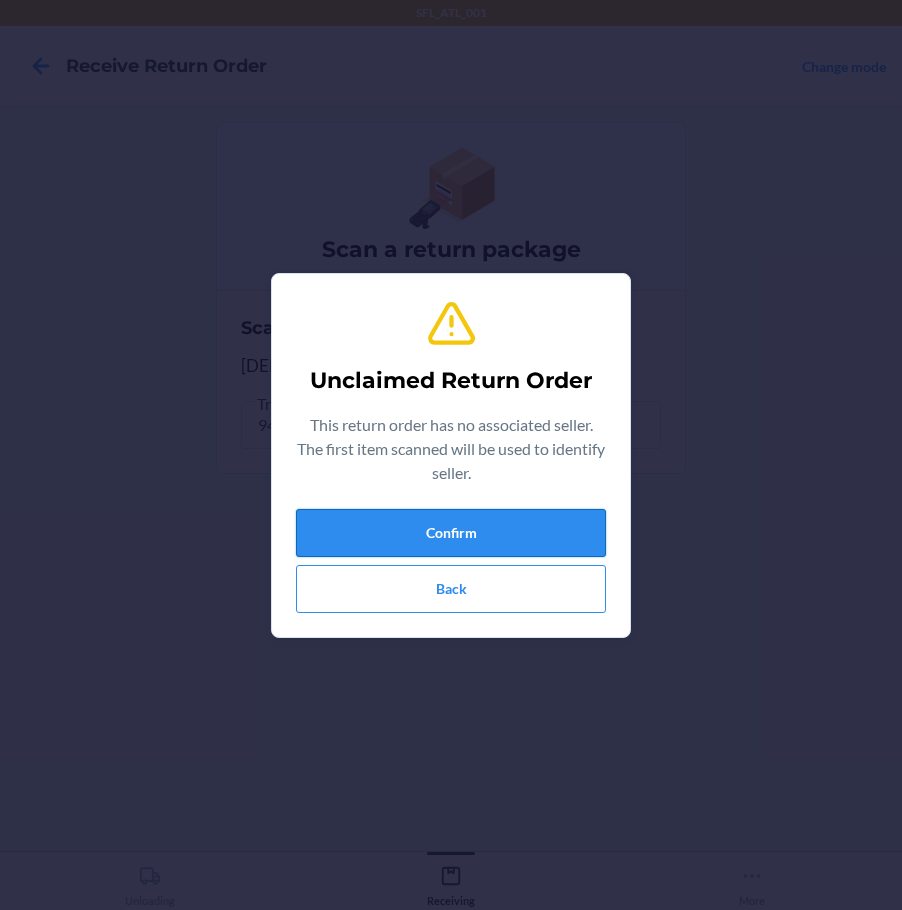 click on "Confirm" at bounding box center (451, 533) 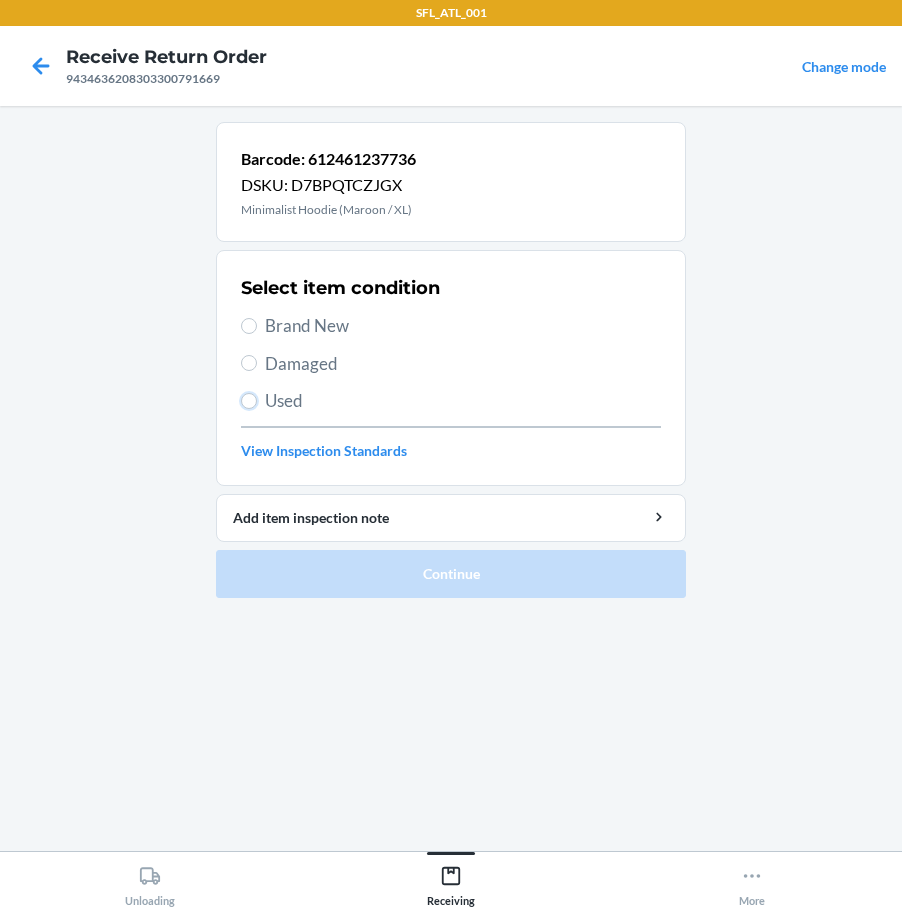 drag, startPoint x: 250, startPoint y: 399, endPoint x: 255, endPoint y: 421, distance: 22.561028 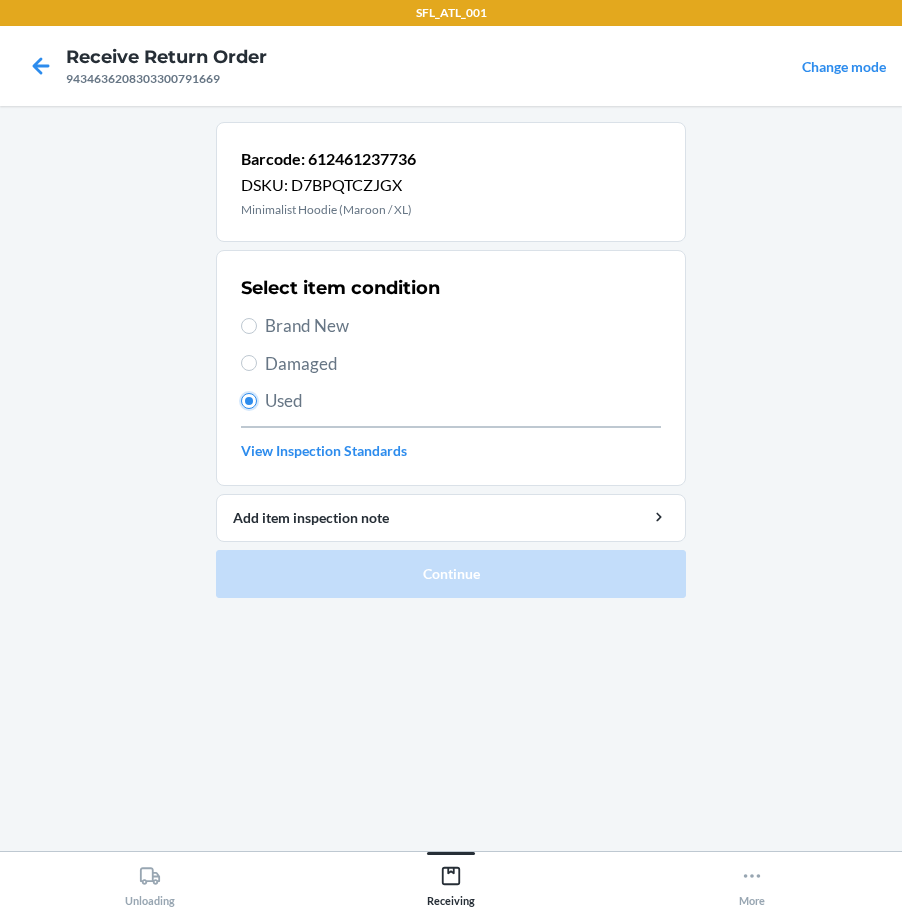 radio on "true" 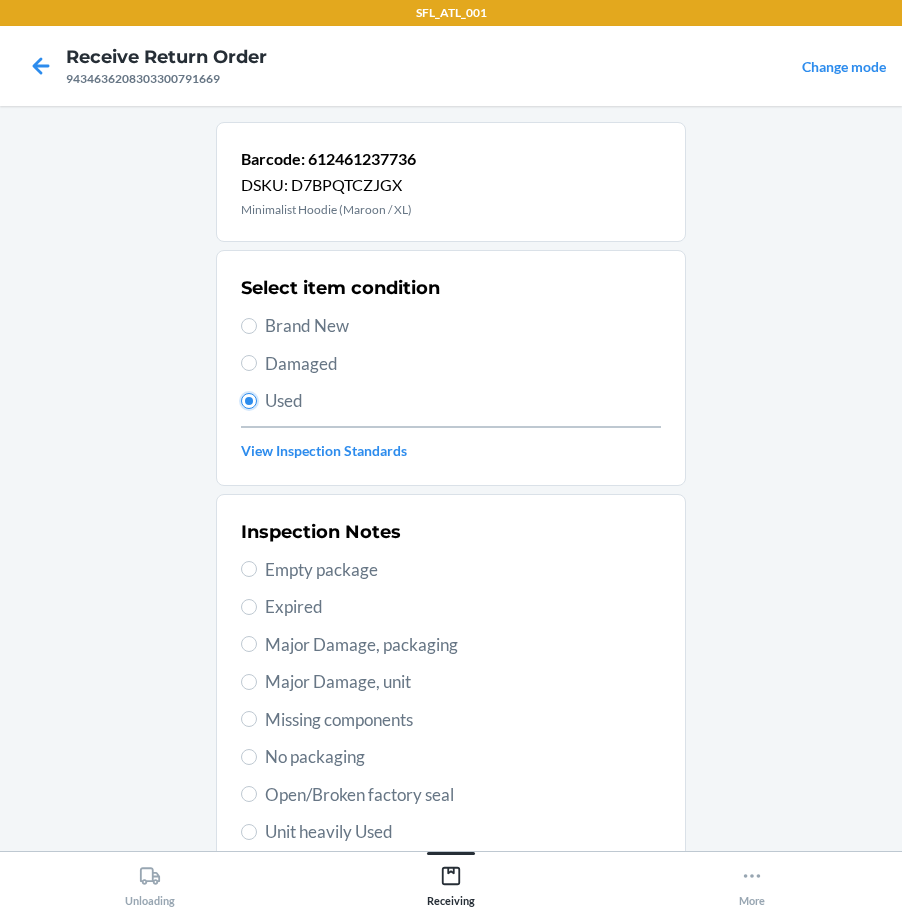 scroll, scrollTop: 297, scrollLeft: 0, axis: vertical 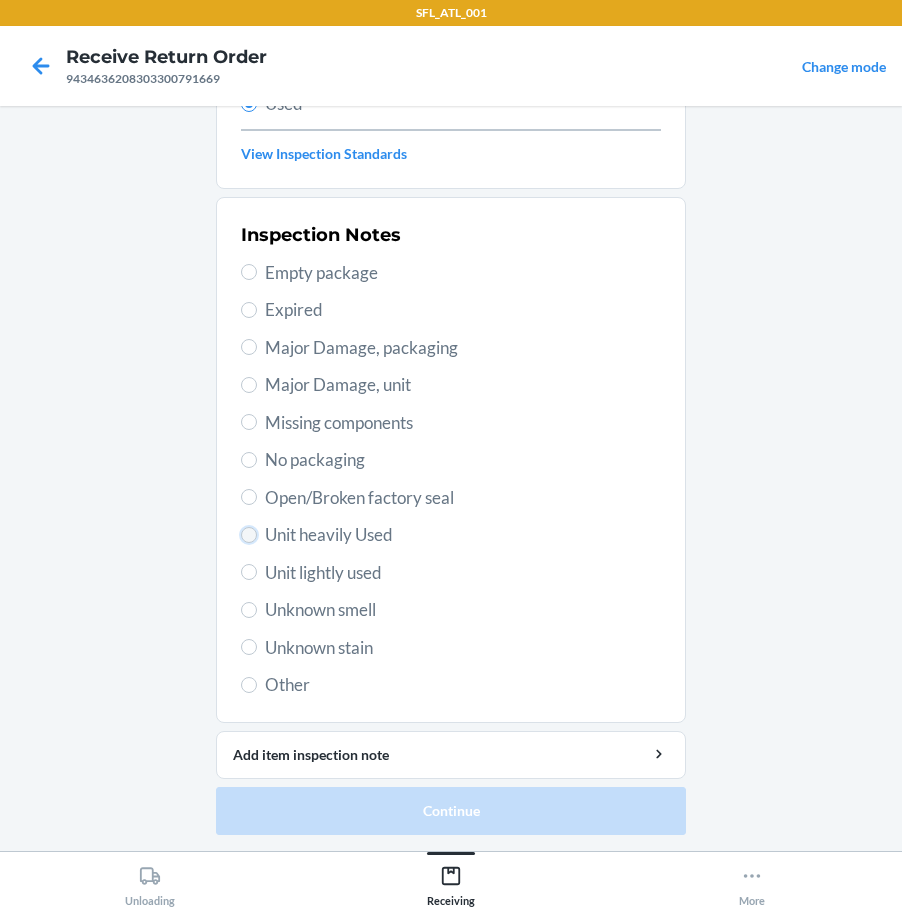 click on "Unit heavily Used" at bounding box center (249, 535) 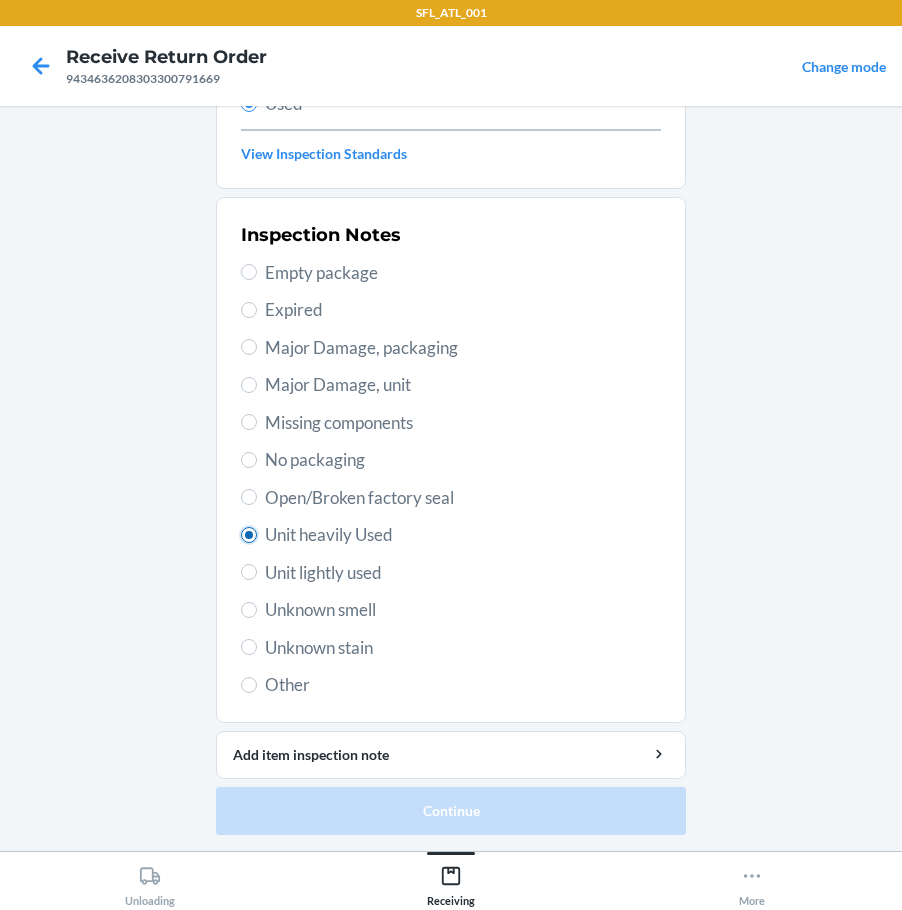 radio on "true" 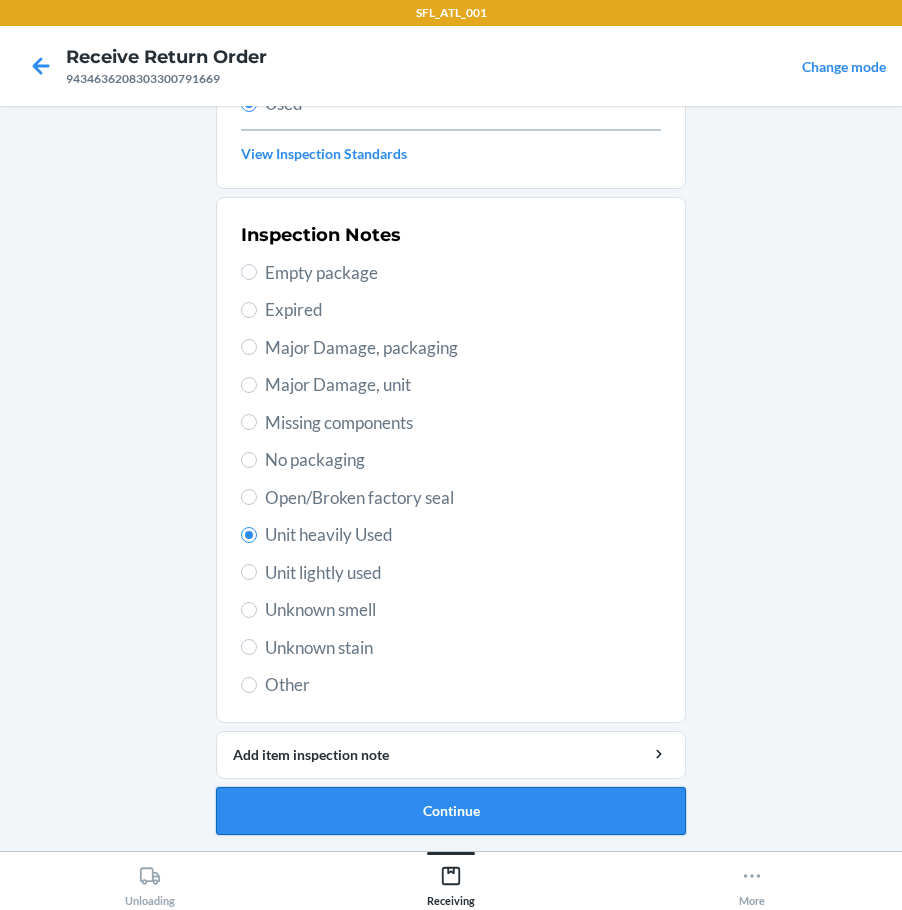 click on "Continue" at bounding box center (451, 811) 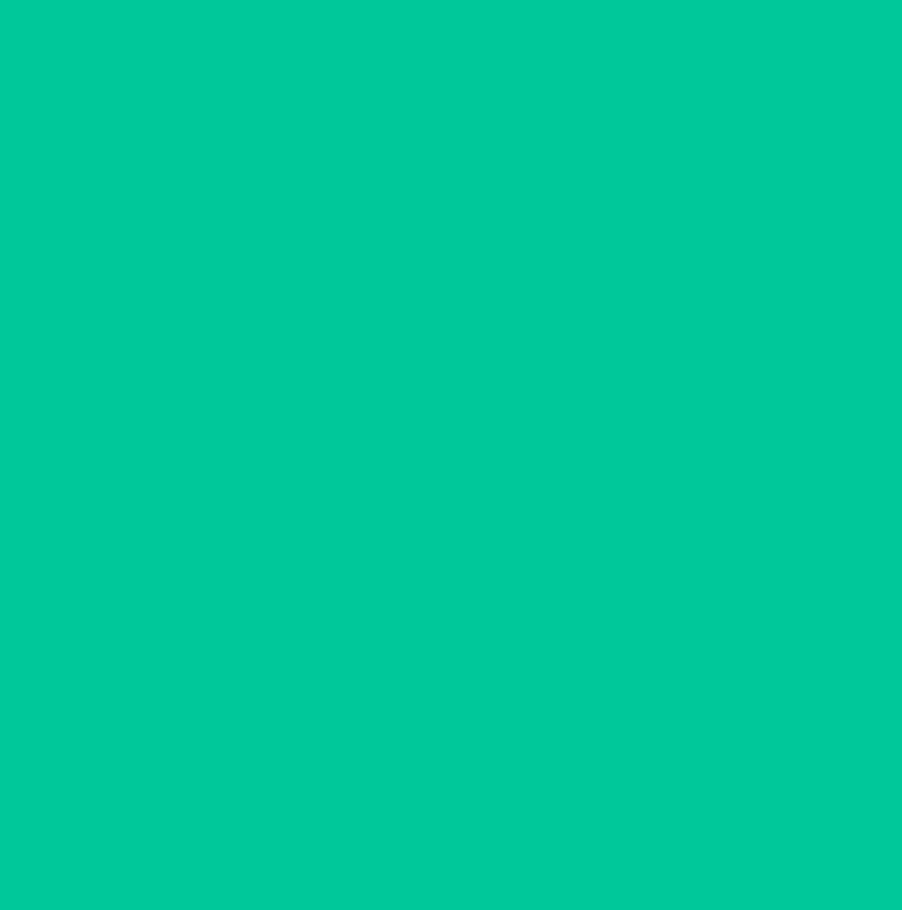 scroll, scrollTop: 0, scrollLeft: 0, axis: both 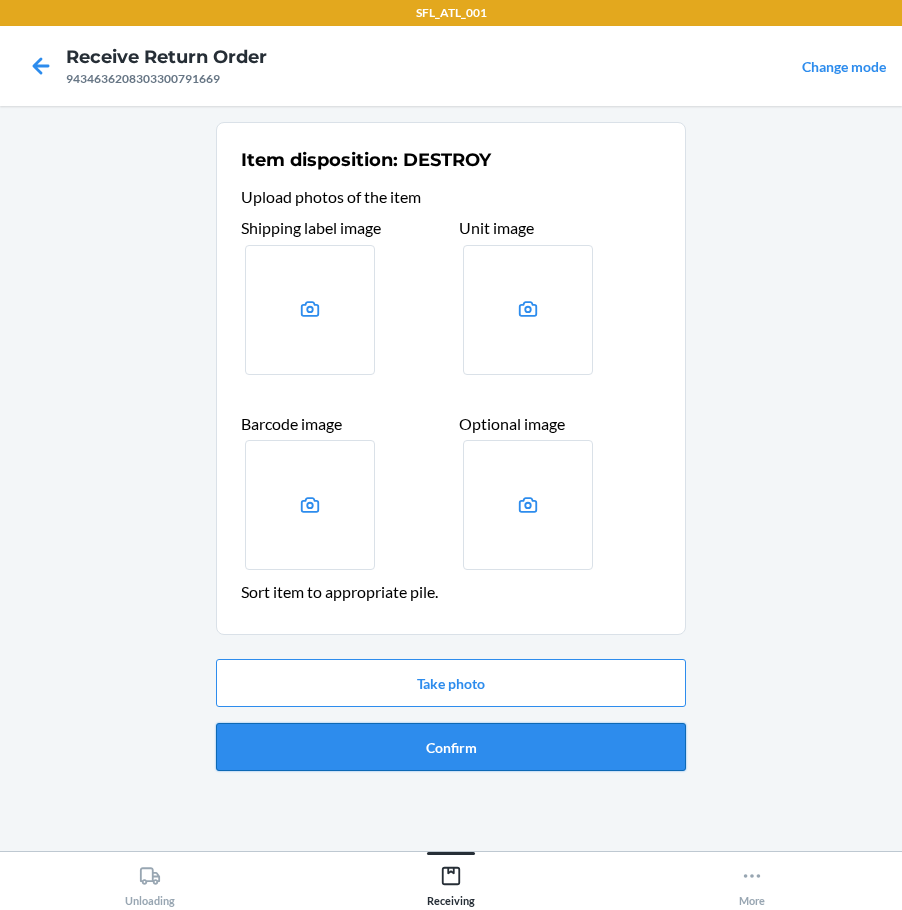 drag, startPoint x: 437, startPoint y: 747, endPoint x: 385, endPoint y: 734, distance: 53.600372 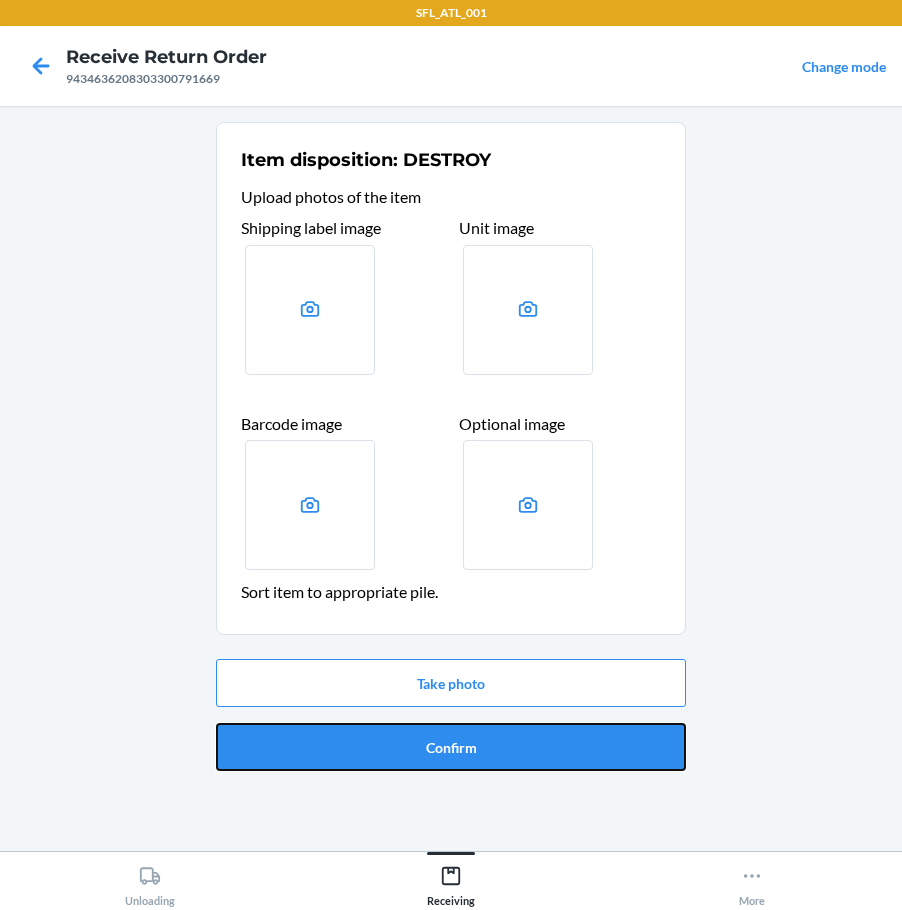 click on "Confirm" at bounding box center [451, 747] 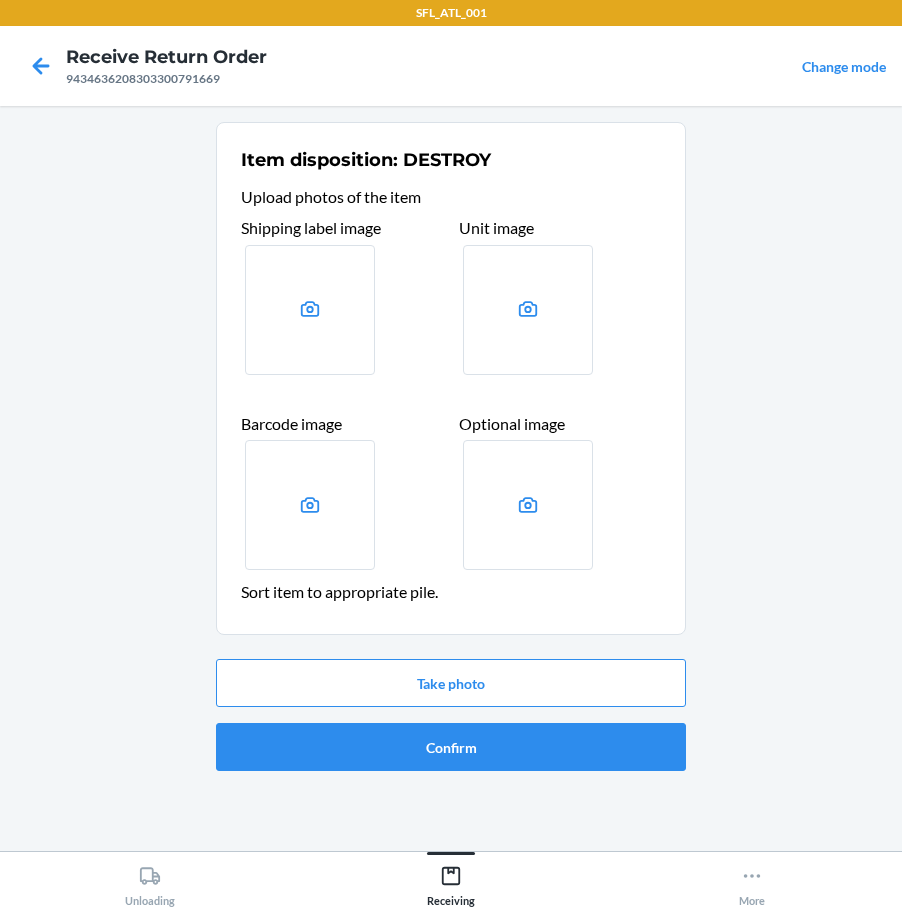 click on "Item disposition: DESTROY Upload photos of the item Shipping label image Unit image Barcode image Optional image Sort item to appropriate pile. Take photo Confirm" at bounding box center [451, 478] 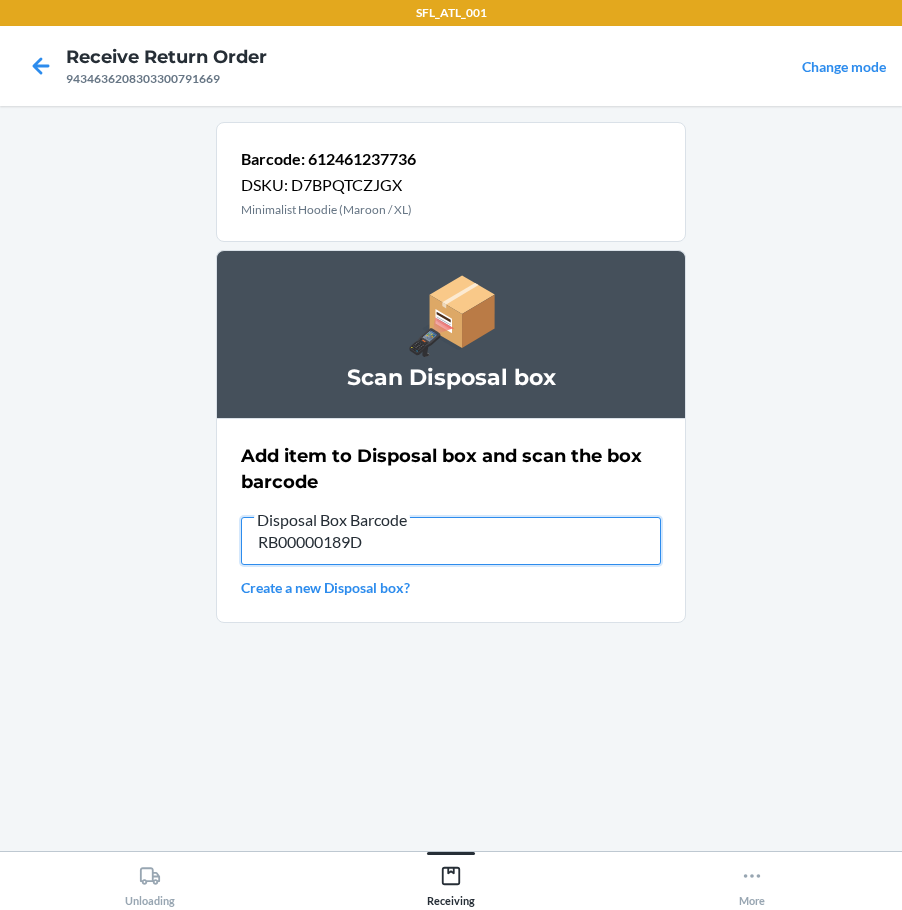 type on "RB00000189D" 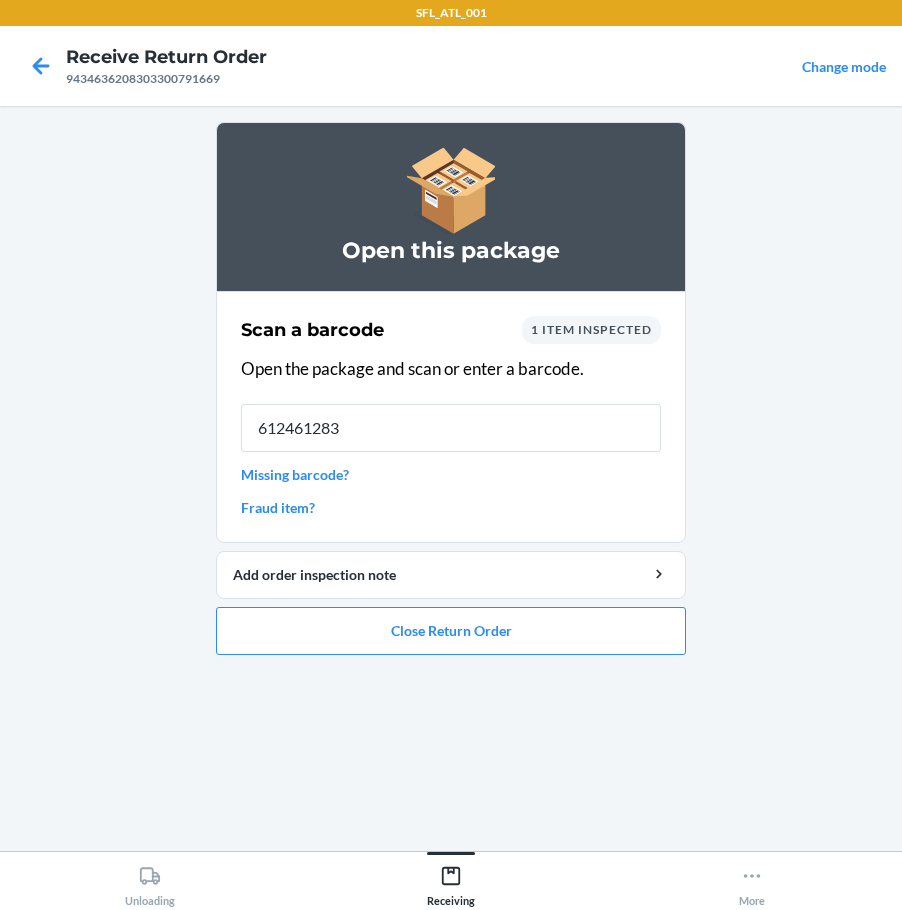 type on "6124612834" 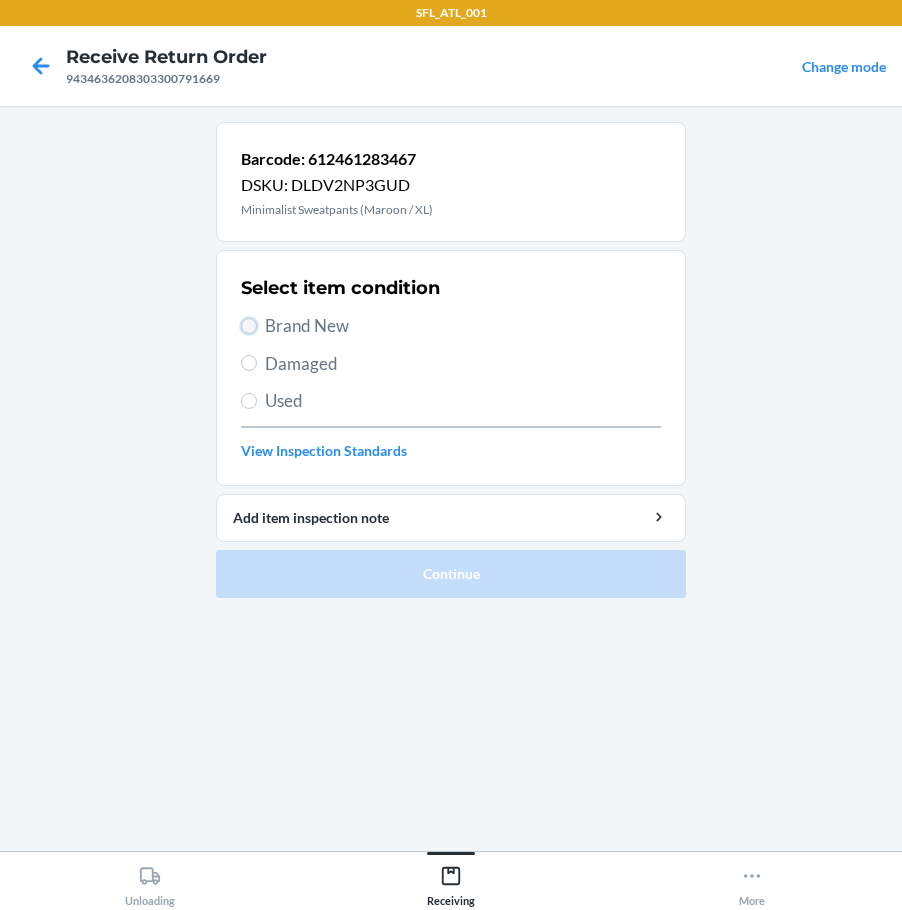 click on "Brand New" at bounding box center [249, 326] 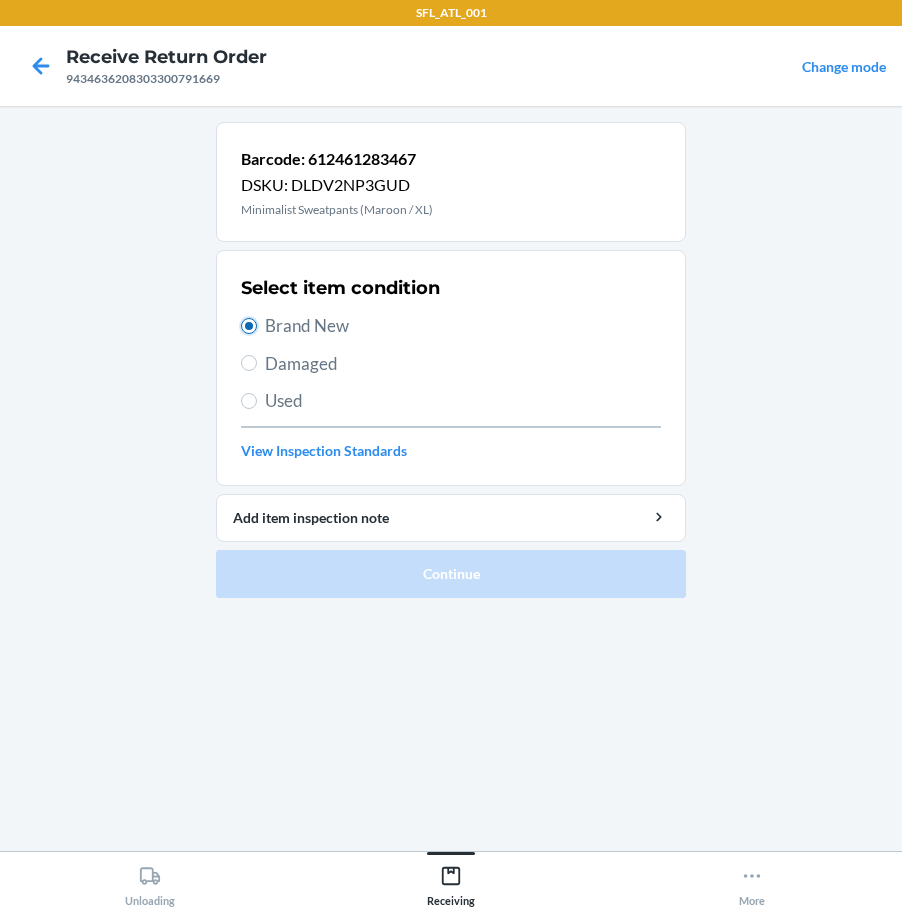 radio on "true" 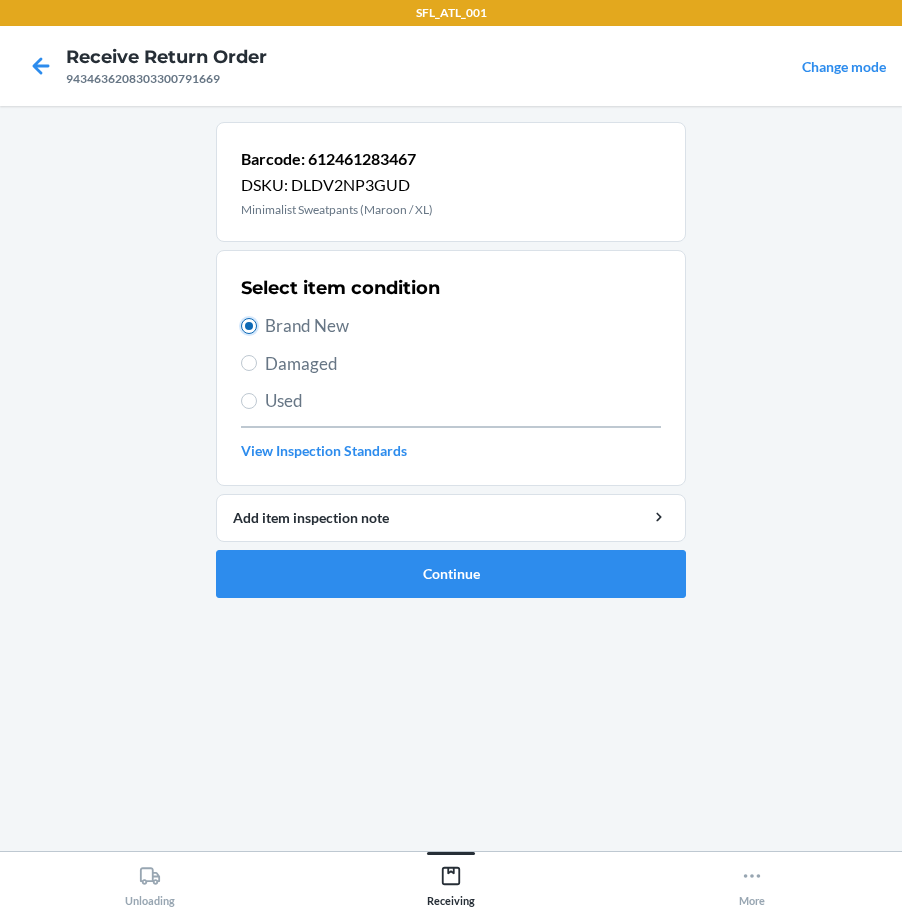click on "Brand New" at bounding box center (249, 326) 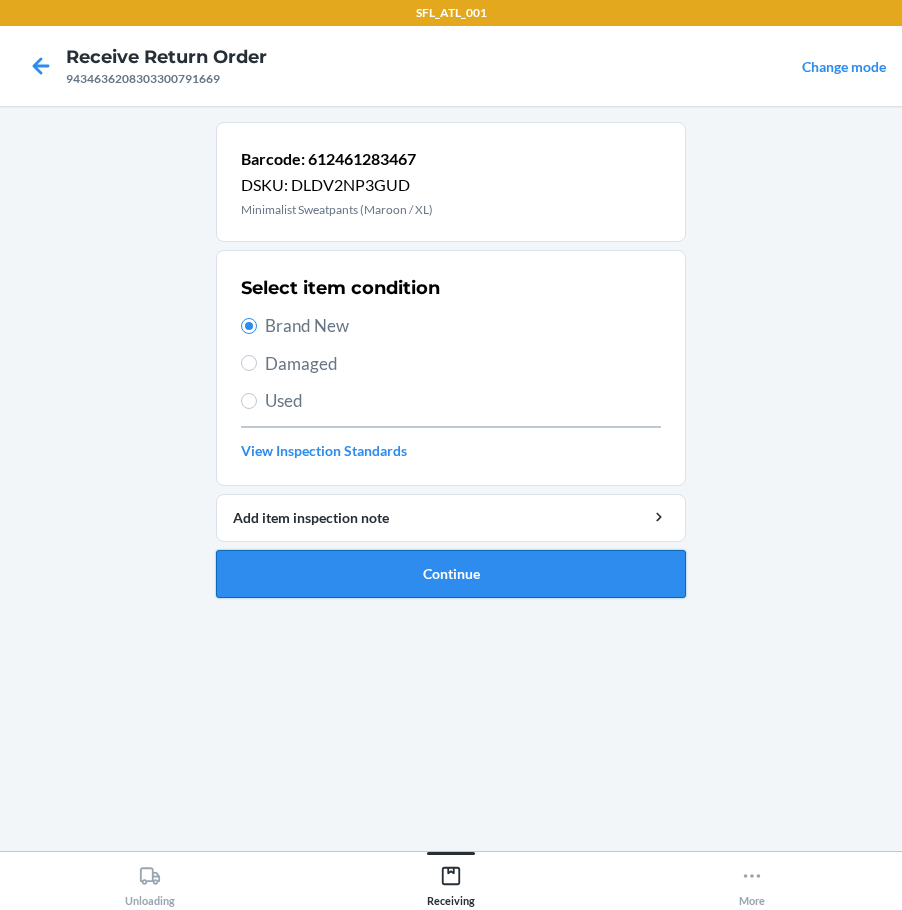 click on "Continue" at bounding box center [451, 574] 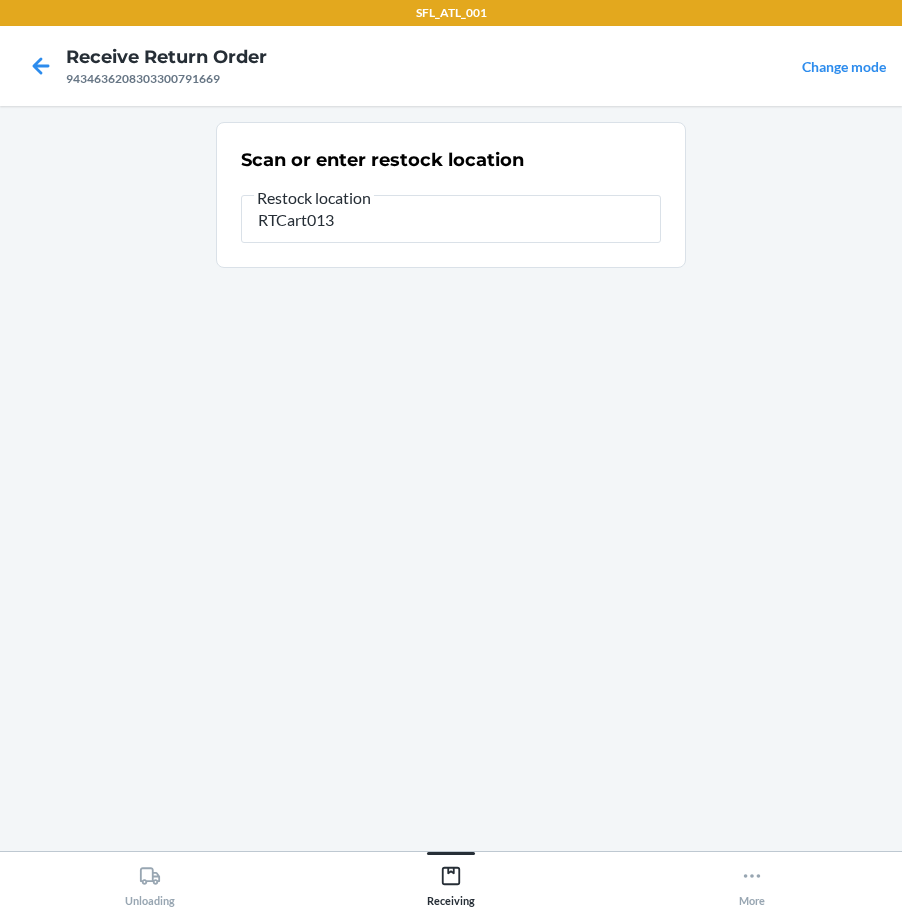 type on "RTCart013" 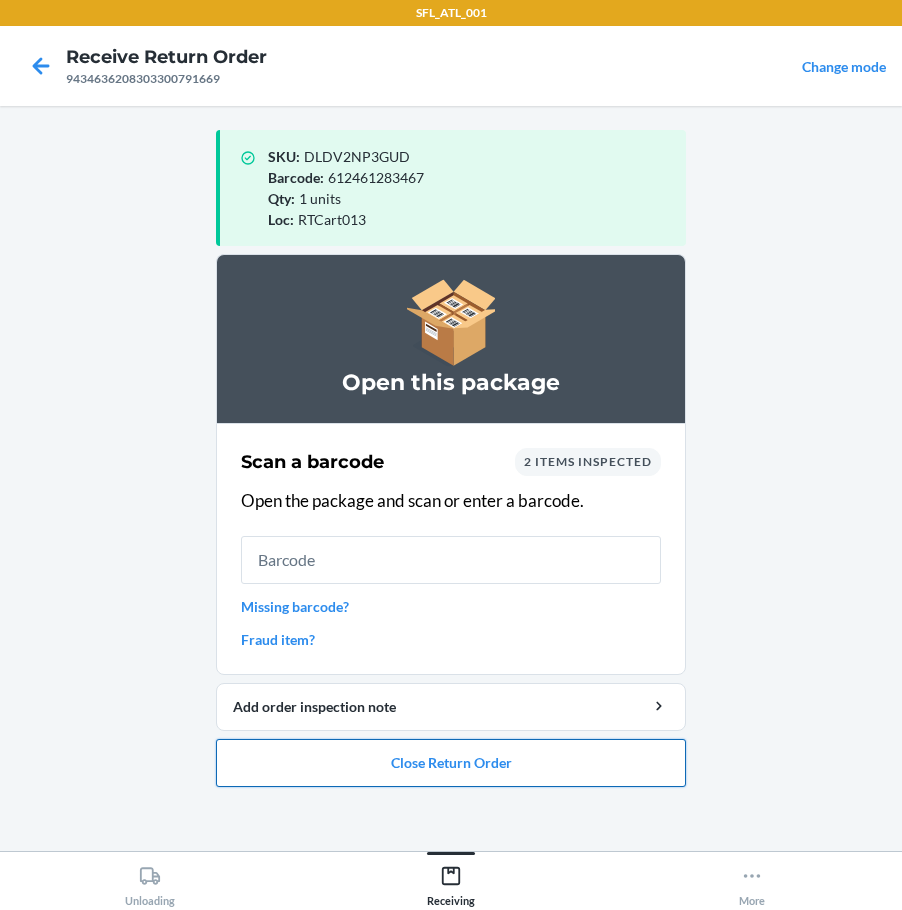 click on "Close Return Order" at bounding box center [451, 763] 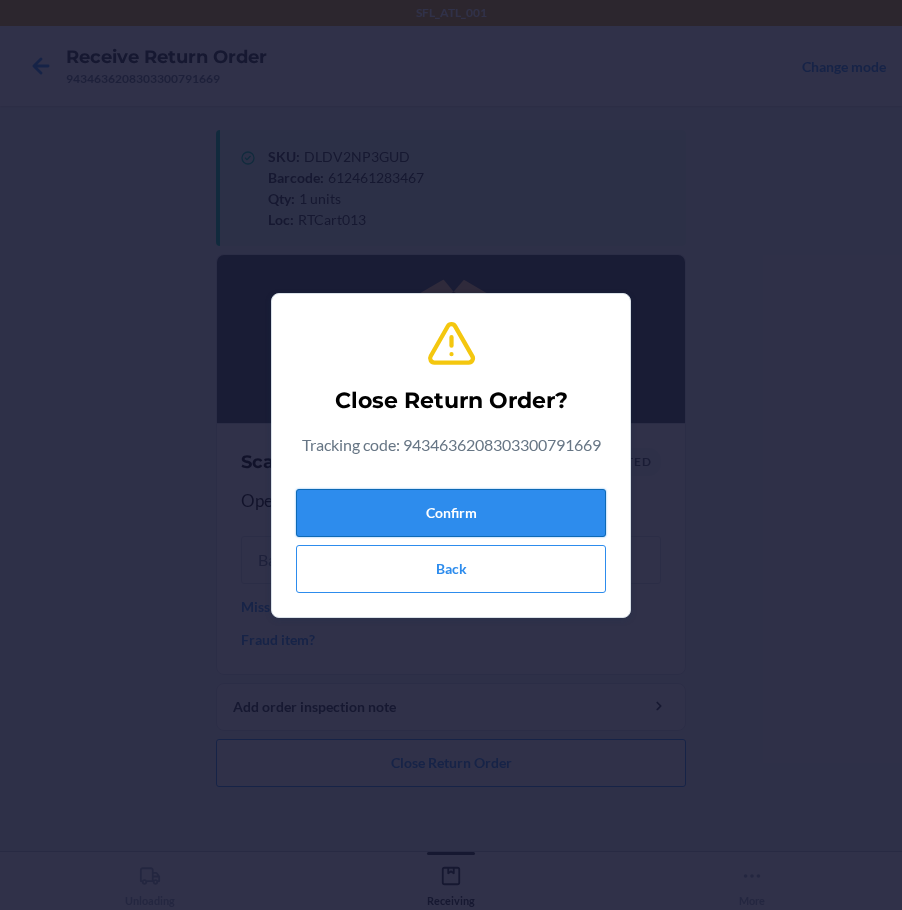drag, startPoint x: 473, startPoint y: 506, endPoint x: 469, endPoint y: 526, distance: 20.396078 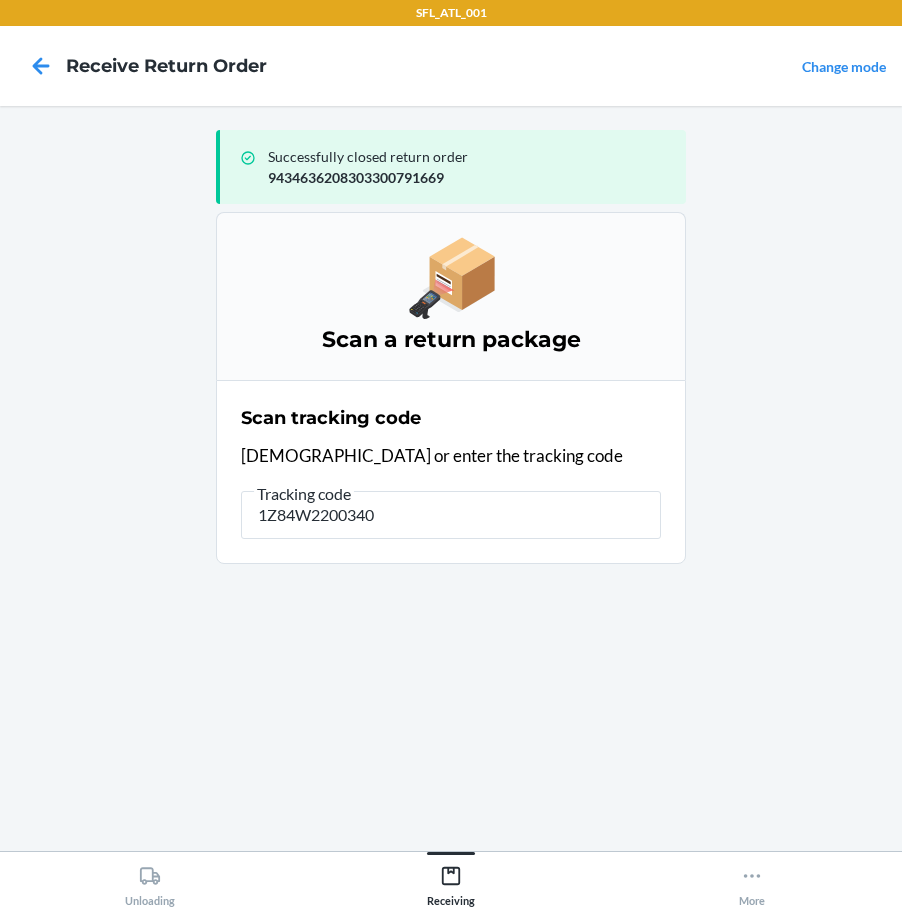 type on "1Z84W22003400" 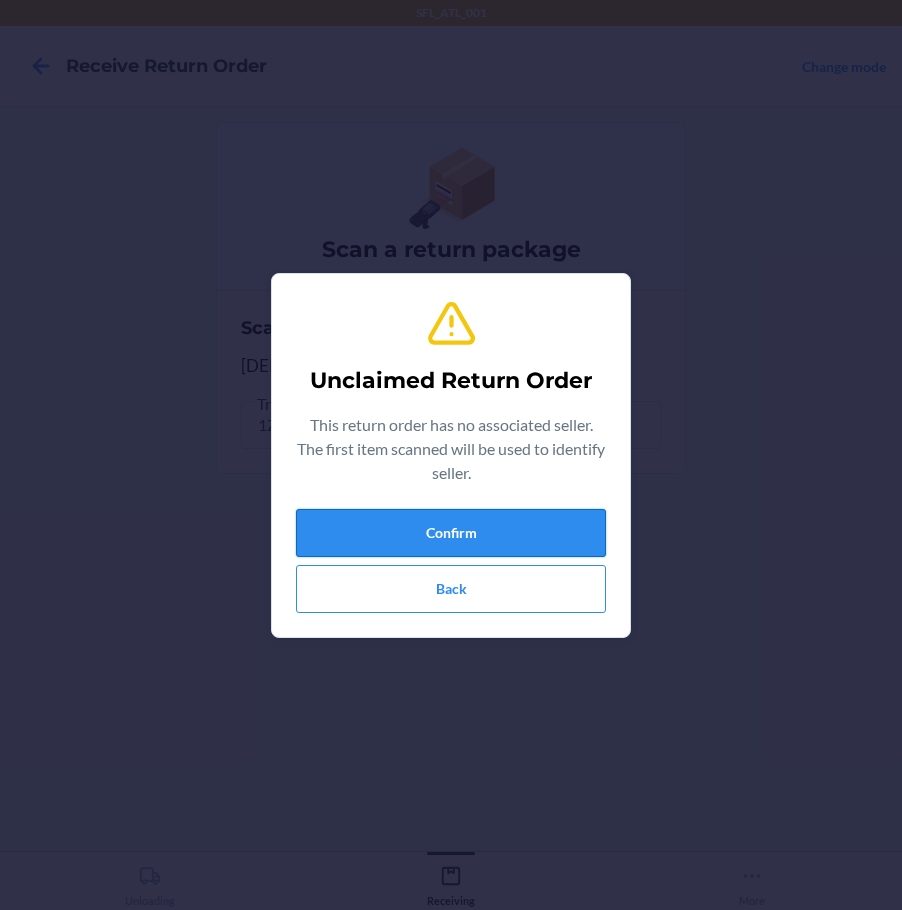 click on "Confirm" at bounding box center (451, 533) 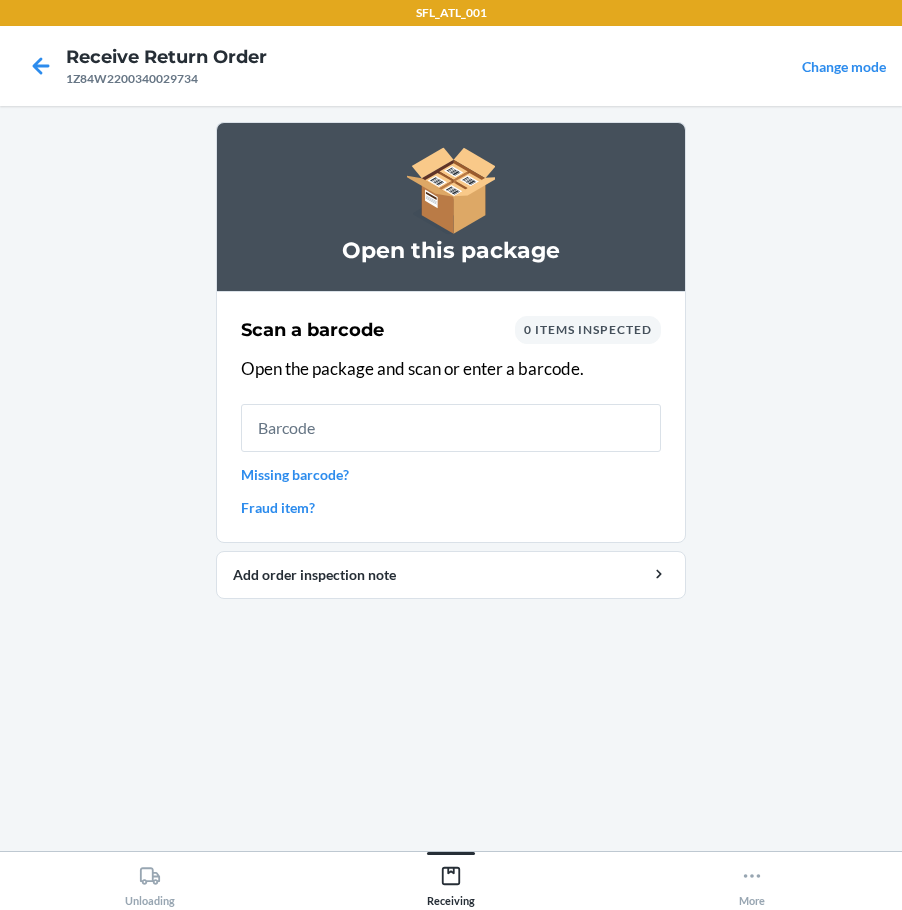 click on "Missing barcode?" at bounding box center (451, 474) 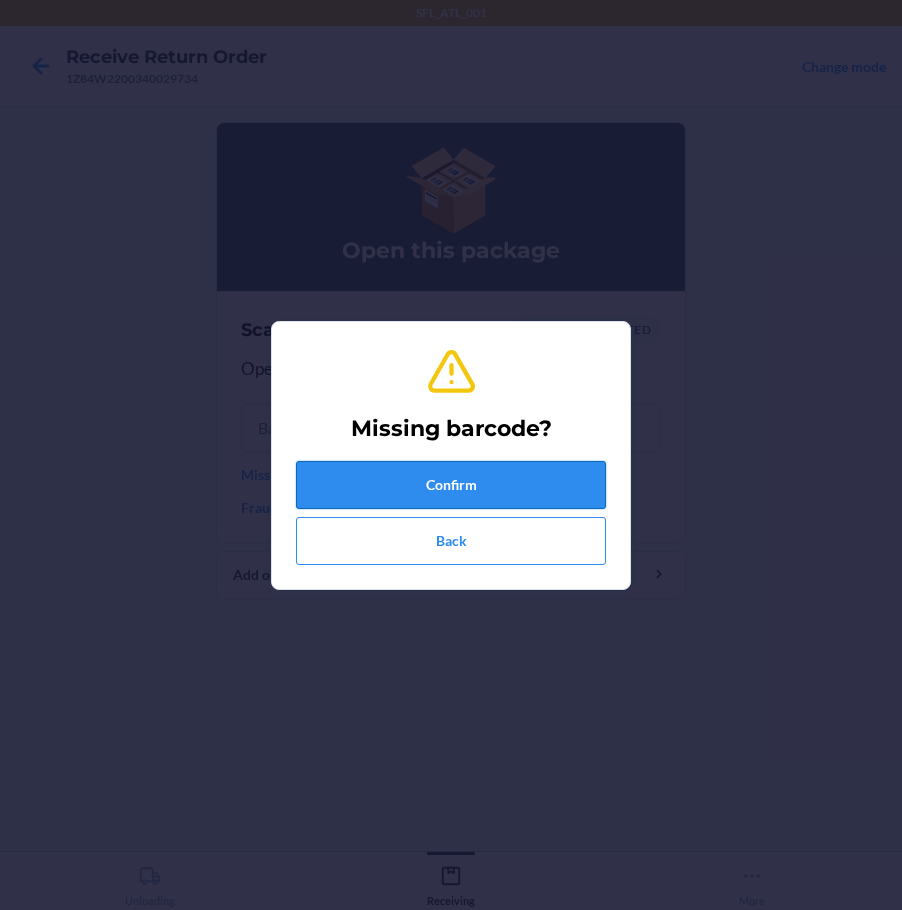 click on "Confirm" at bounding box center (451, 485) 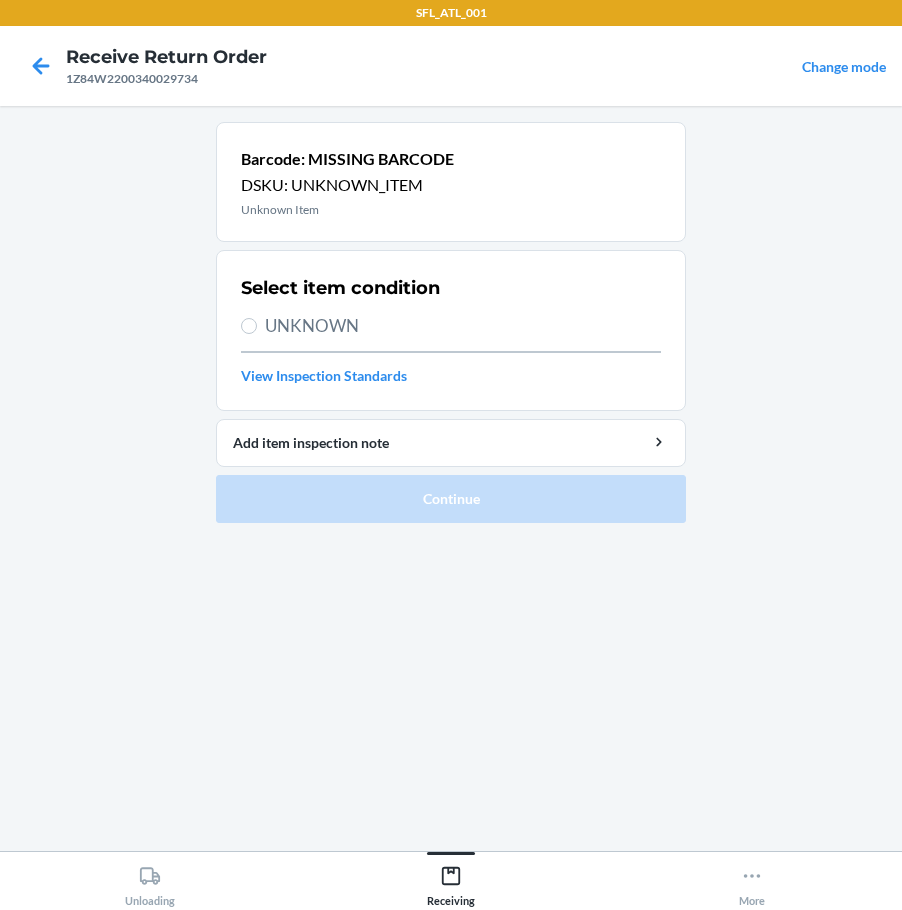 click on "UNKNOWN" at bounding box center (451, 326) 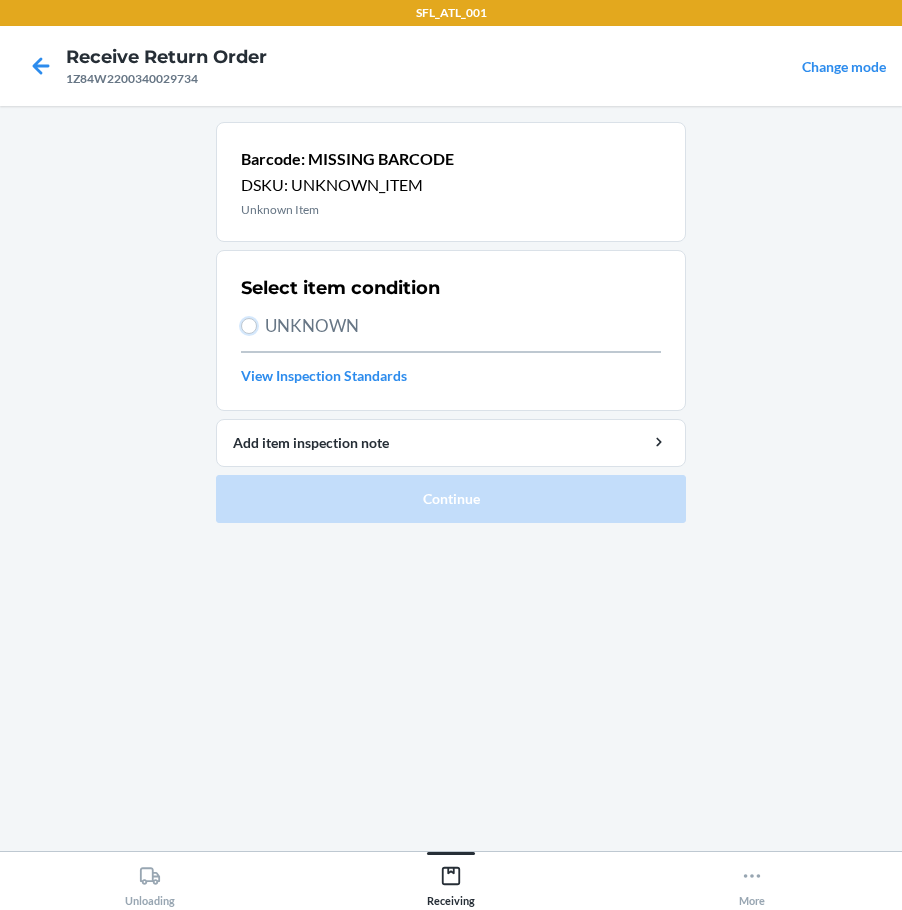 click on "UNKNOWN" at bounding box center (249, 326) 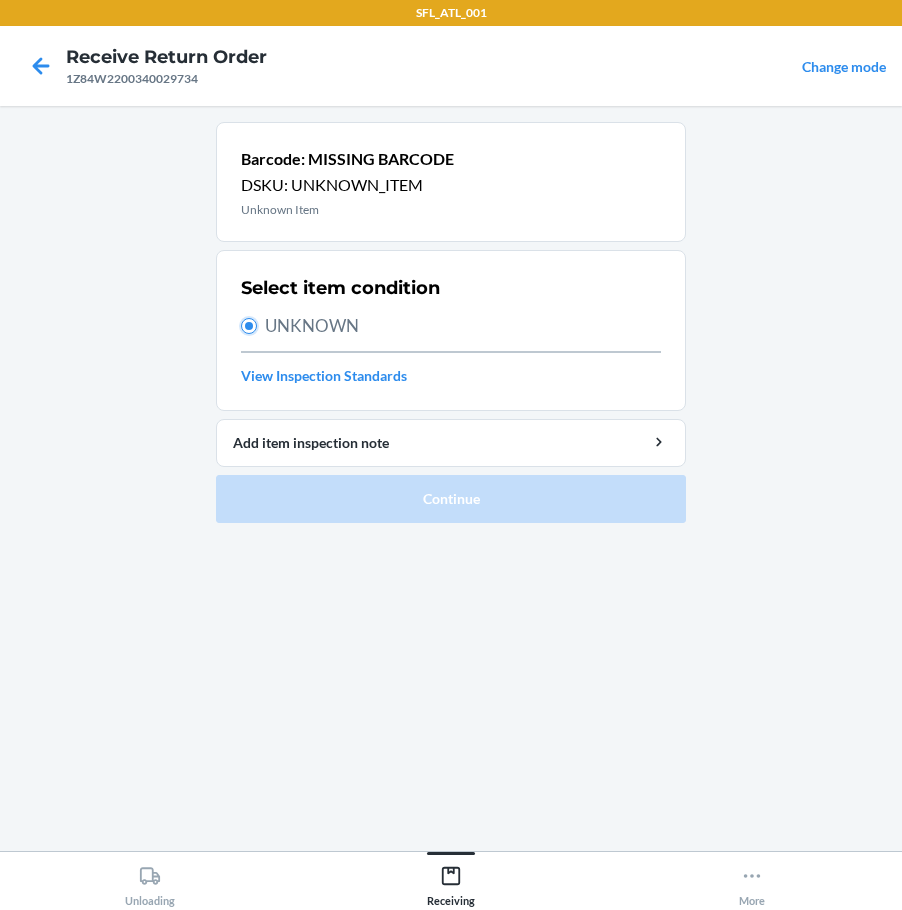 radio on "true" 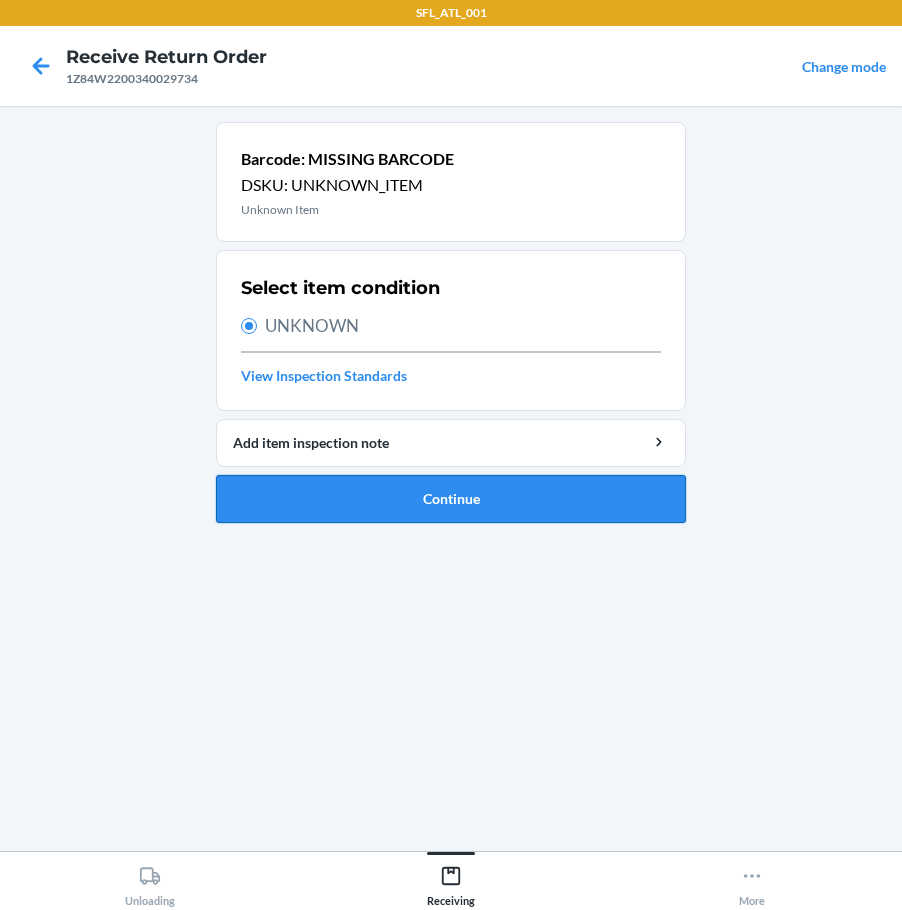 click on "Continue" at bounding box center (451, 499) 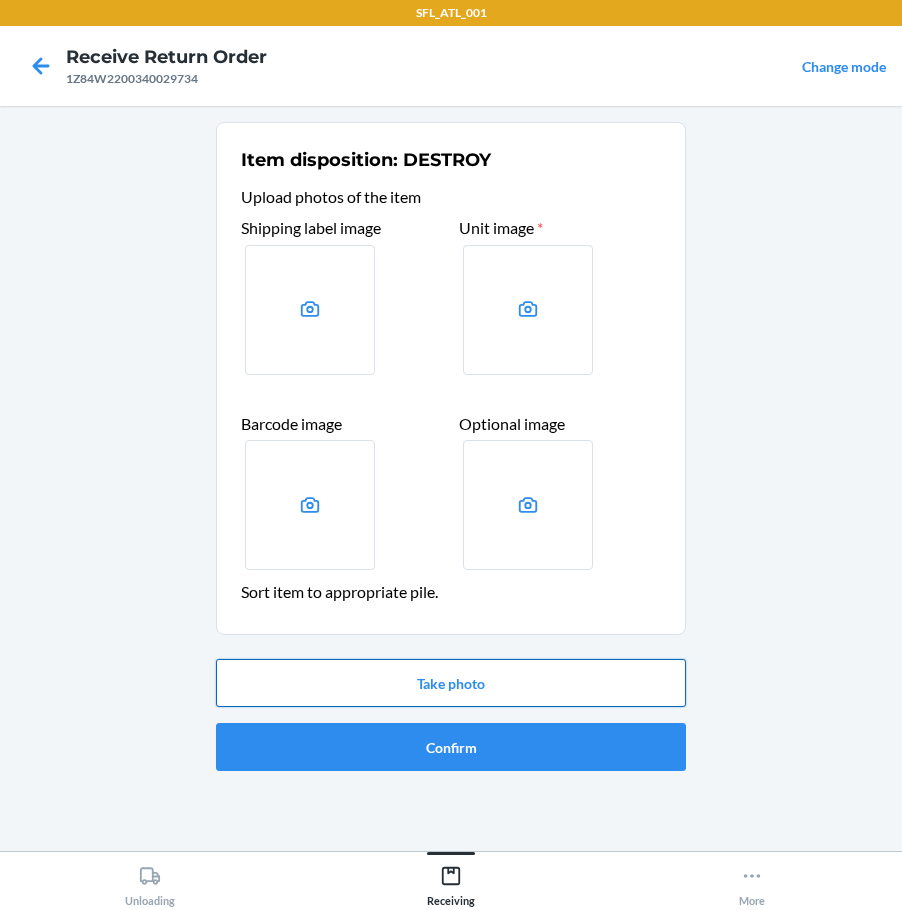 click on "Take photo" at bounding box center [451, 683] 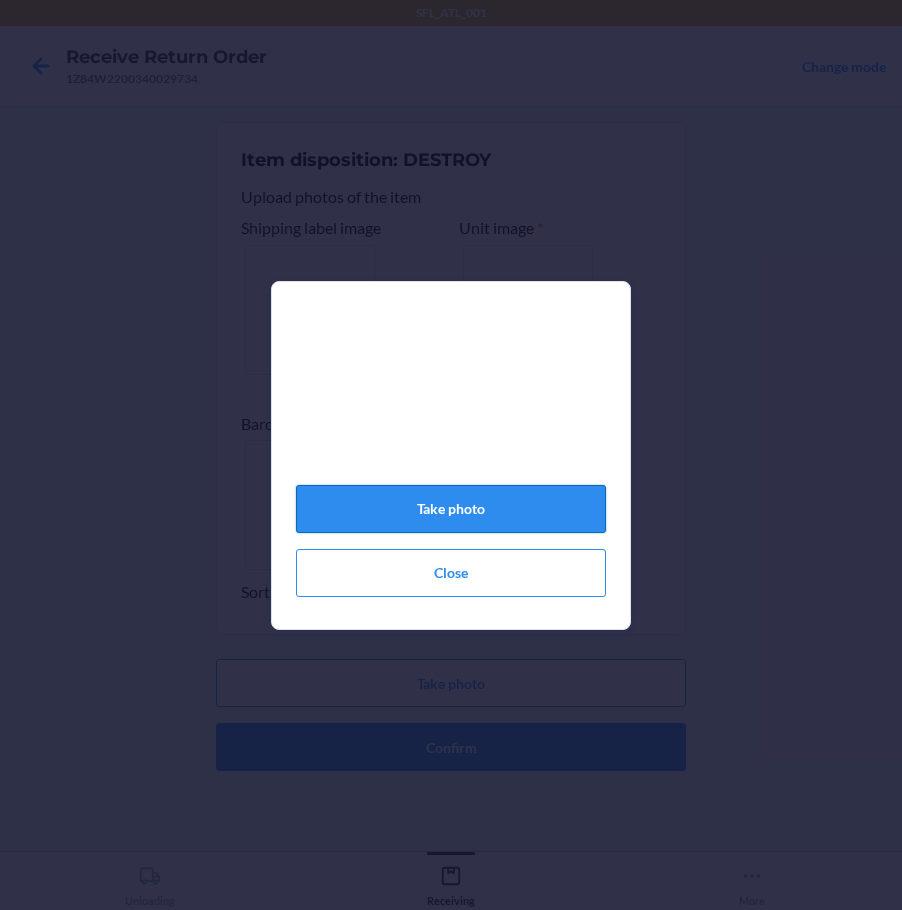 click on "Take photo" 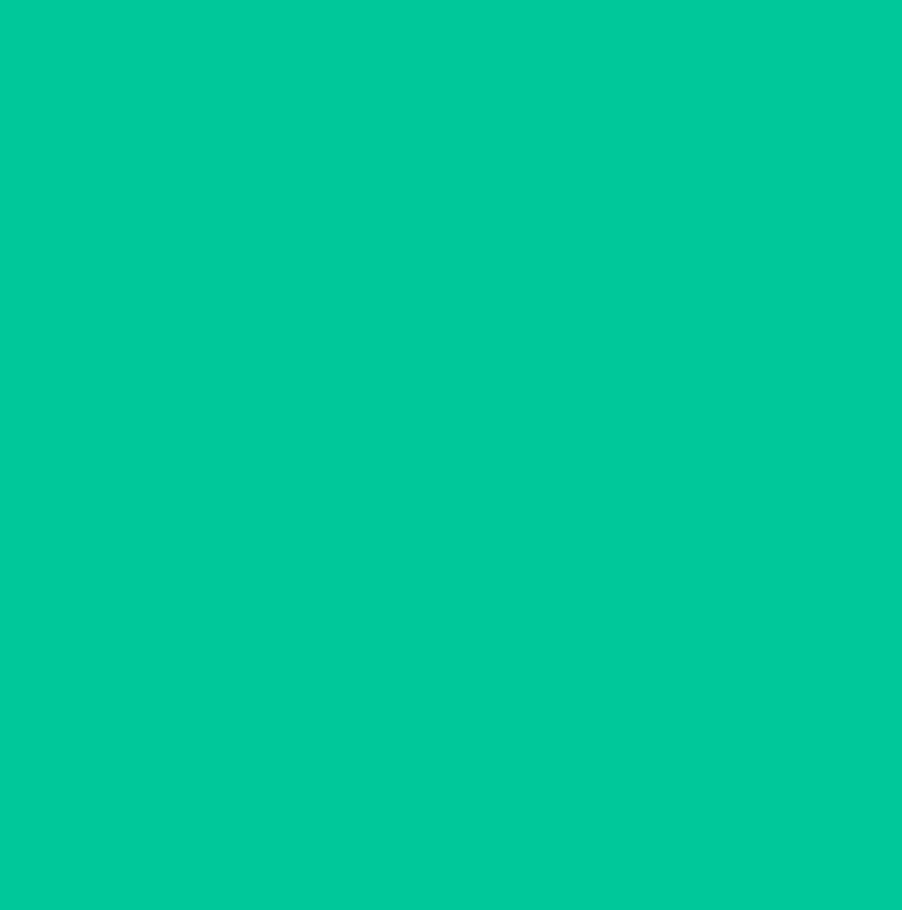 click on "Take photo" at bounding box center [451, 683] 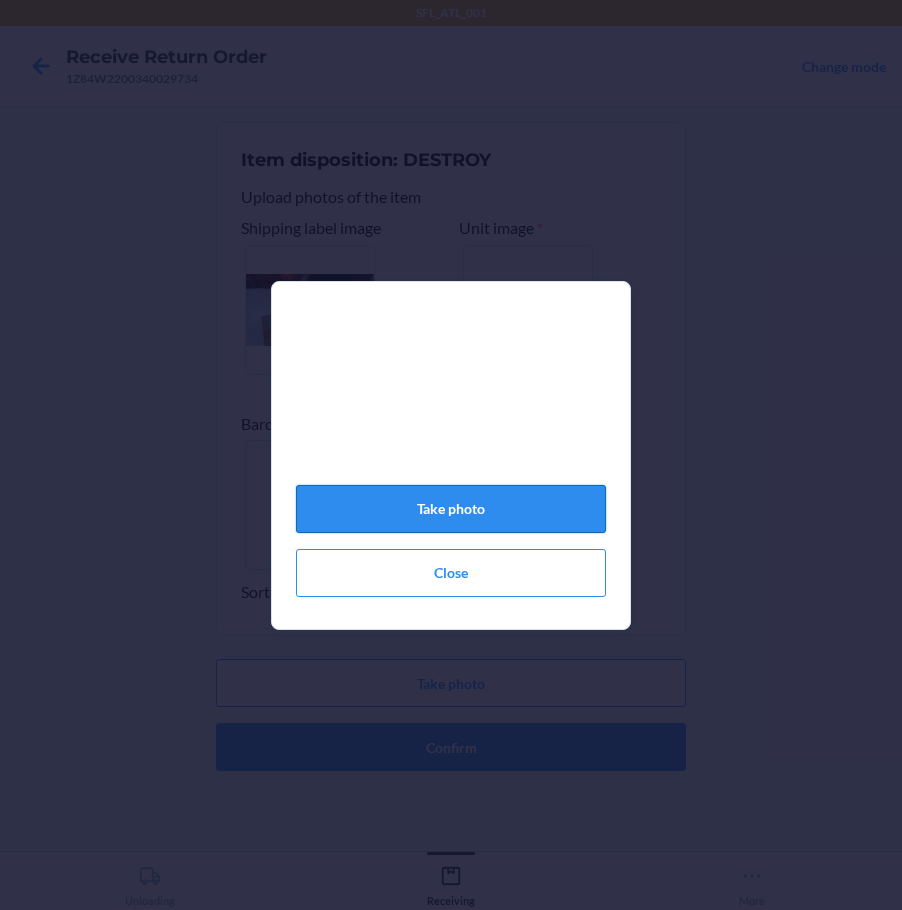 click on "Take photo" 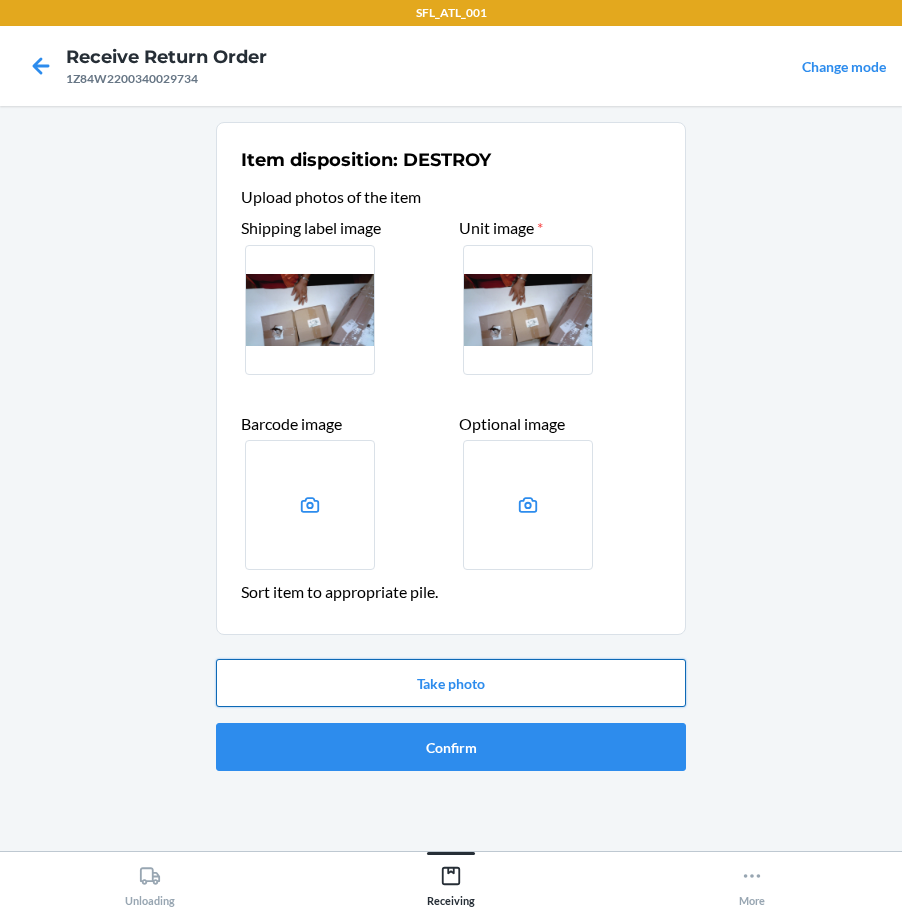 click on "Take photo" at bounding box center [451, 683] 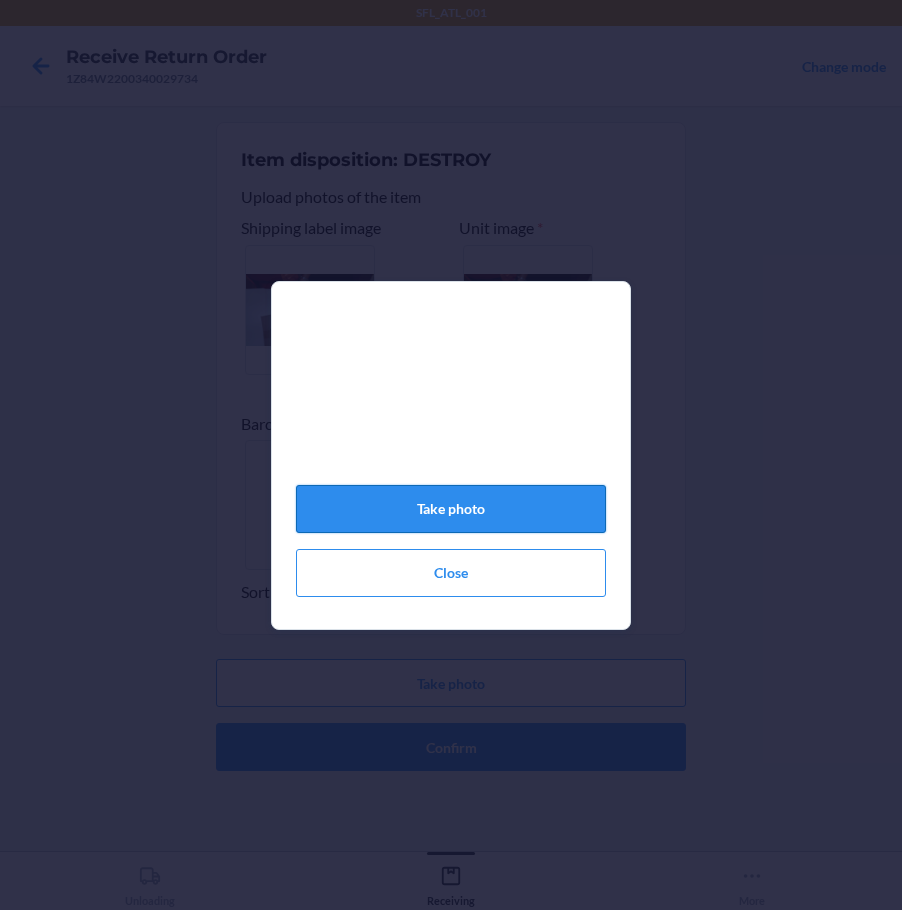 click on "Take photo" 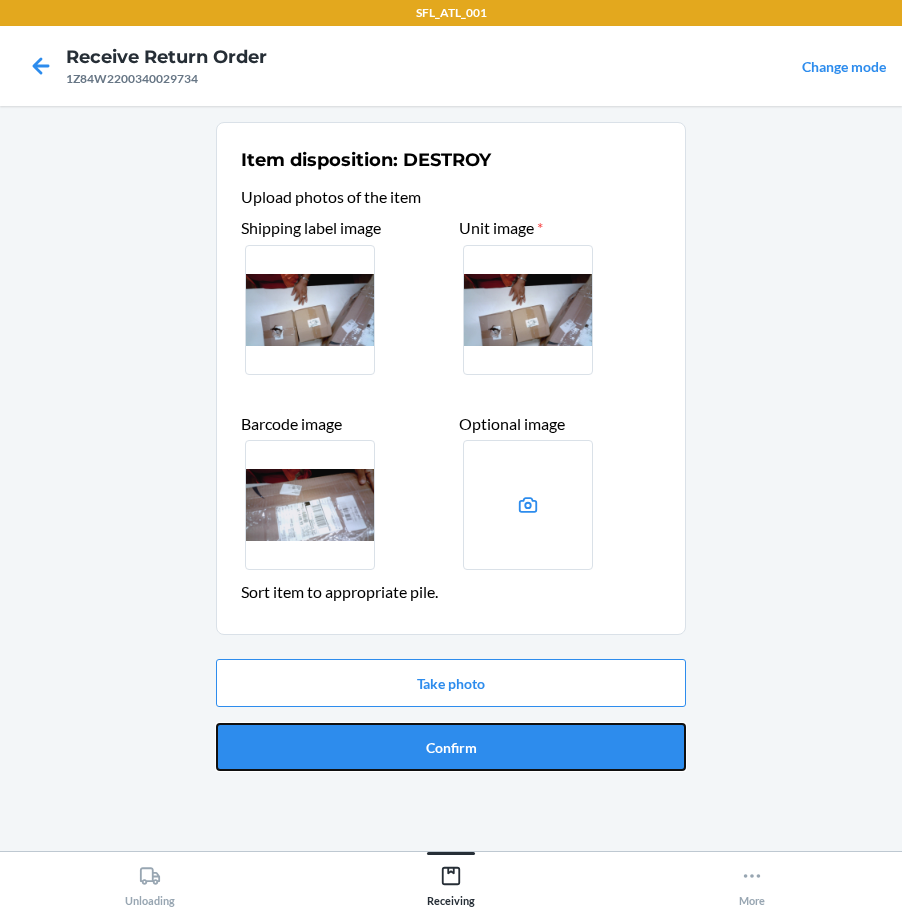 drag, startPoint x: 412, startPoint y: 755, endPoint x: 413, endPoint y: 721, distance: 34.0147 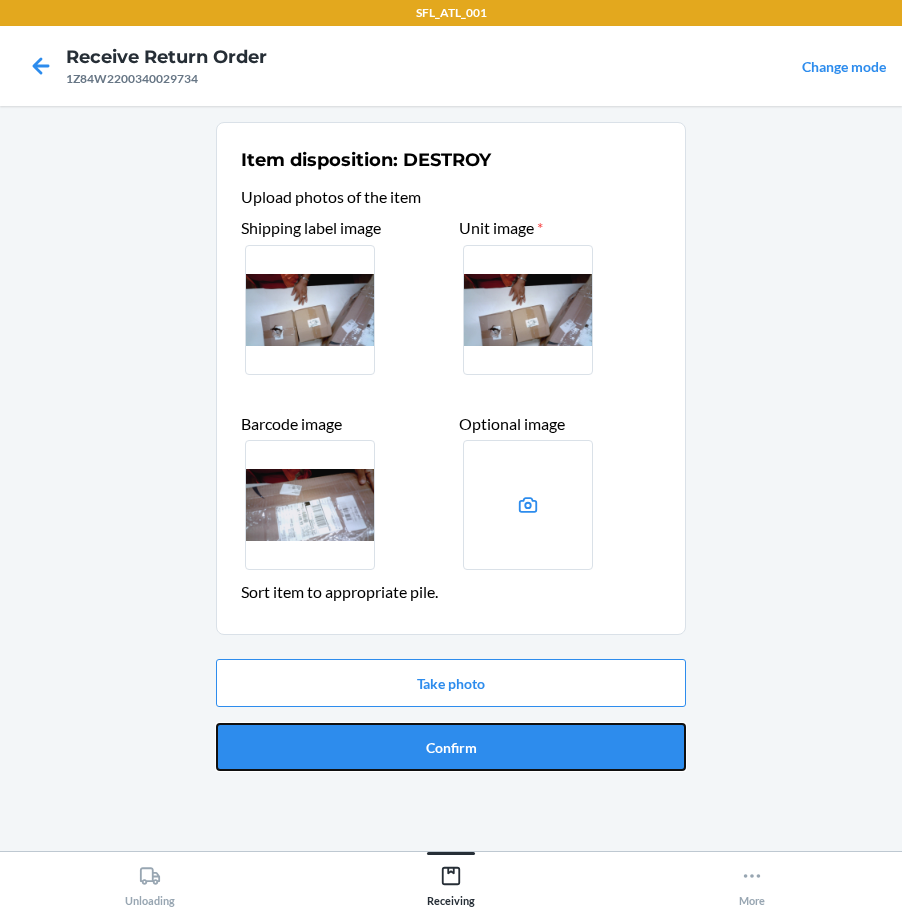 click on "Confirm" at bounding box center [451, 747] 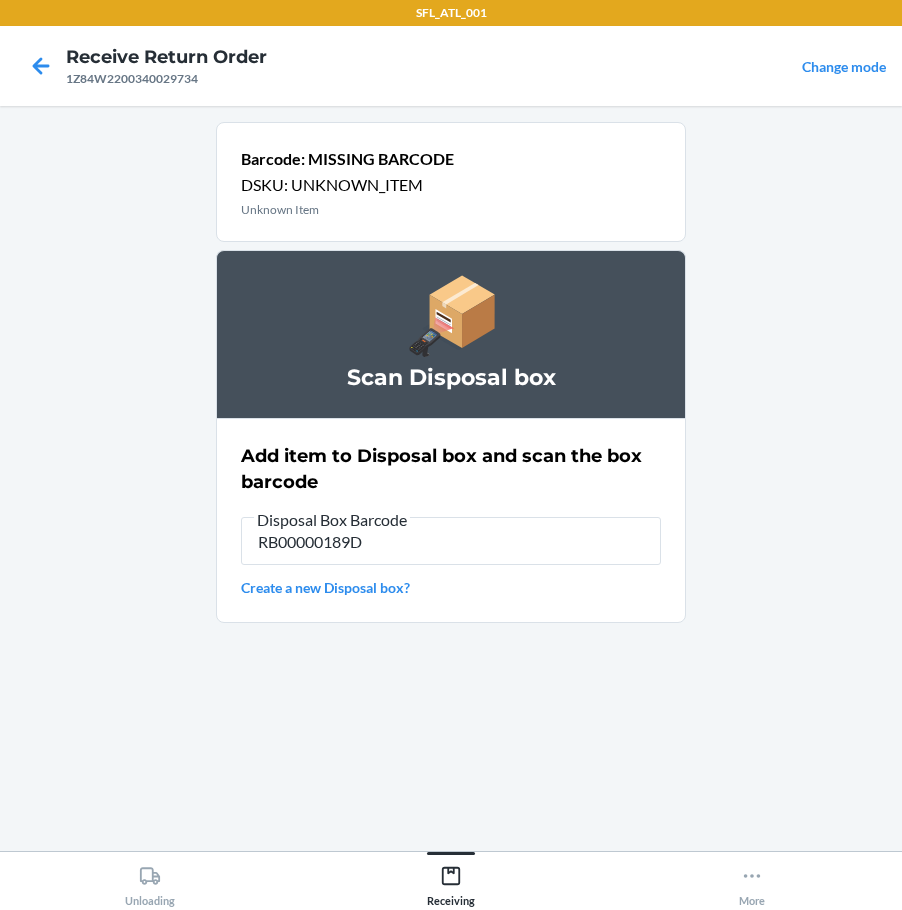type on "RB00000189D" 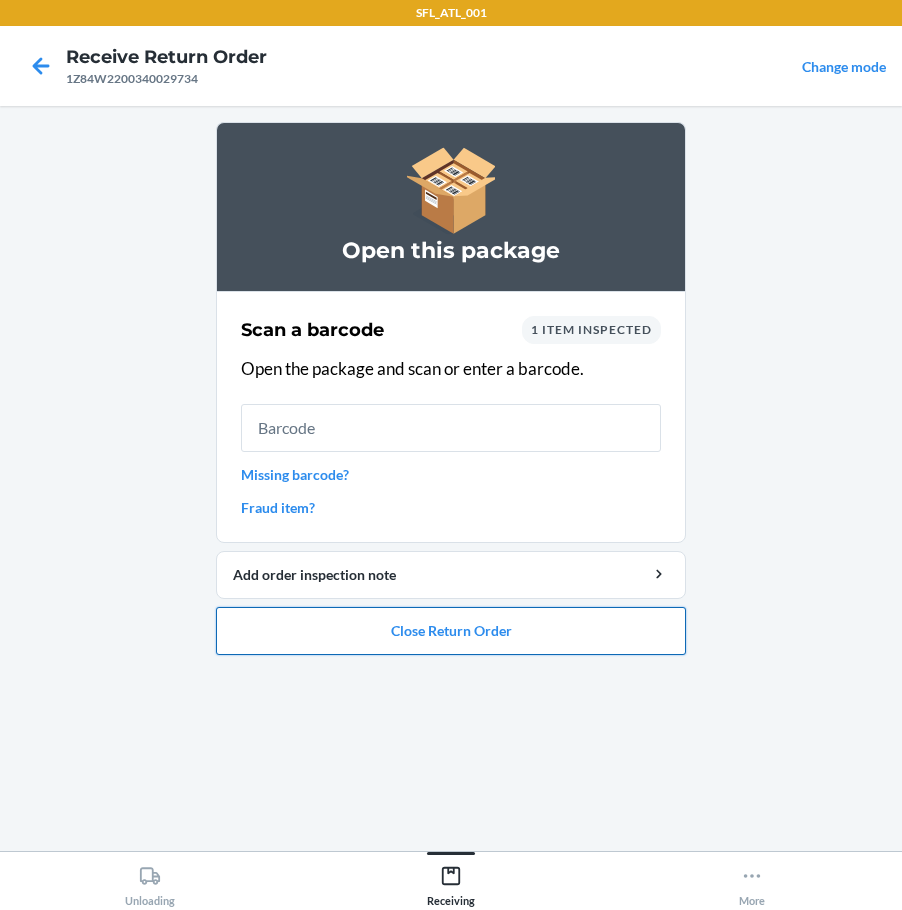 click on "Close Return Order" at bounding box center (451, 631) 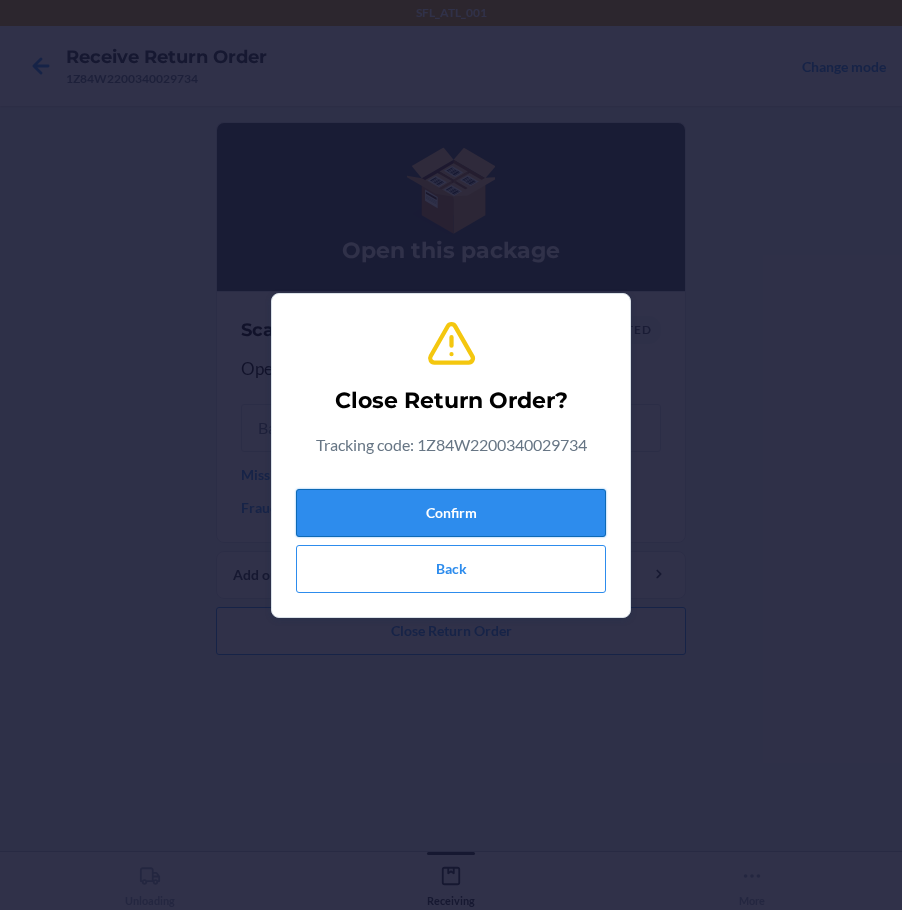 click on "Confirm" at bounding box center [451, 513] 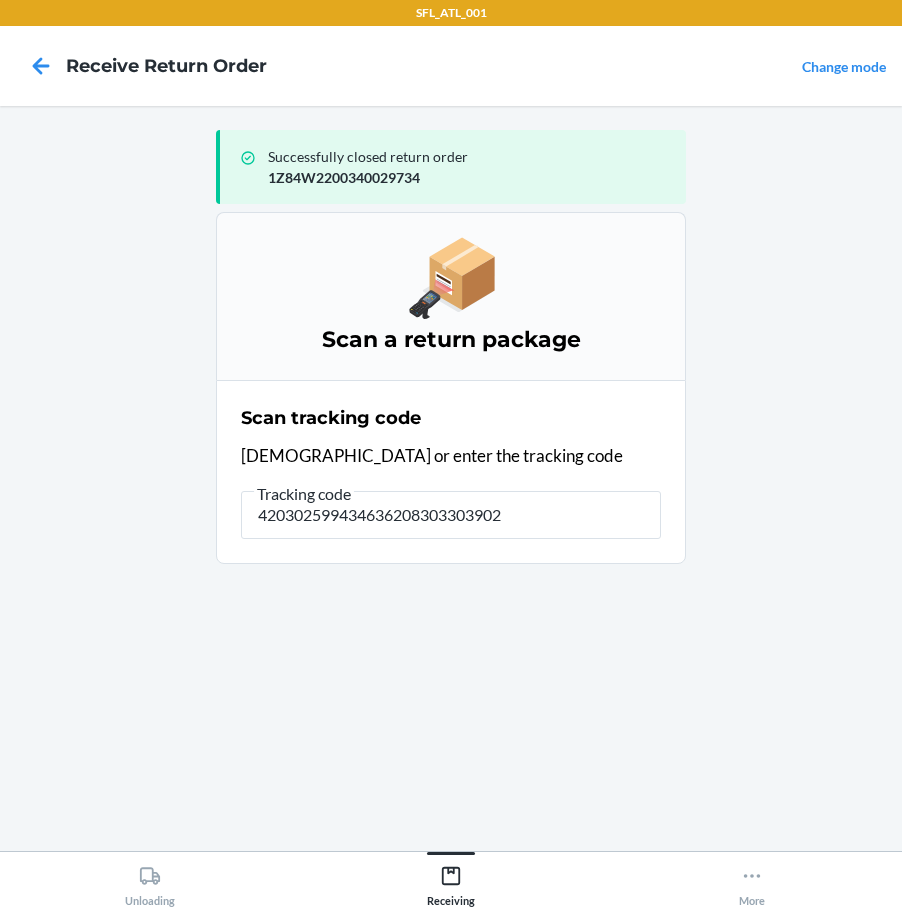 type on "4203025994346362083033039025" 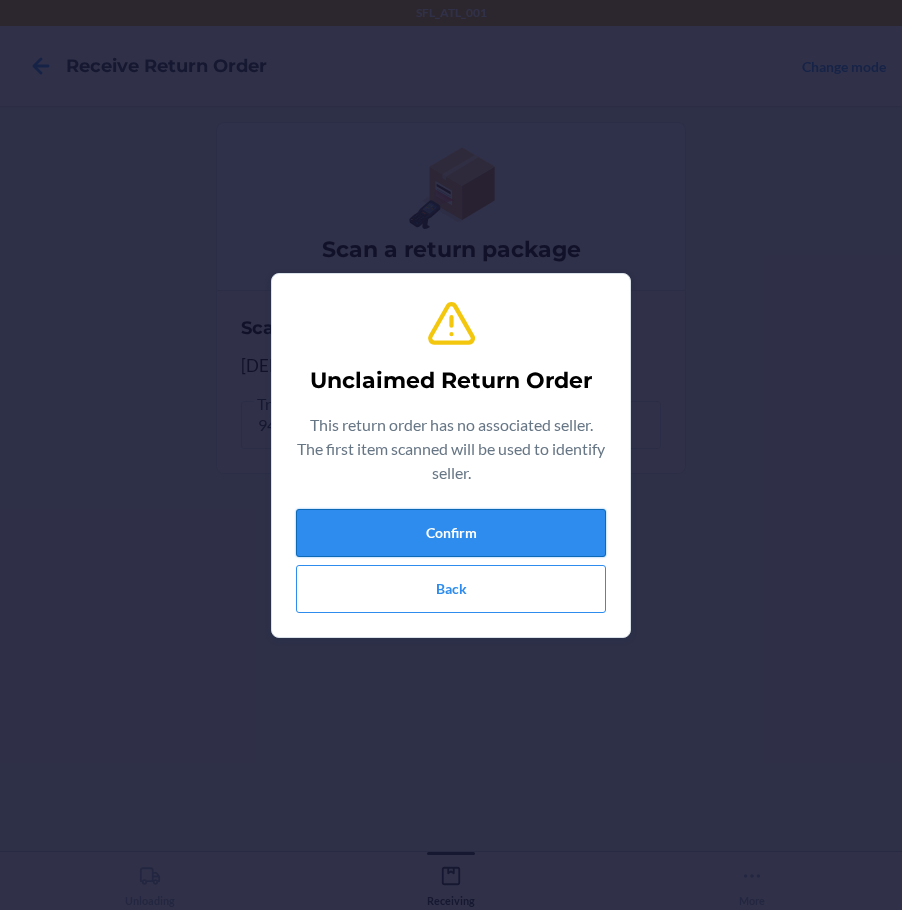 click on "Confirm" at bounding box center [451, 533] 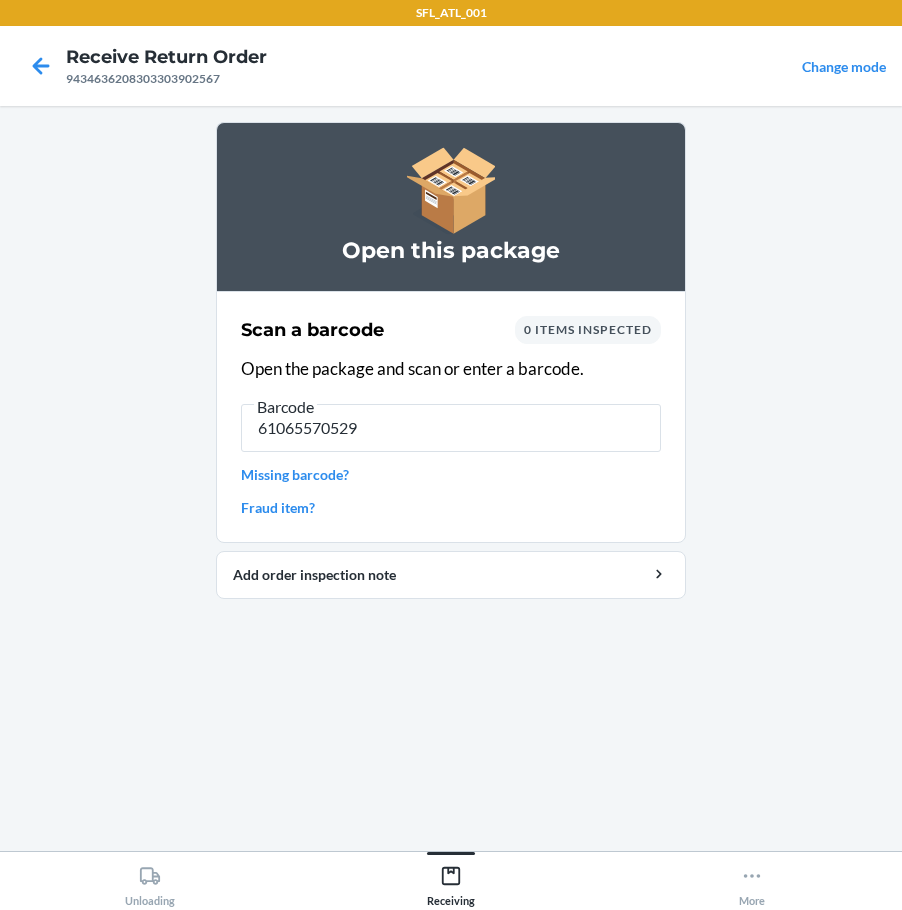 type on "610655705290" 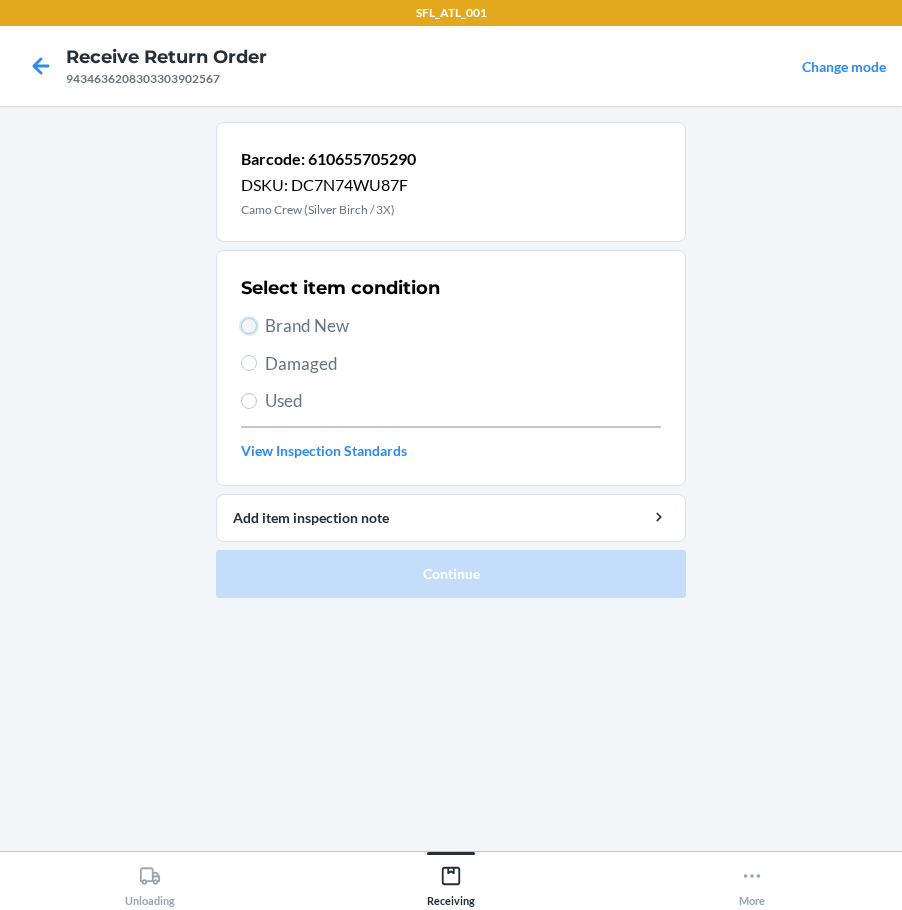 click on "Brand New" at bounding box center [249, 326] 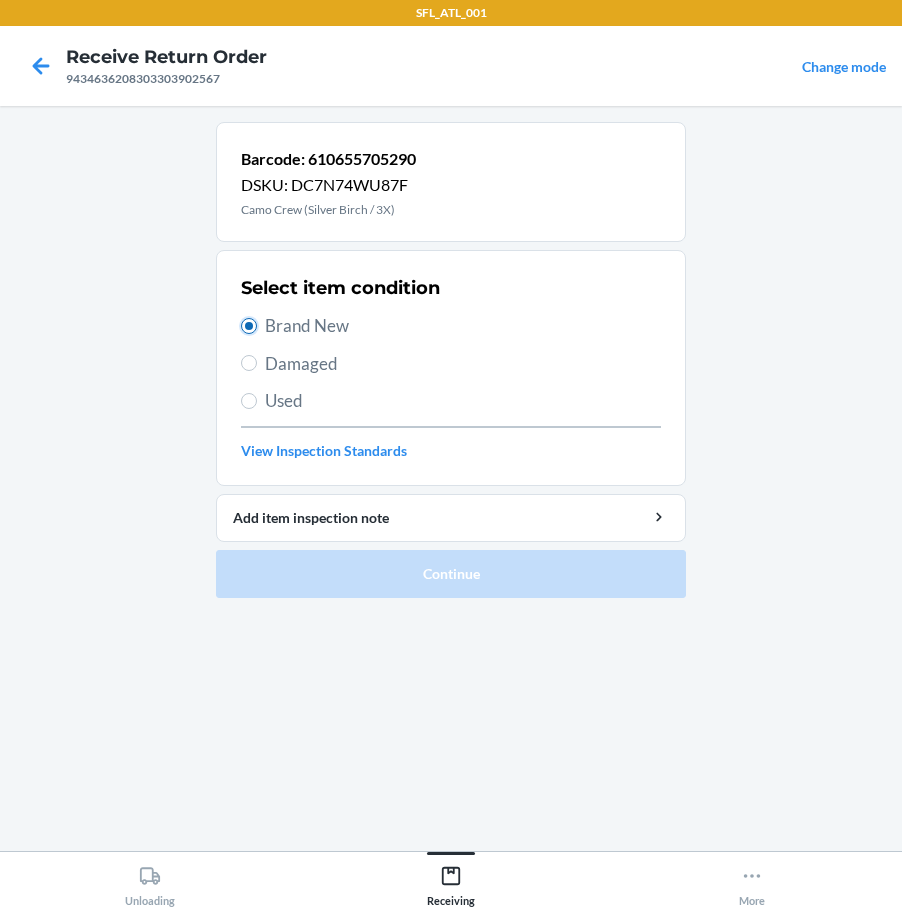radio on "true" 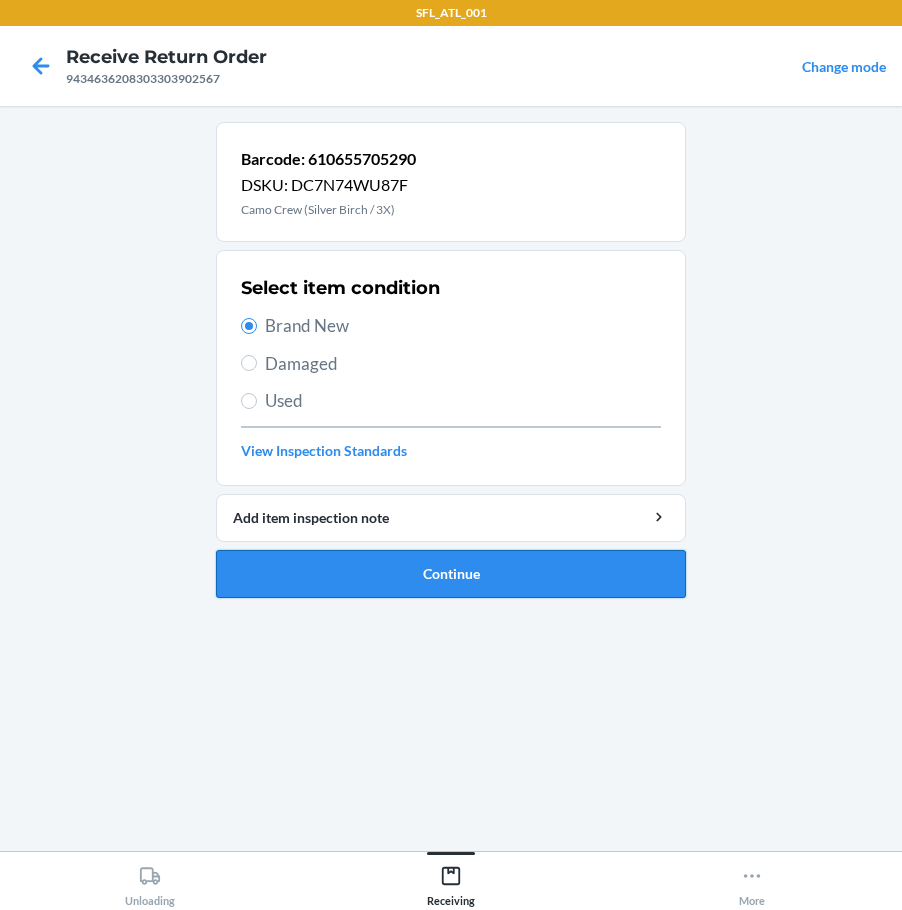 click on "Continue" at bounding box center [451, 574] 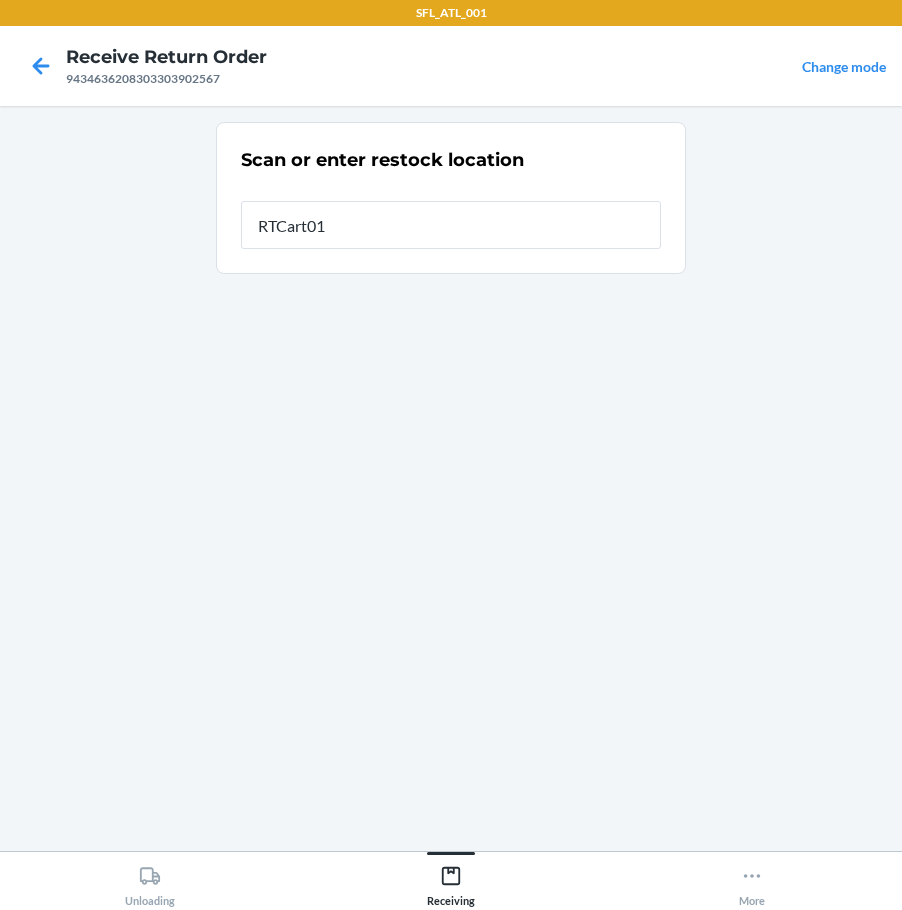 type on "RTCart013" 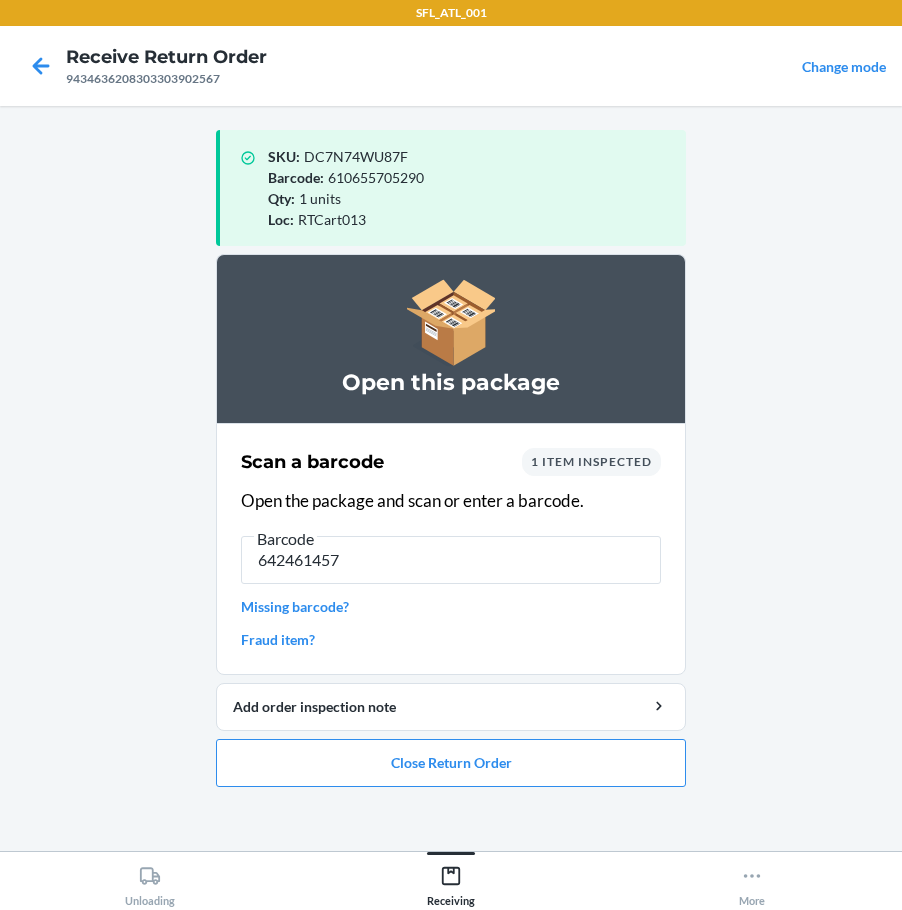 type on "6424614573" 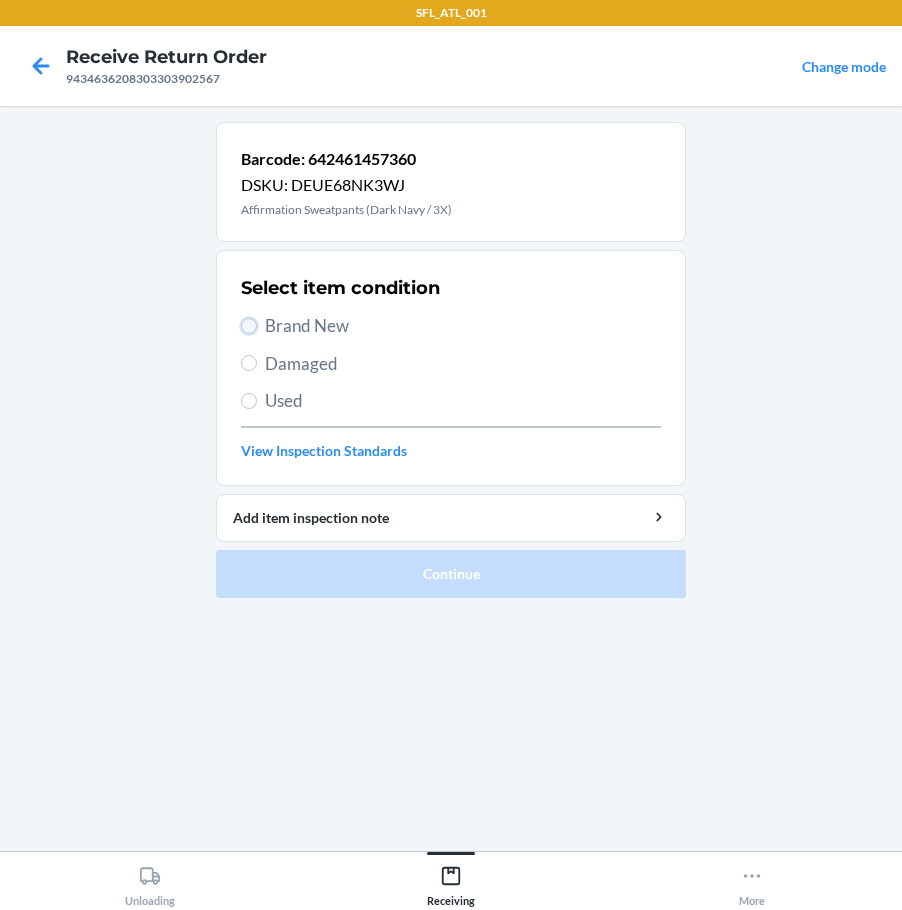 click on "Brand New" at bounding box center (249, 326) 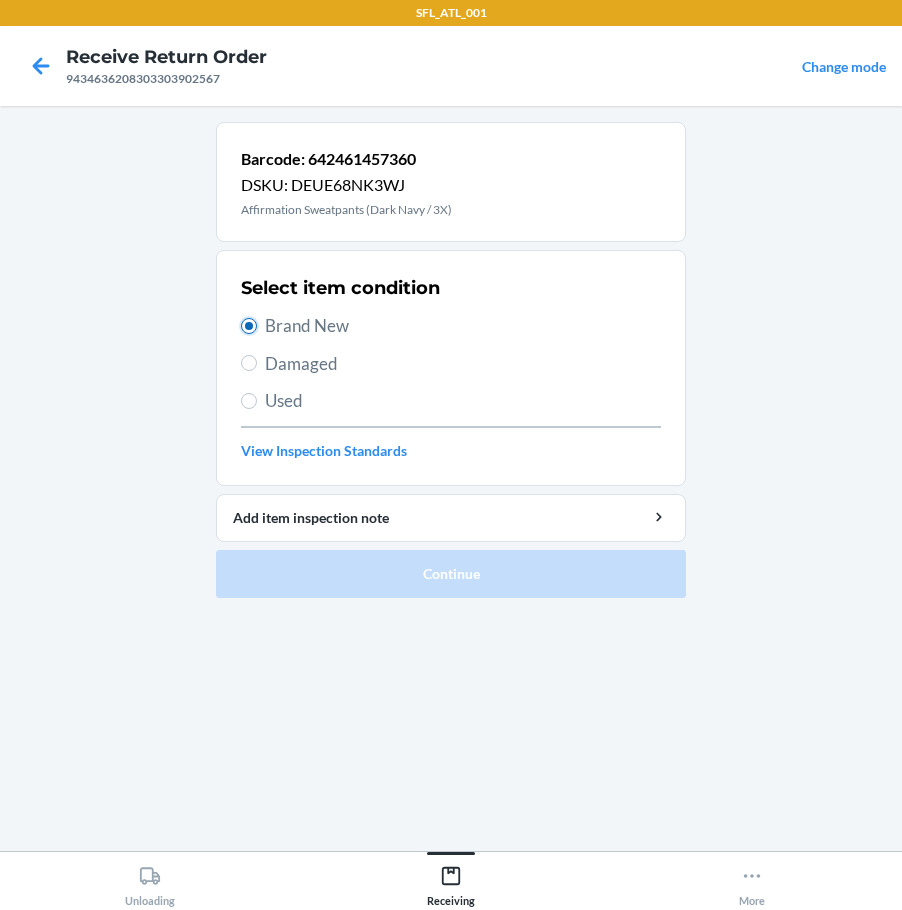 radio on "true" 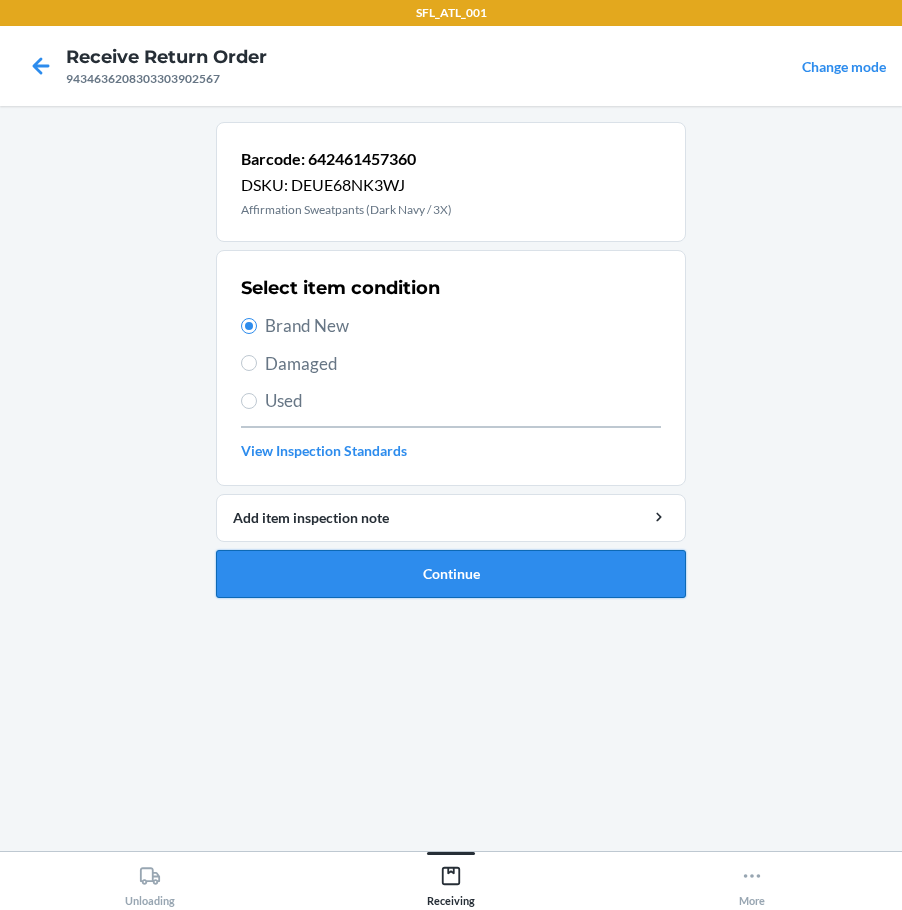 click on "Continue" at bounding box center [451, 574] 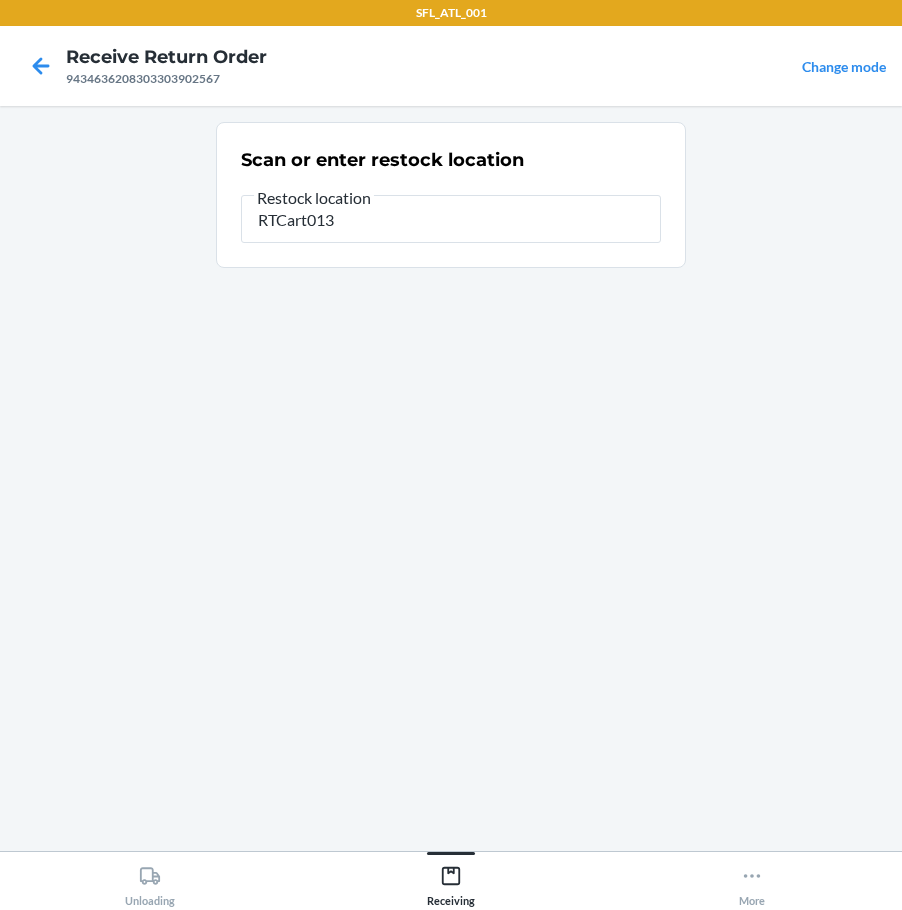 type on "RTCart013" 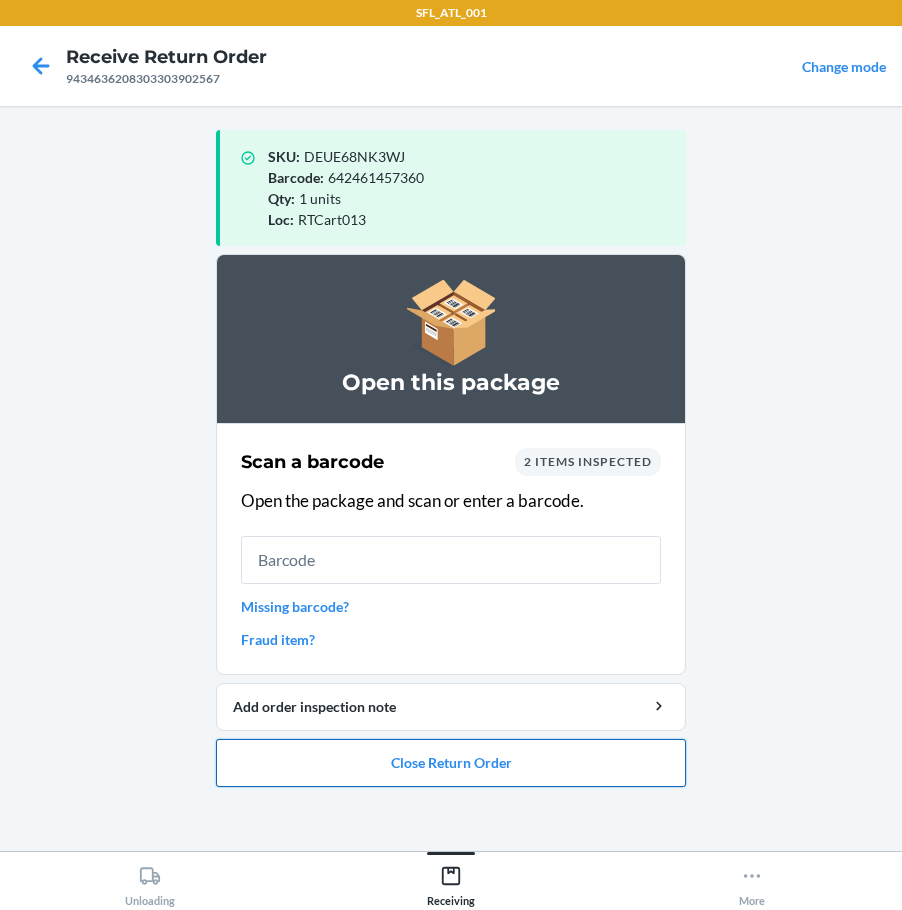 click on "Close Return Order" at bounding box center (451, 763) 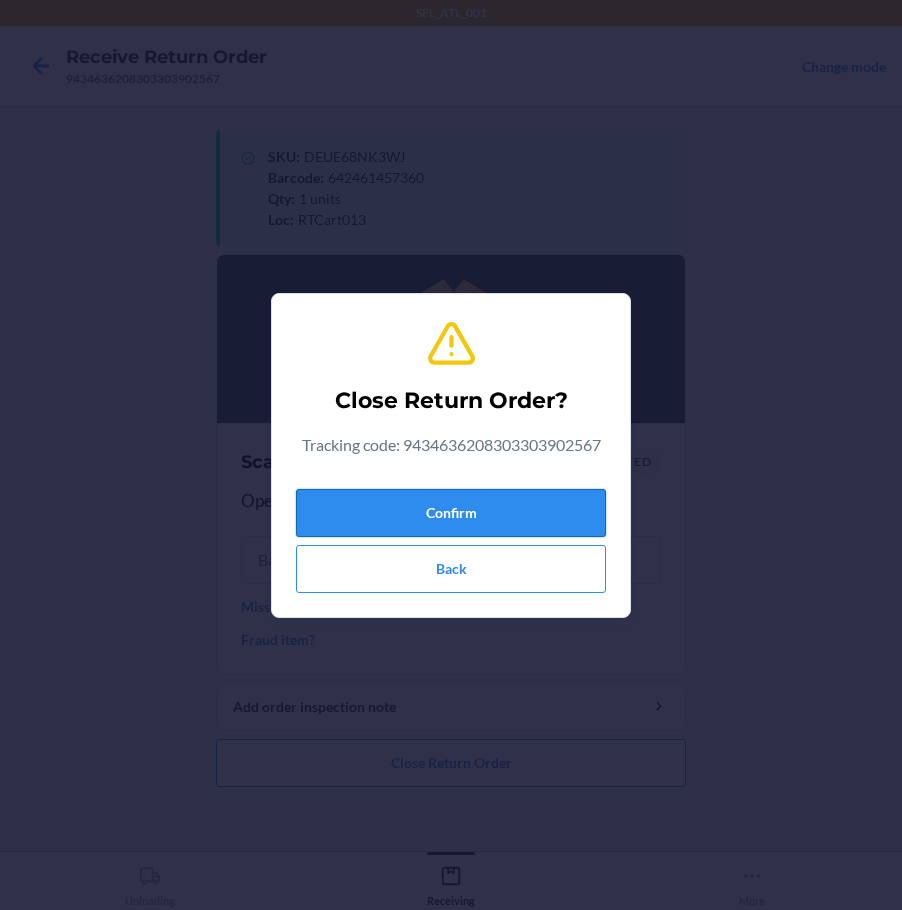 drag, startPoint x: 394, startPoint y: 508, endPoint x: 396, endPoint y: 518, distance: 10.198039 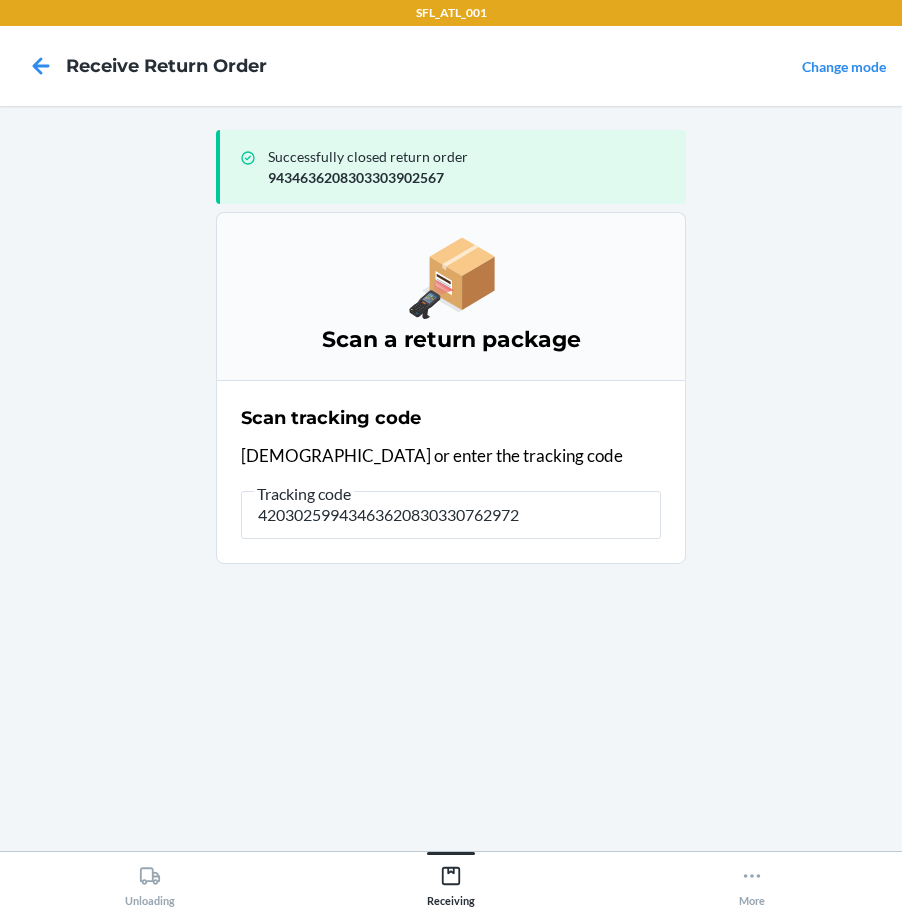 type on "420302599434636208303307629729" 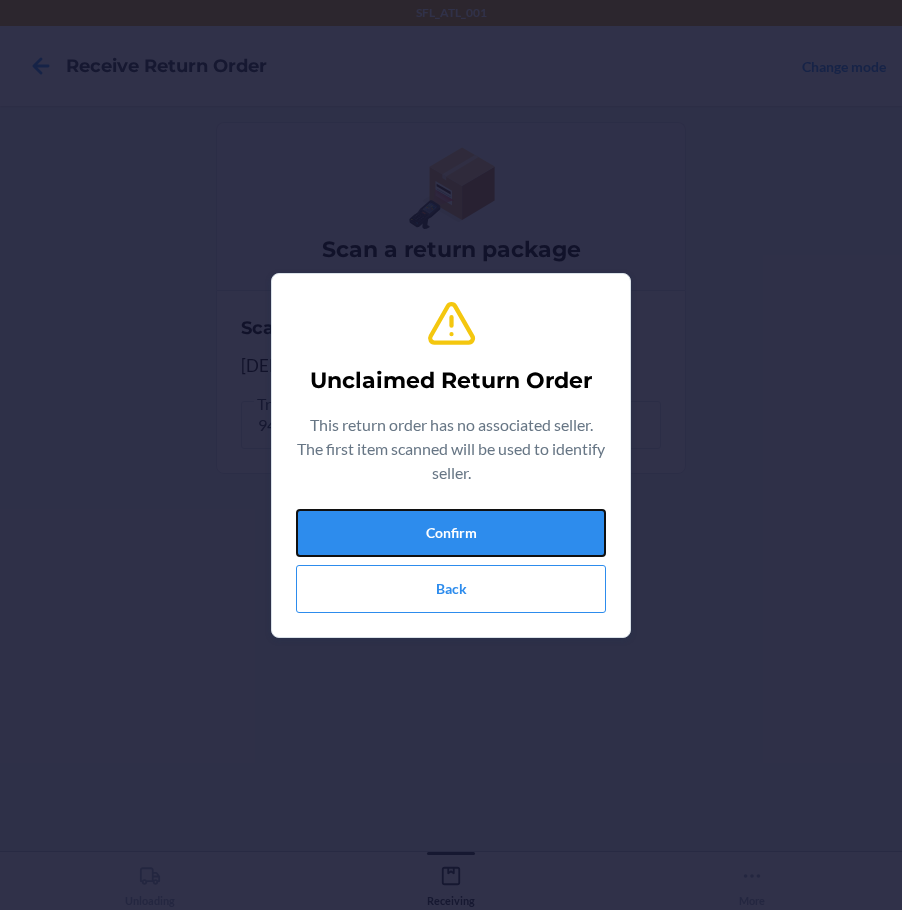 click on "Confirm" at bounding box center [451, 533] 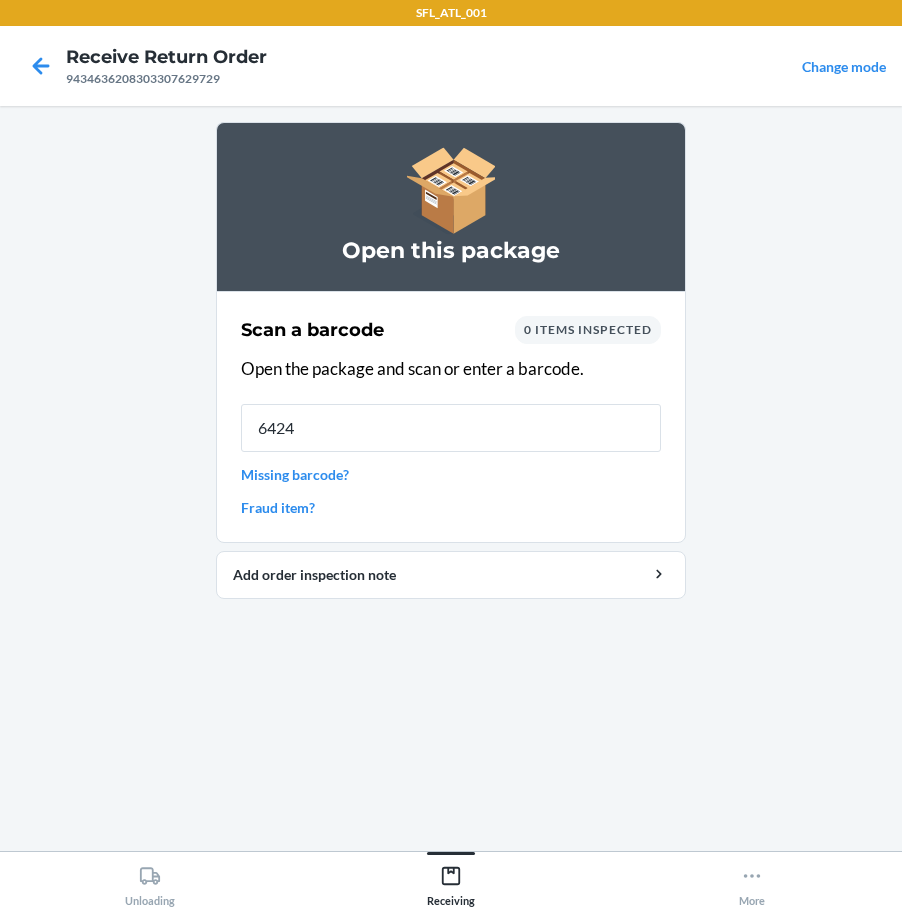 type on "64246" 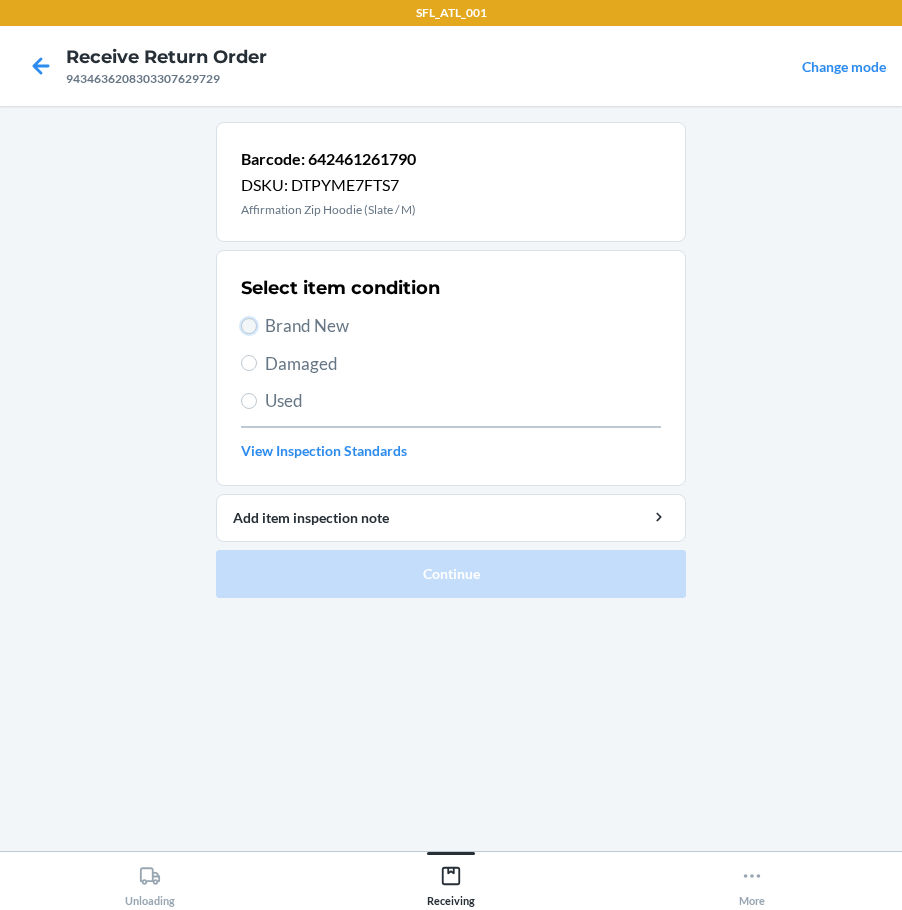 click on "Brand New" at bounding box center [249, 326] 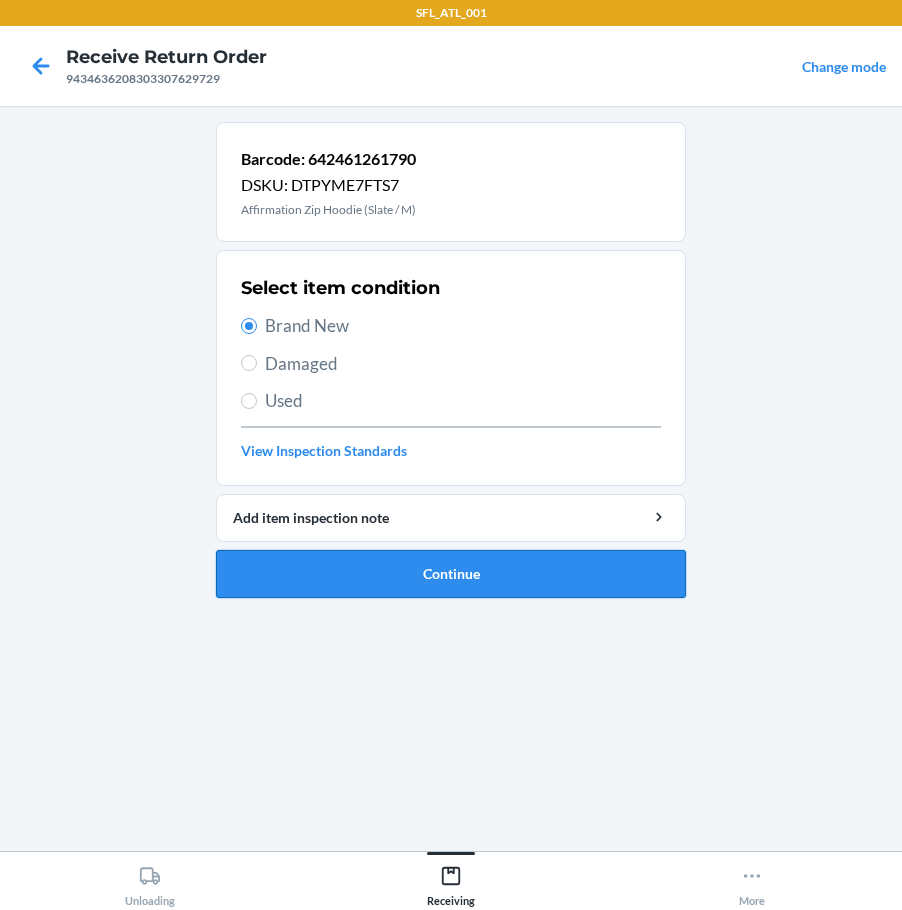 click on "Continue" at bounding box center [451, 574] 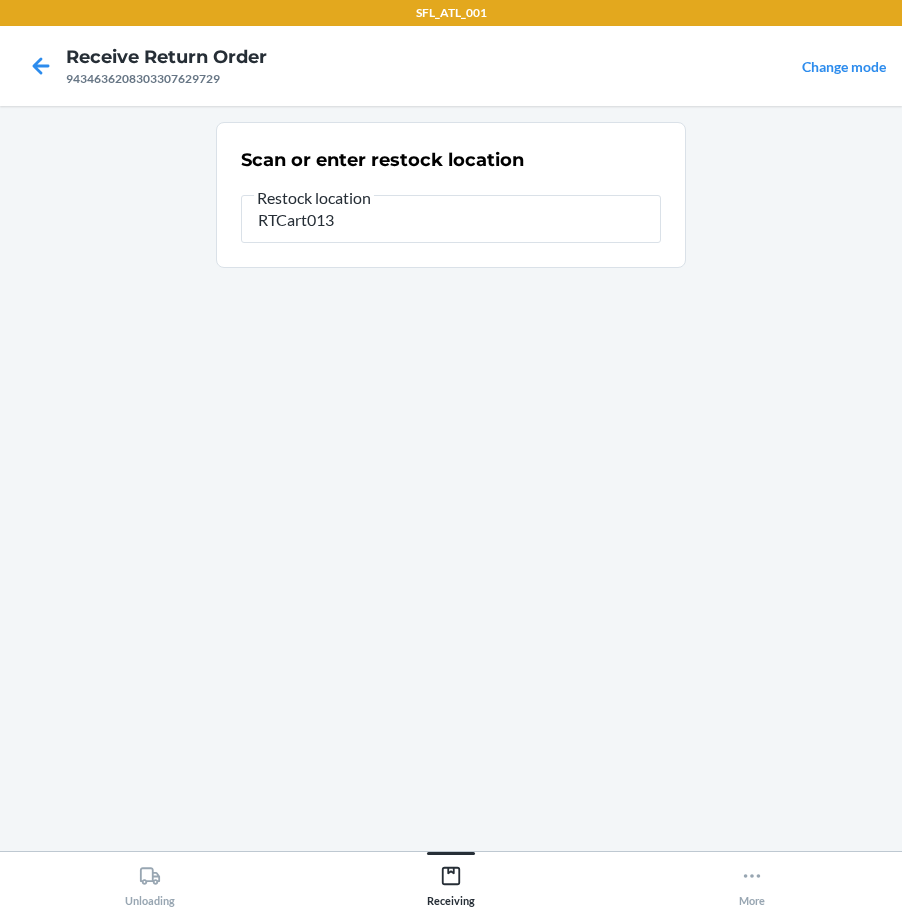 type on "RTCart013" 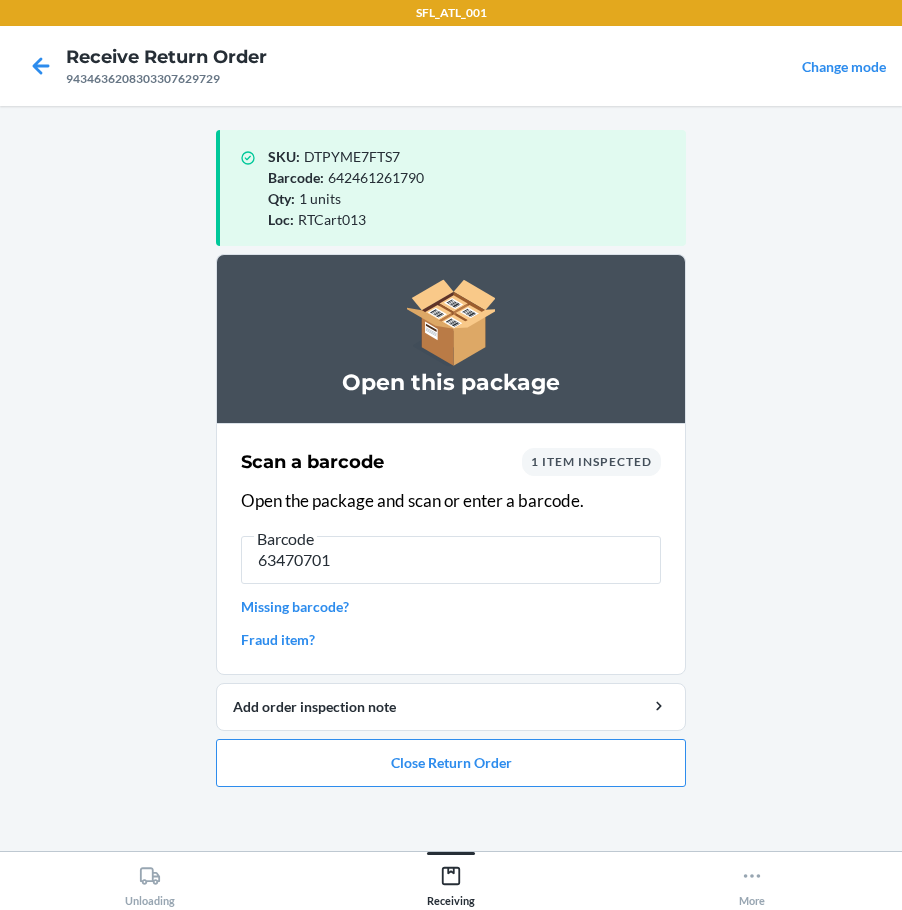 type on "634707019" 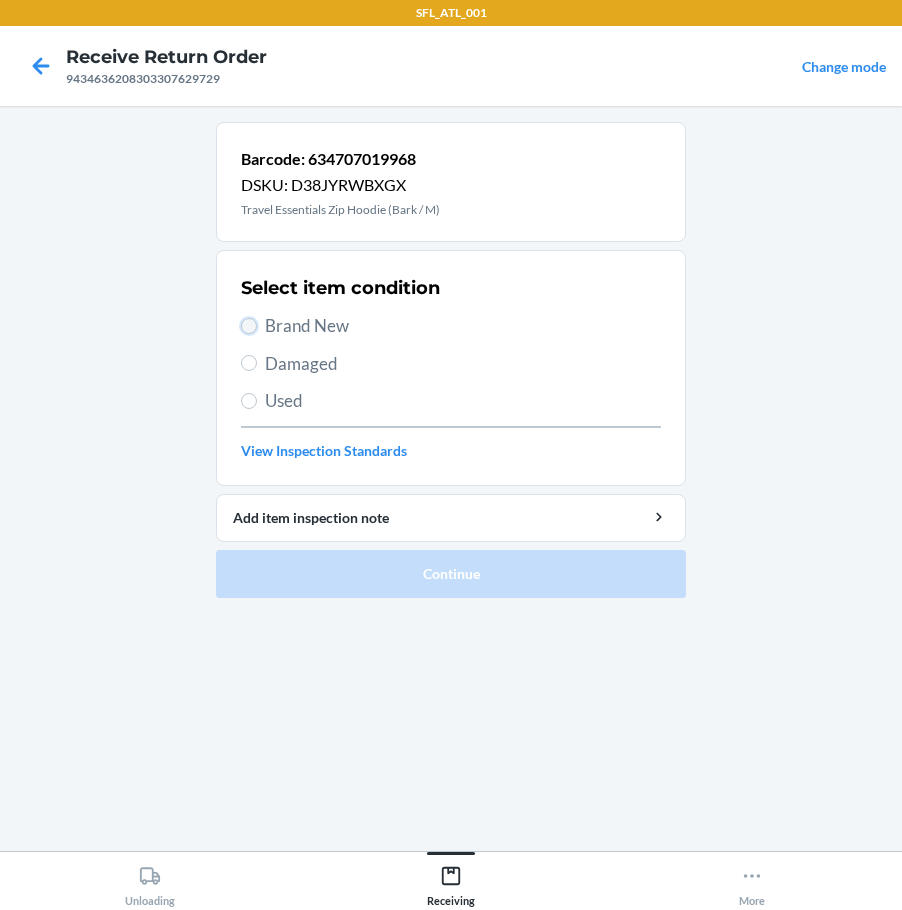 click on "Brand New" at bounding box center (249, 326) 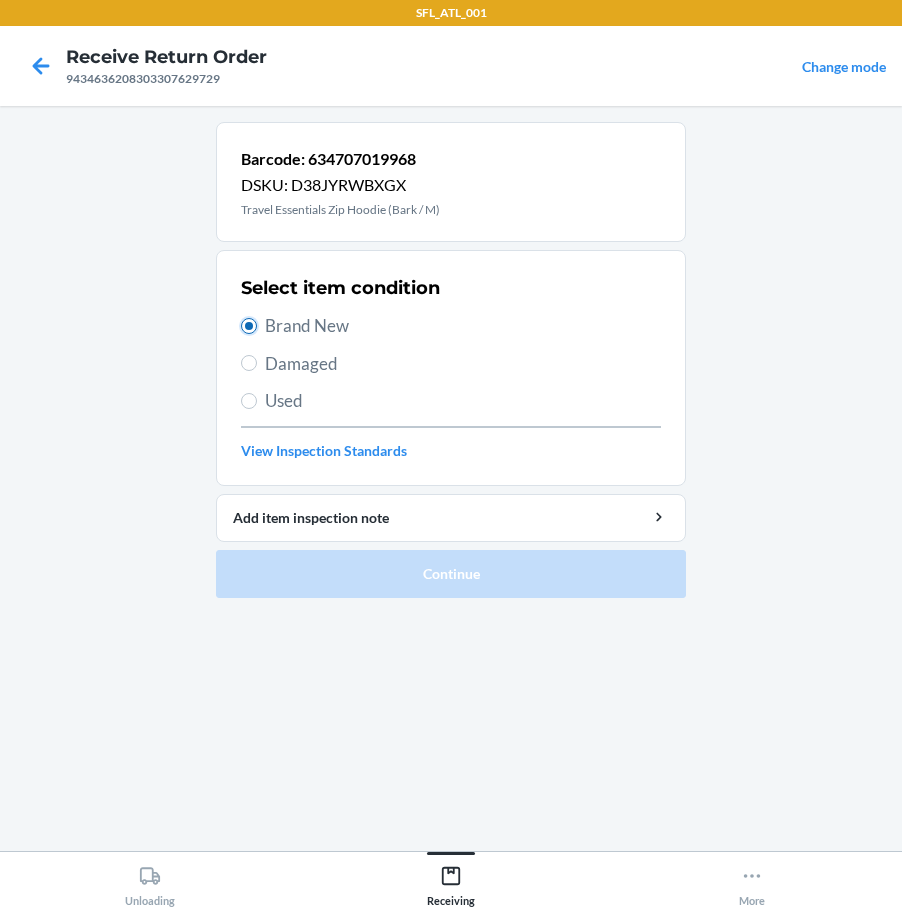 radio on "true" 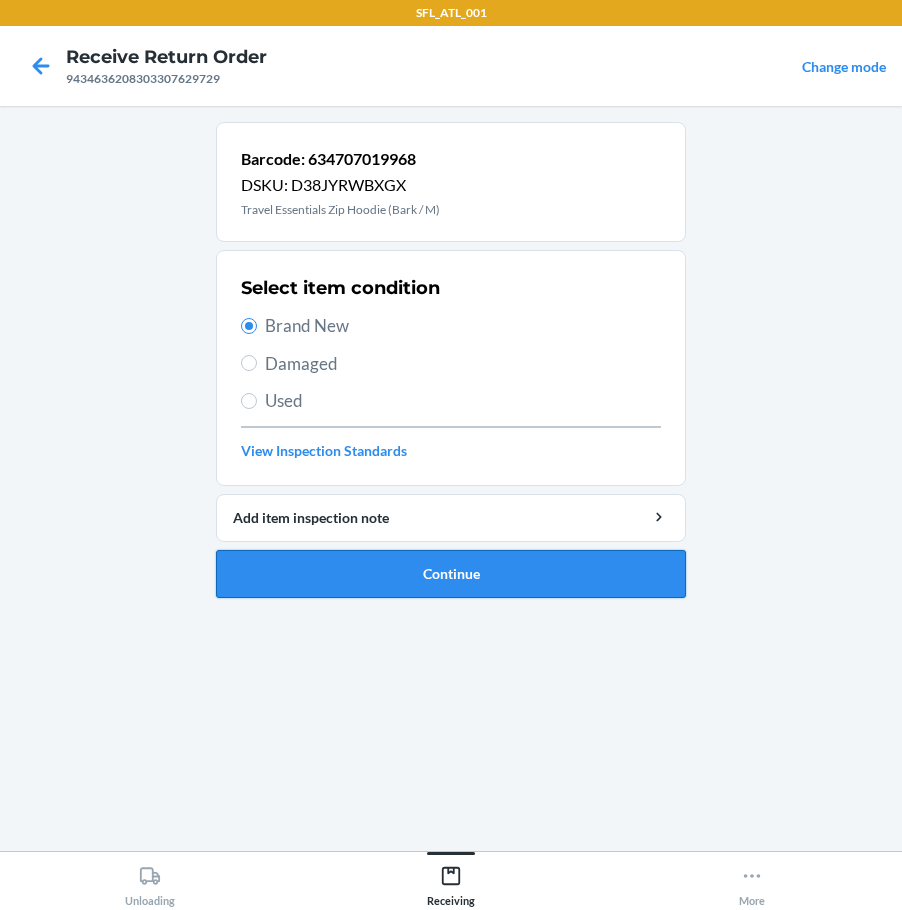 click on "Continue" at bounding box center (451, 574) 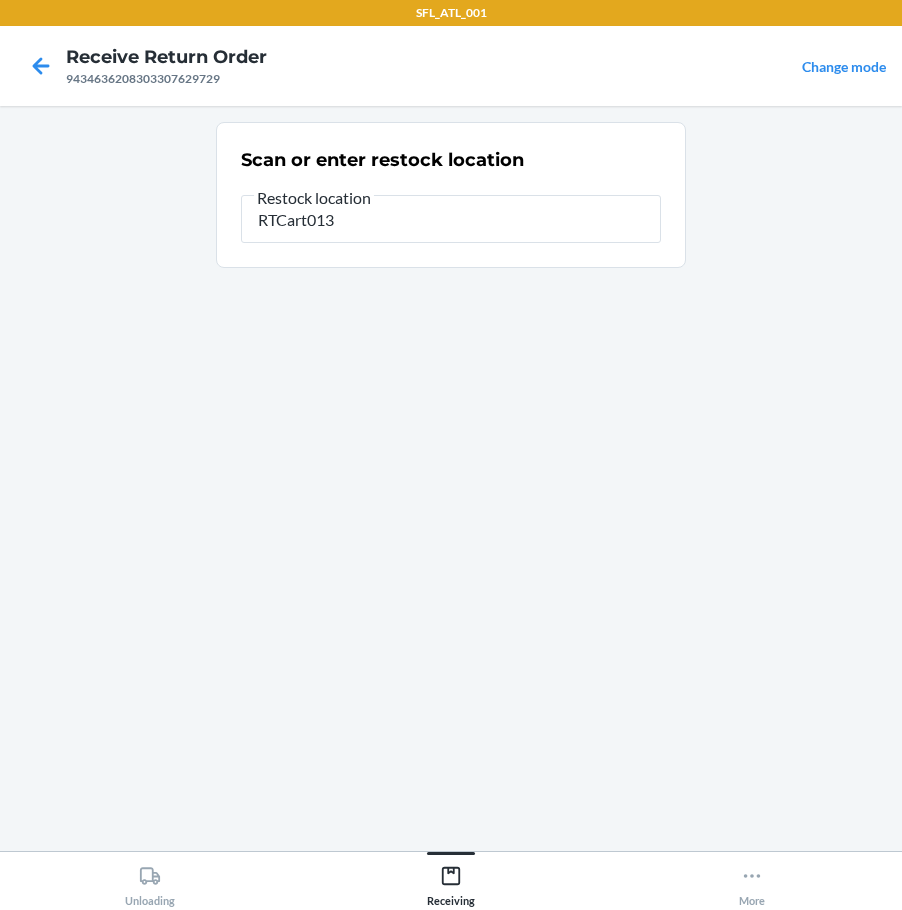 type on "RTCart013" 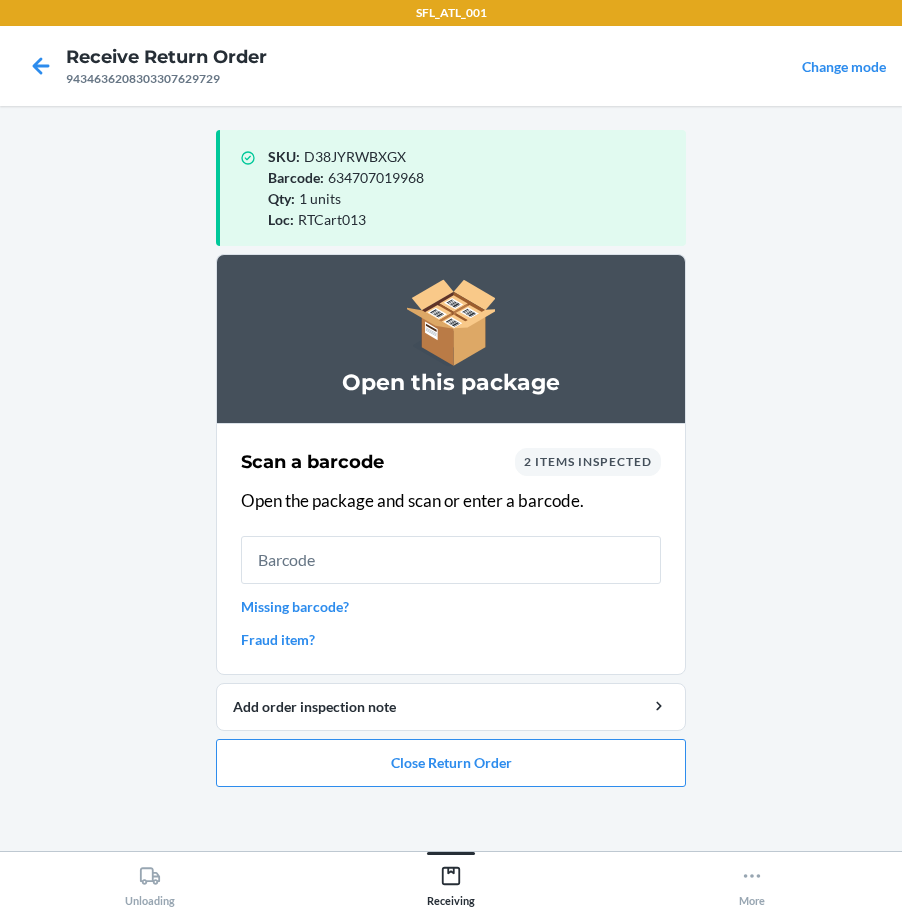 click on "Missing barcode?" at bounding box center (451, 606) 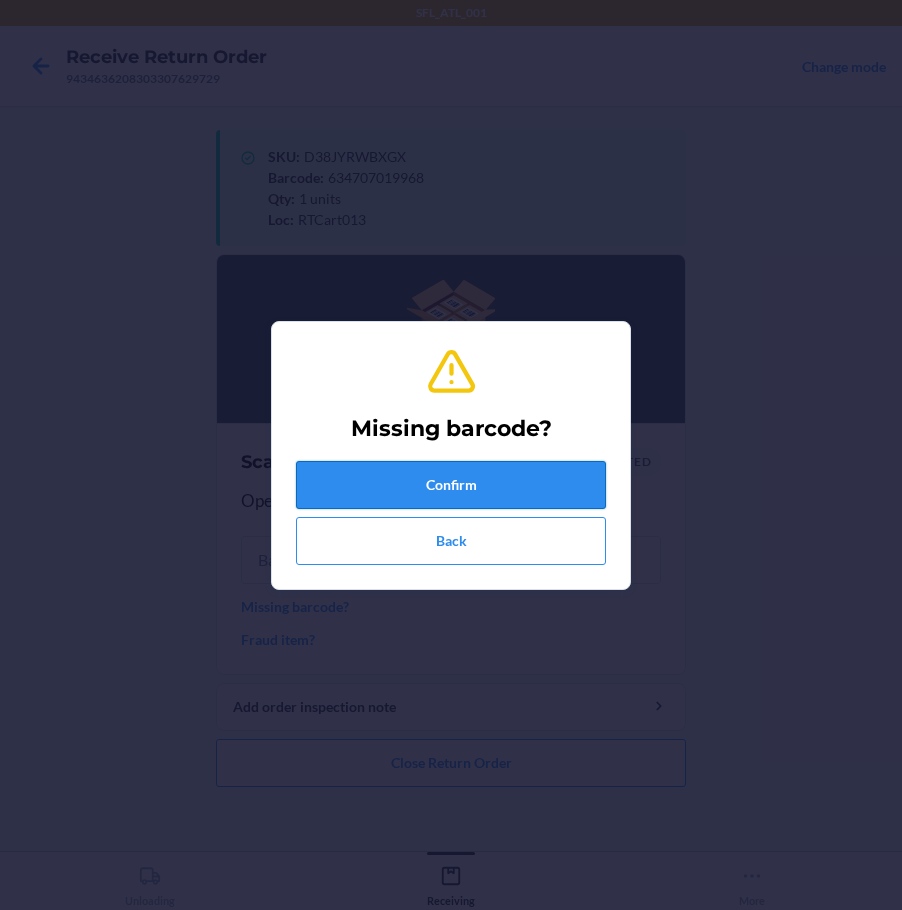 click on "Confirm" at bounding box center (451, 485) 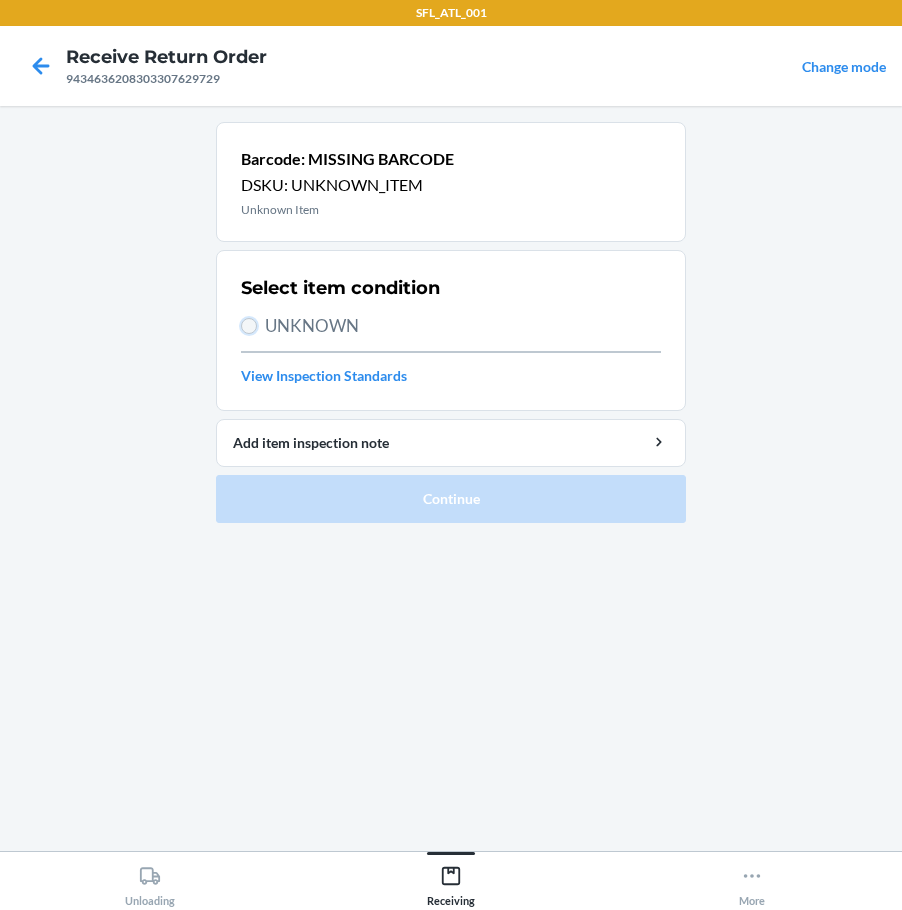 click on "UNKNOWN" at bounding box center (249, 326) 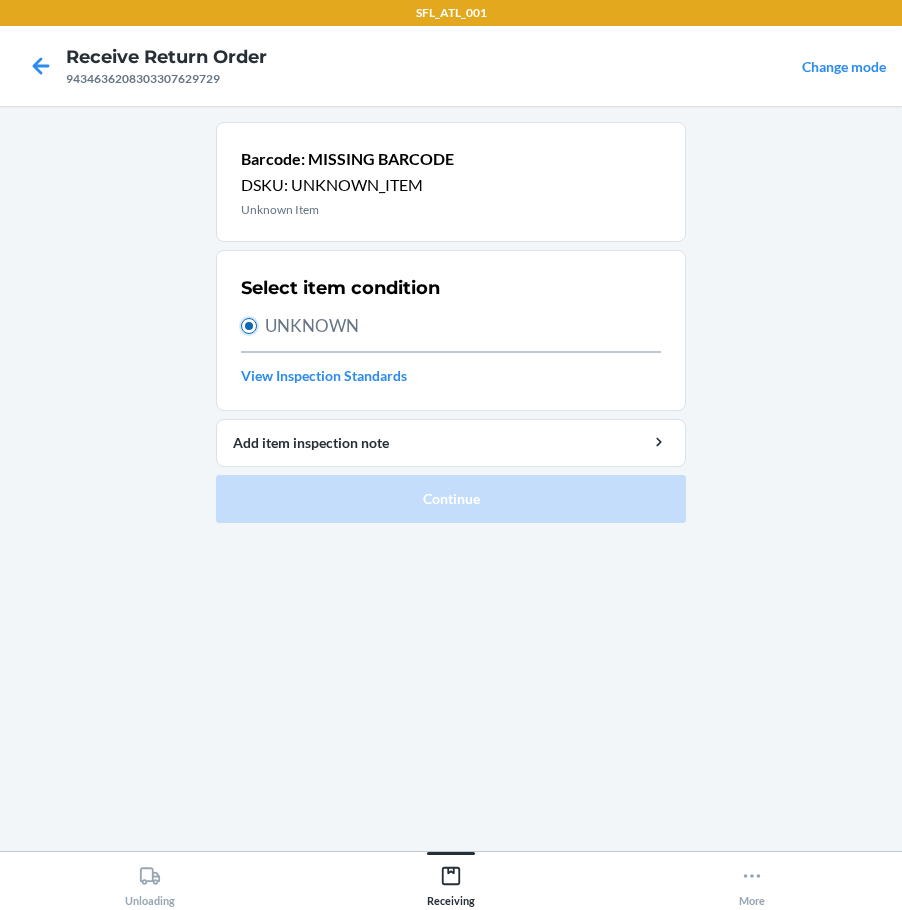 radio on "true" 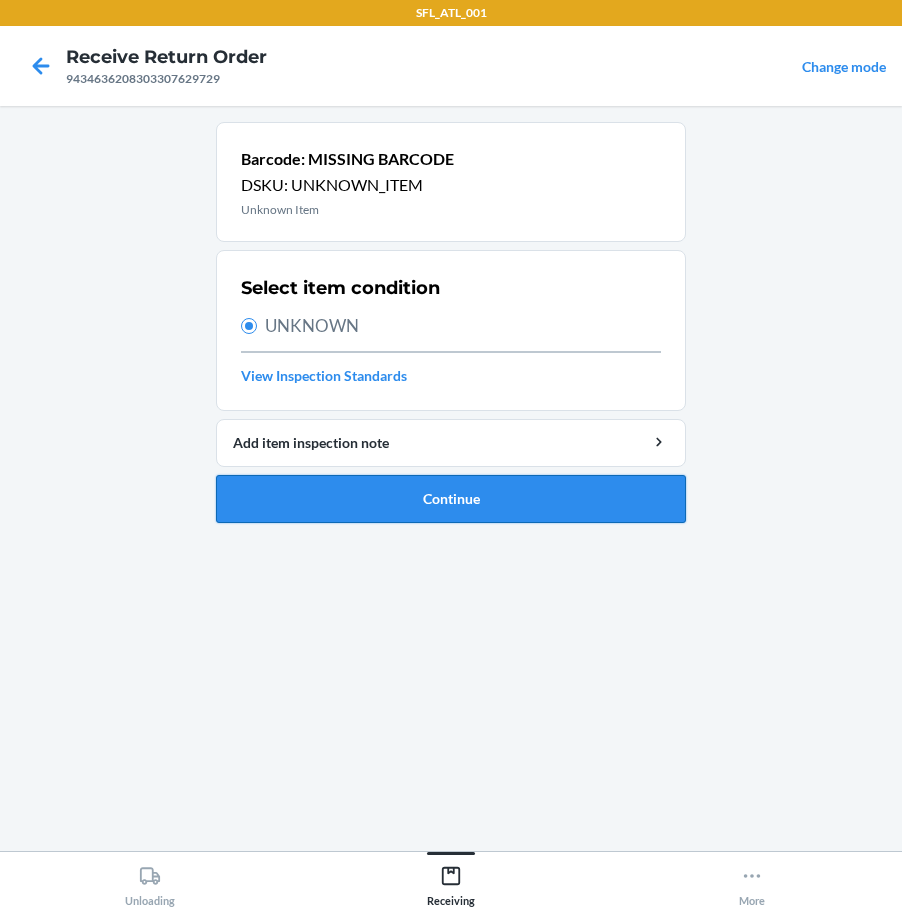 click on "Continue" at bounding box center (451, 499) 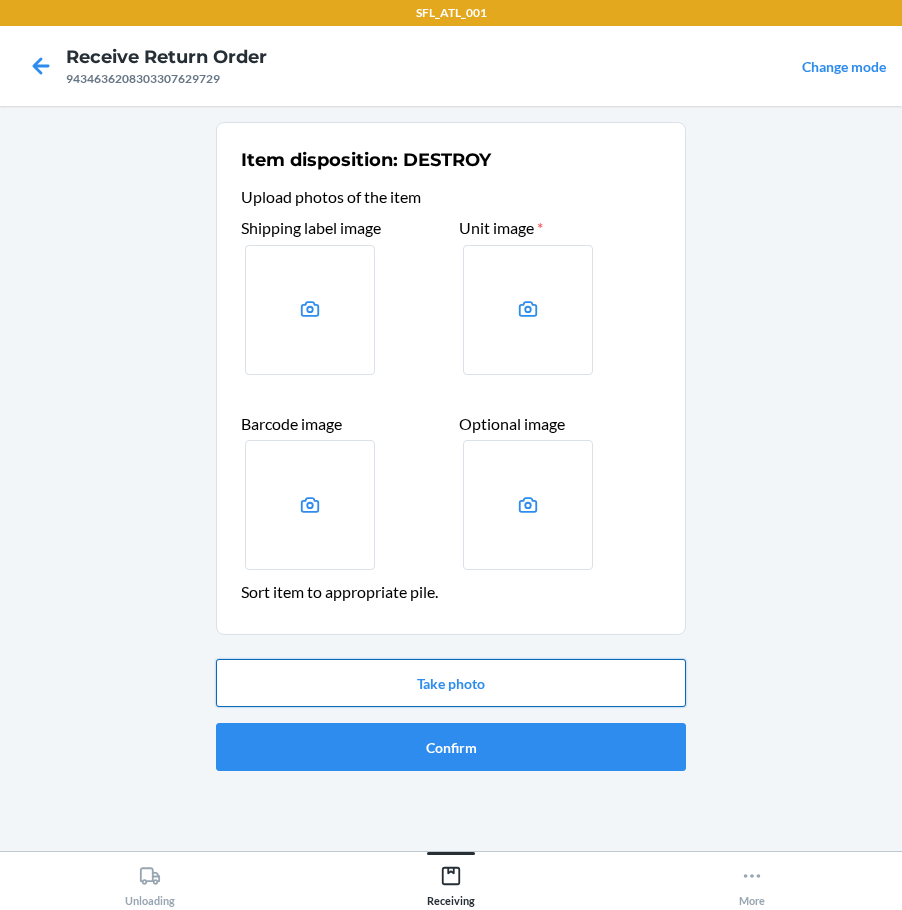 click on "Take photo" at bounding box center [451, 683] 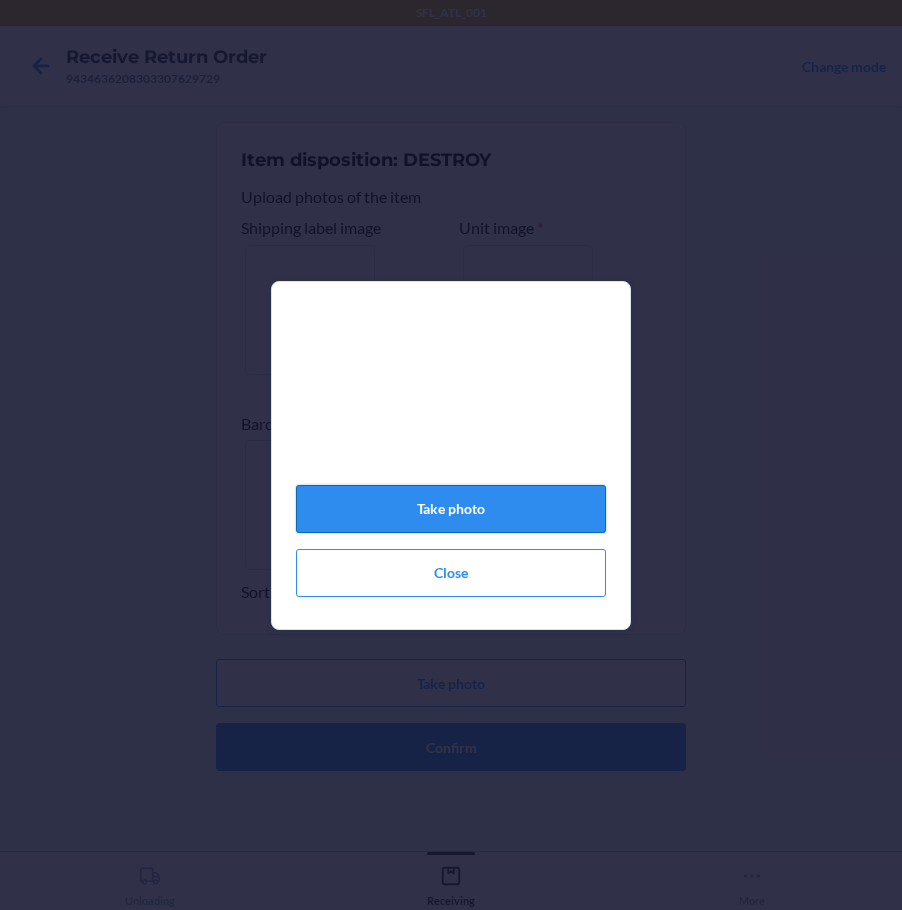 click on "Take photo" 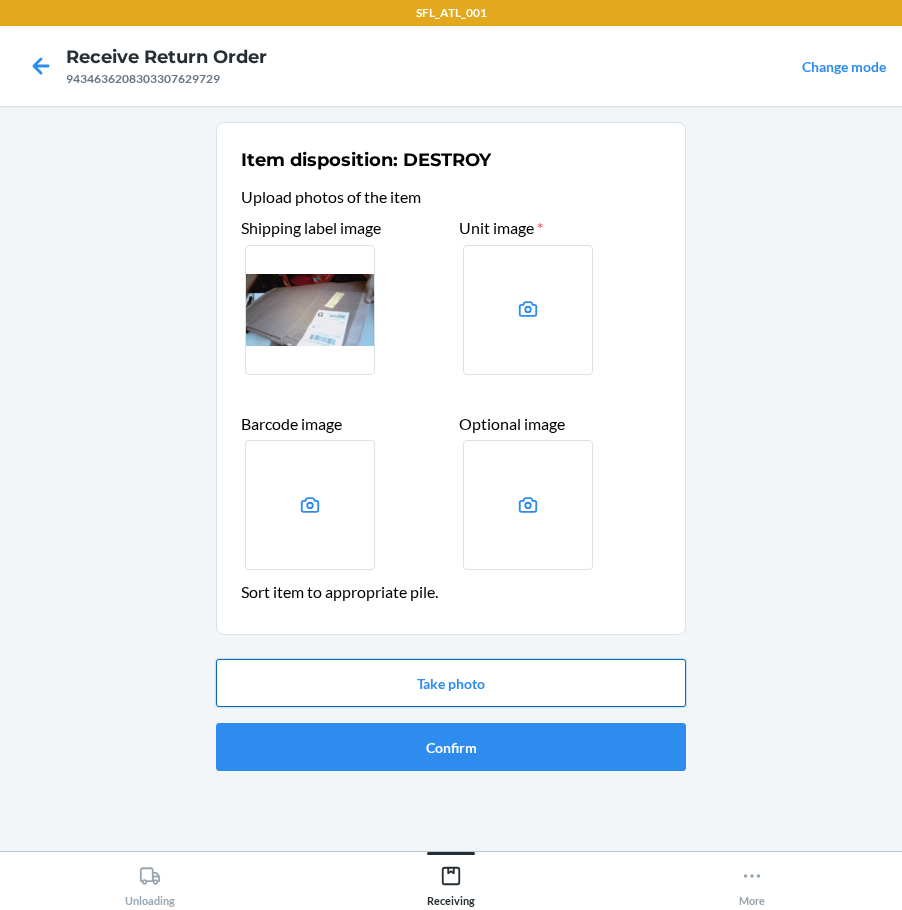 click on "Take photo" at bounding box center [451, 683] 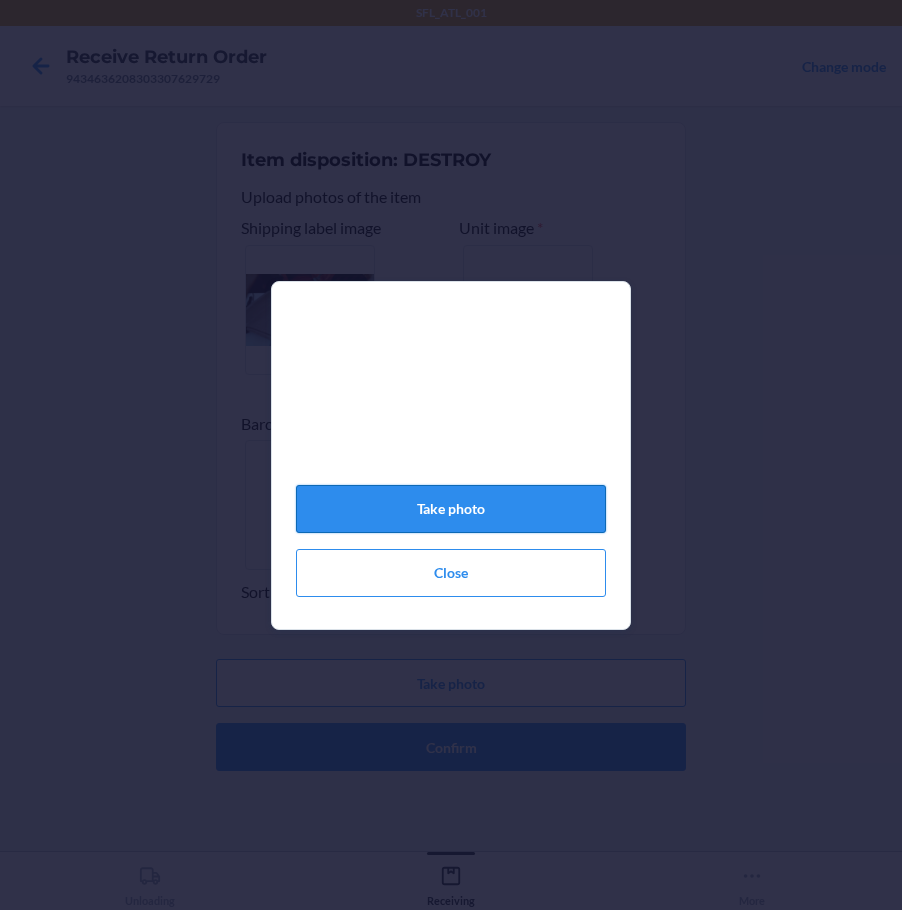 click on "Take photo" 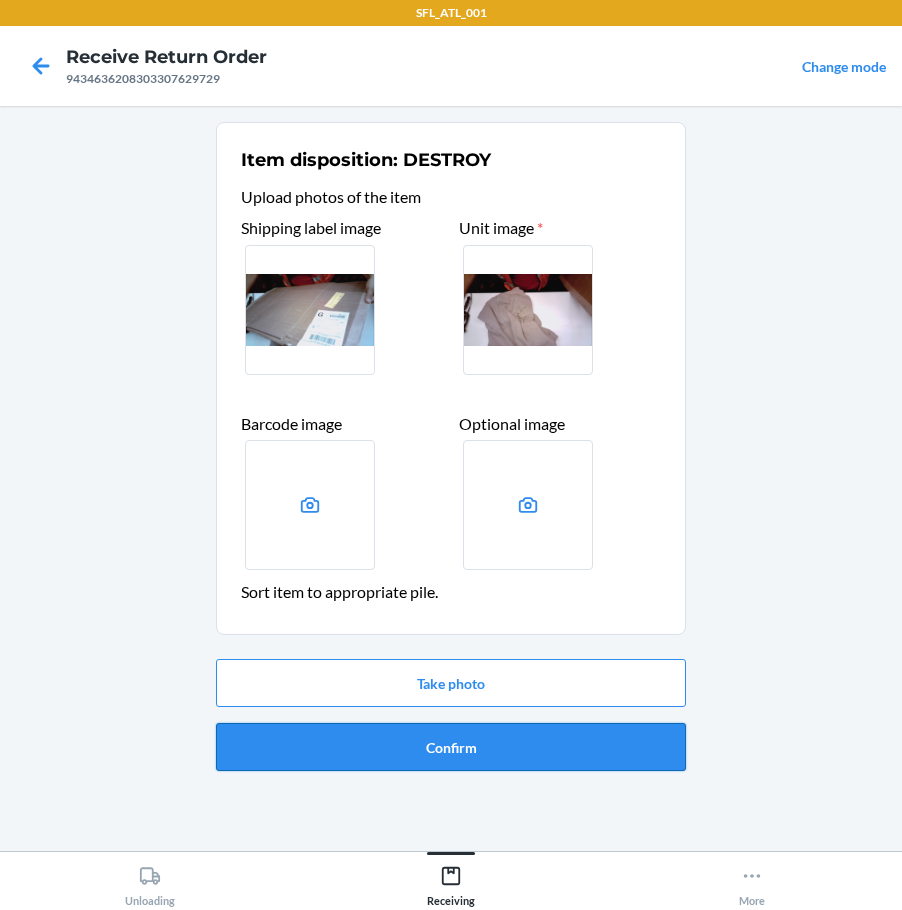 click on "Confirm" at bounding box center [451, 747] 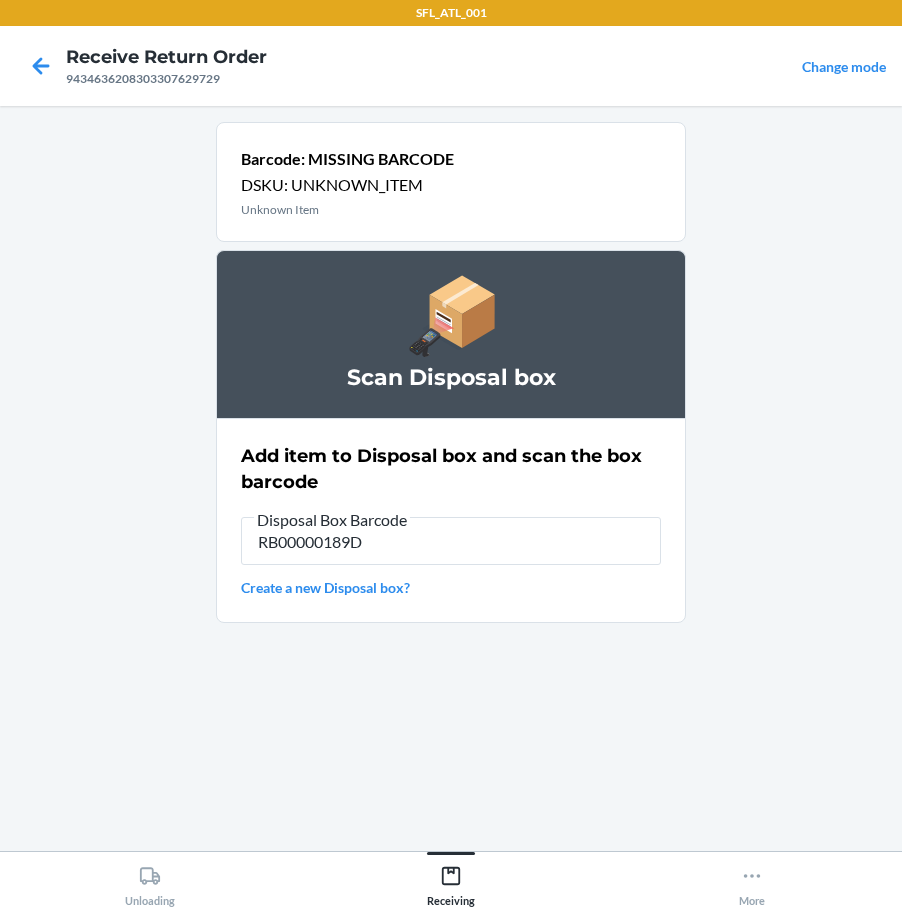 type on "RB00000189D" 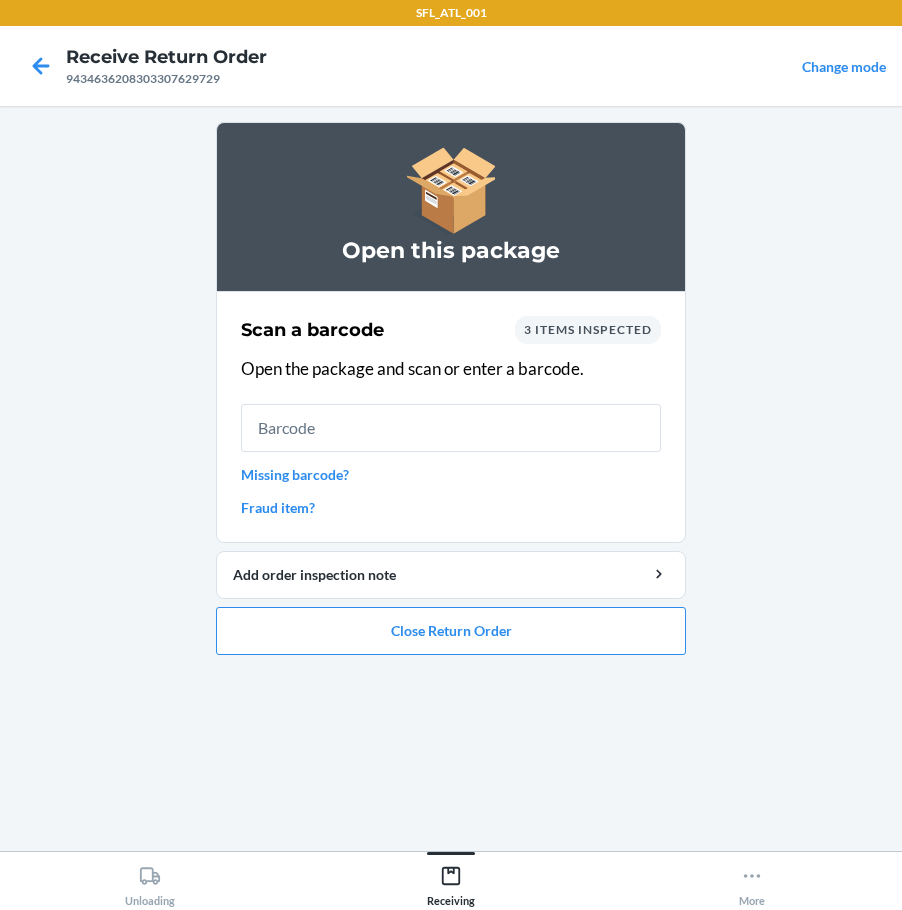 type 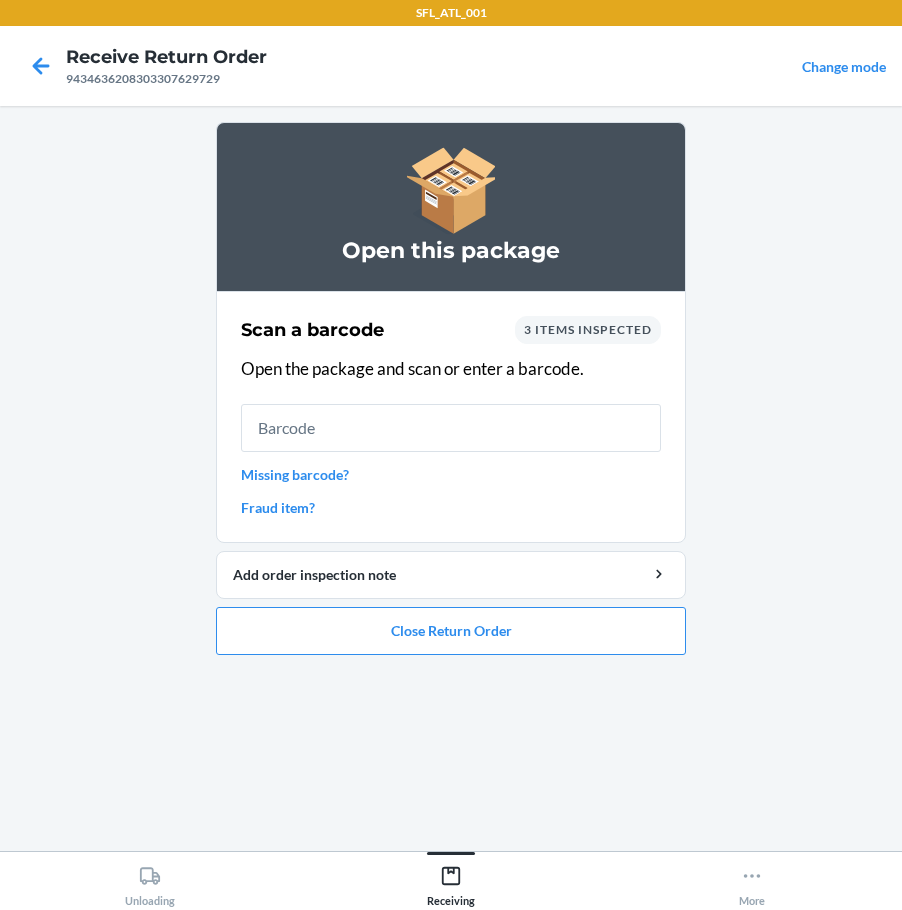 click on "Missing barcode?" at bounding box center [451, 474] 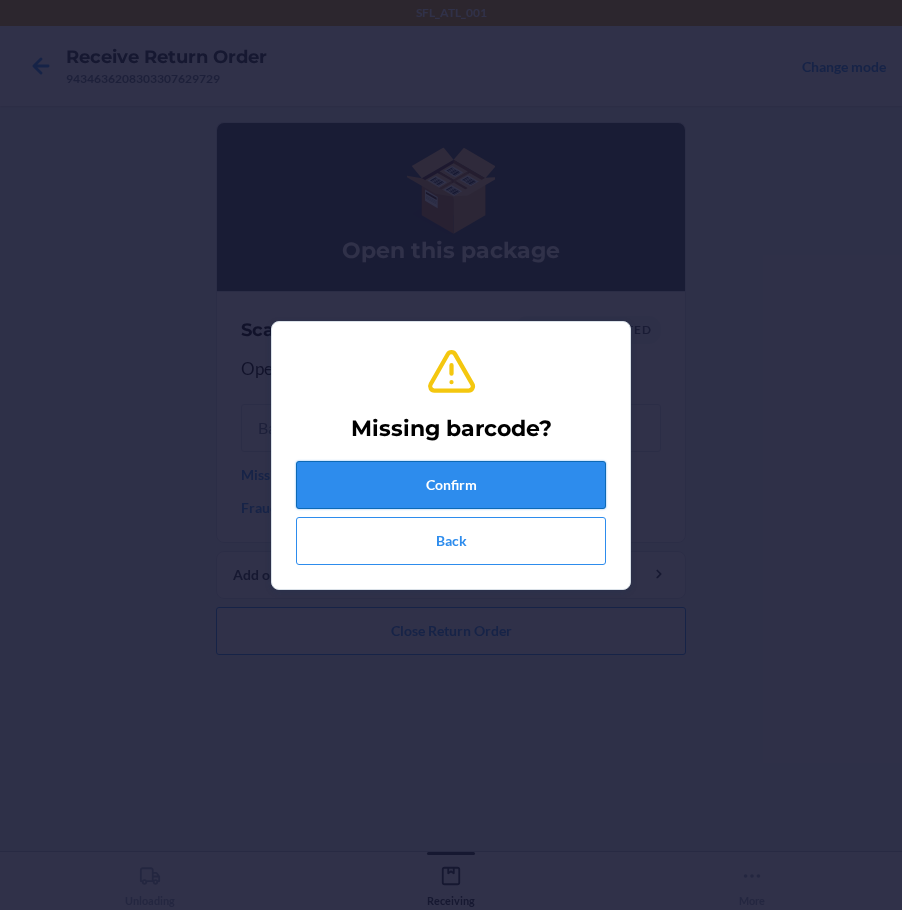 click on "Confirm" at bounding box center [451, 485] 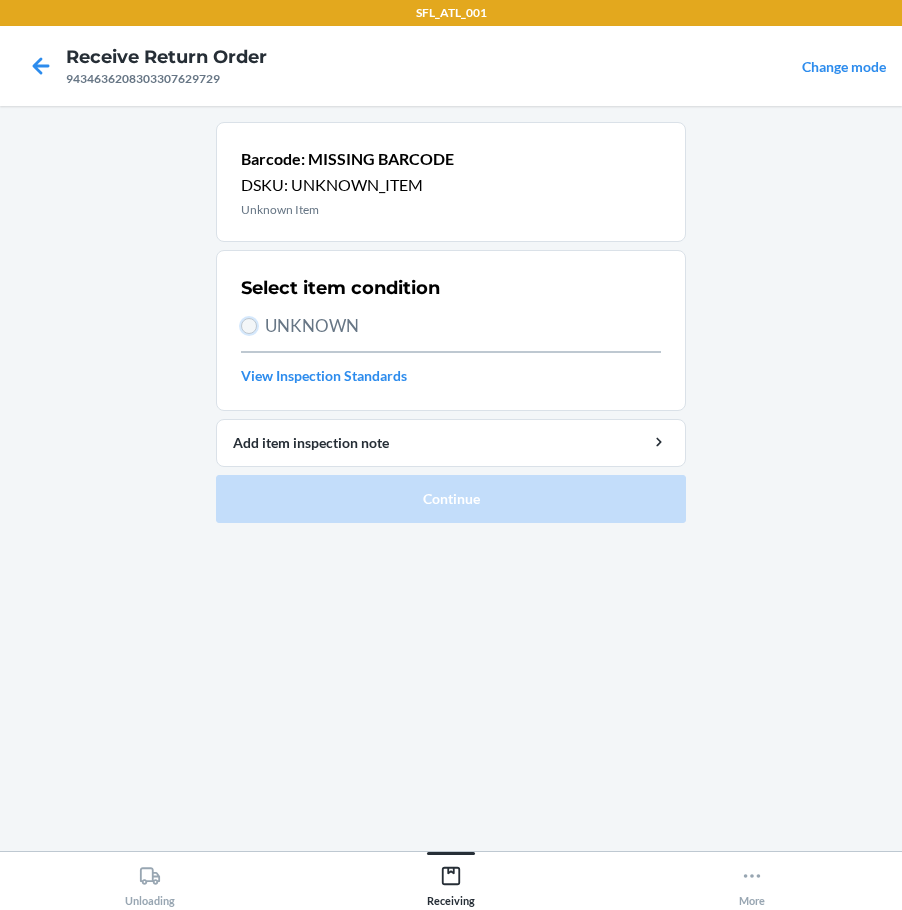 click on "UNKNOWN" at bounding box center (249, 326) 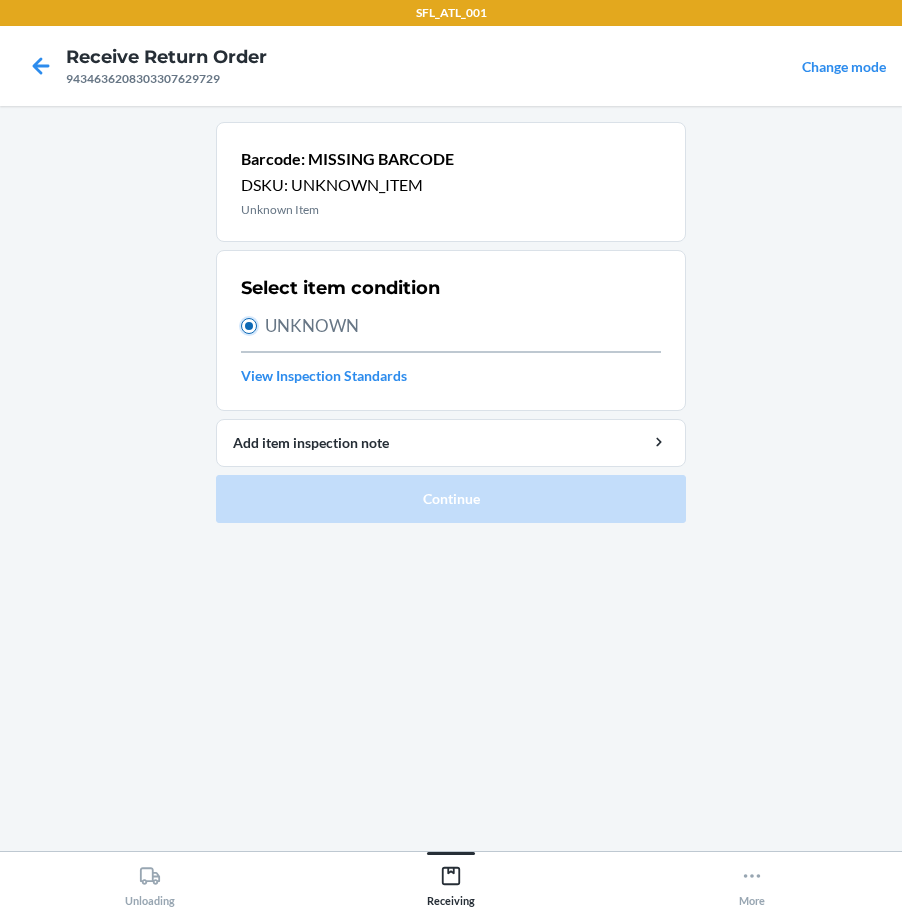 radio on "true" 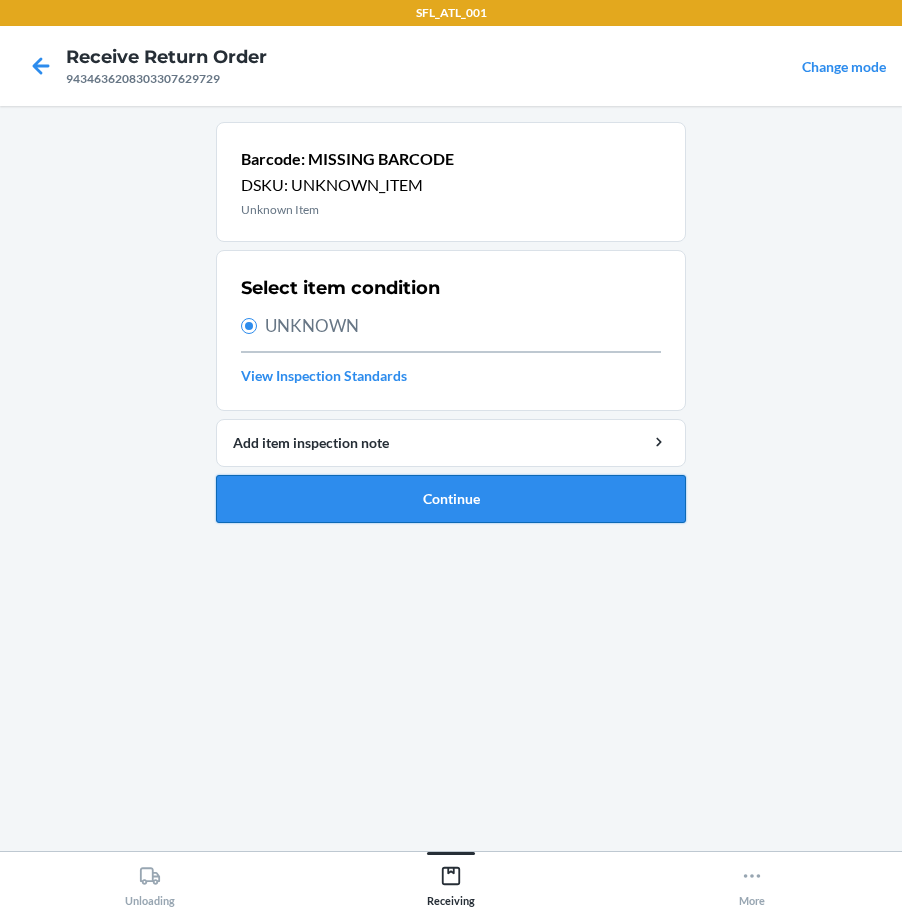 click on "Continue" at bounding box center (451, 499) 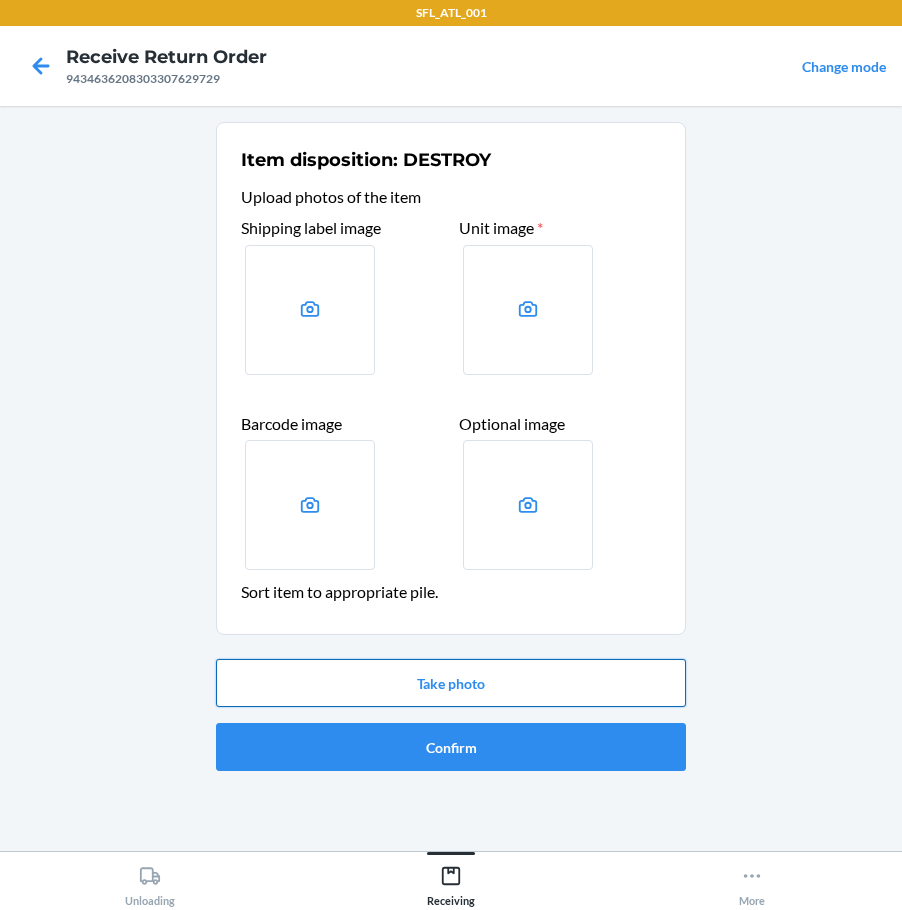 click on "Take photo" at bounding box center [451, 683] 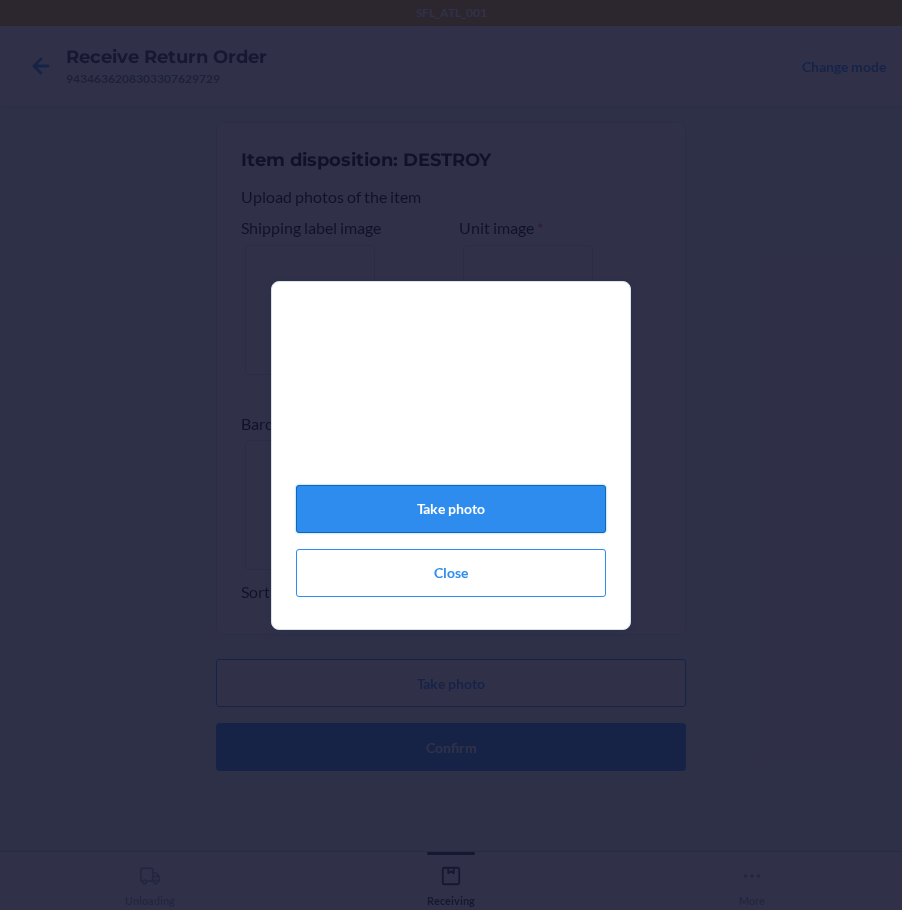 click on "Take photo" 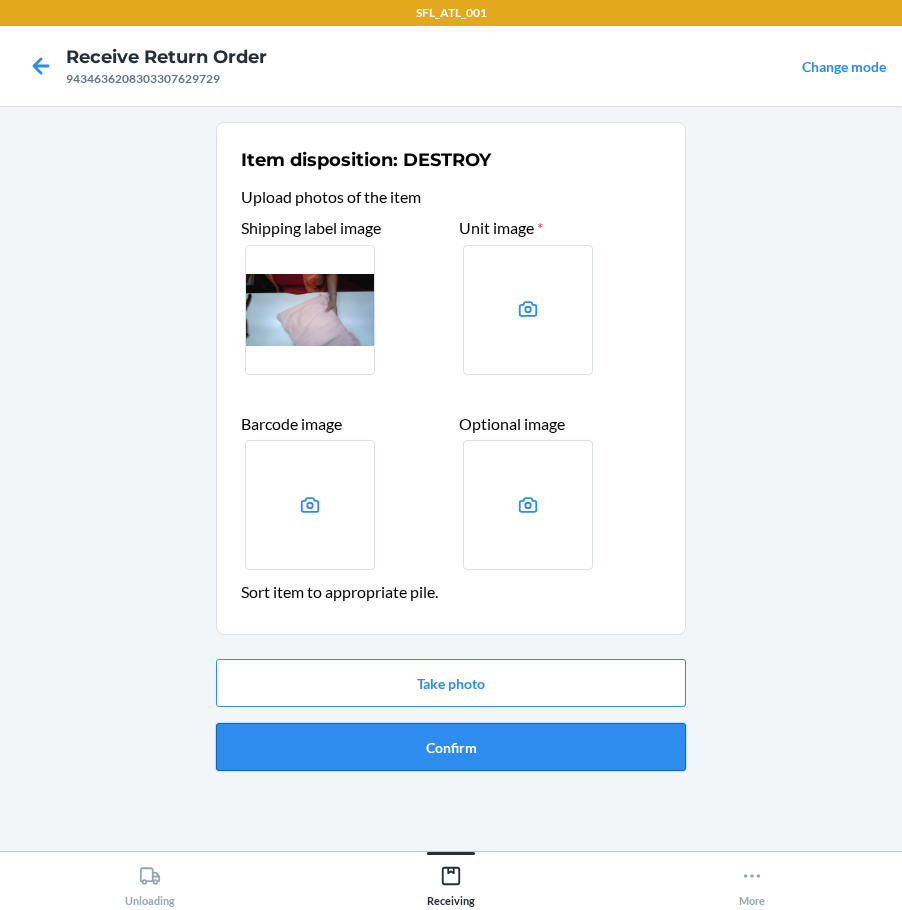 click on "Confirm" at bounding box center [451, 747] 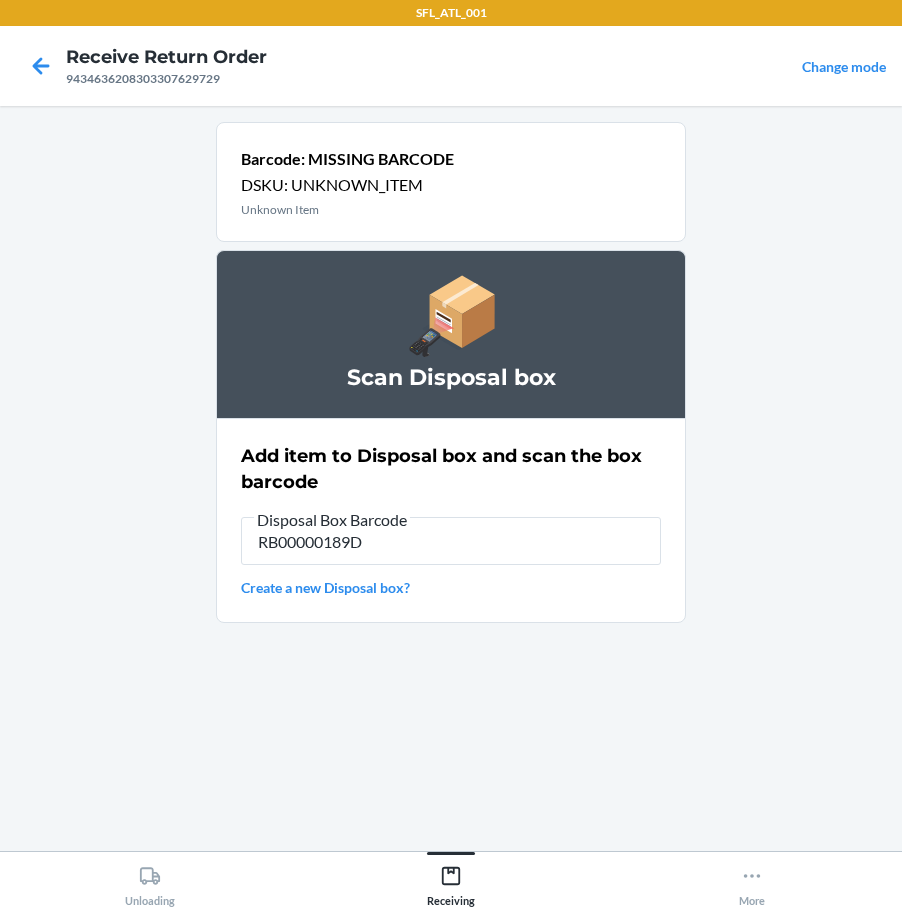 type on "RB00000189D" 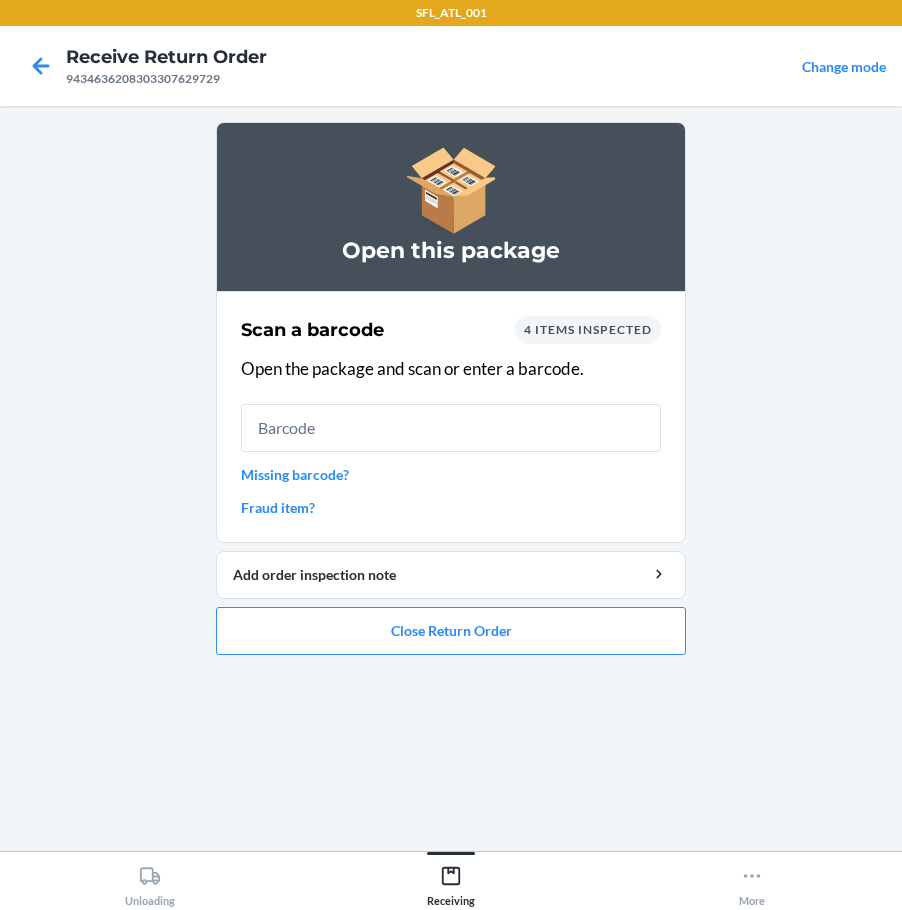 click on "Missing barcode?" at bounding box center (451, 474) 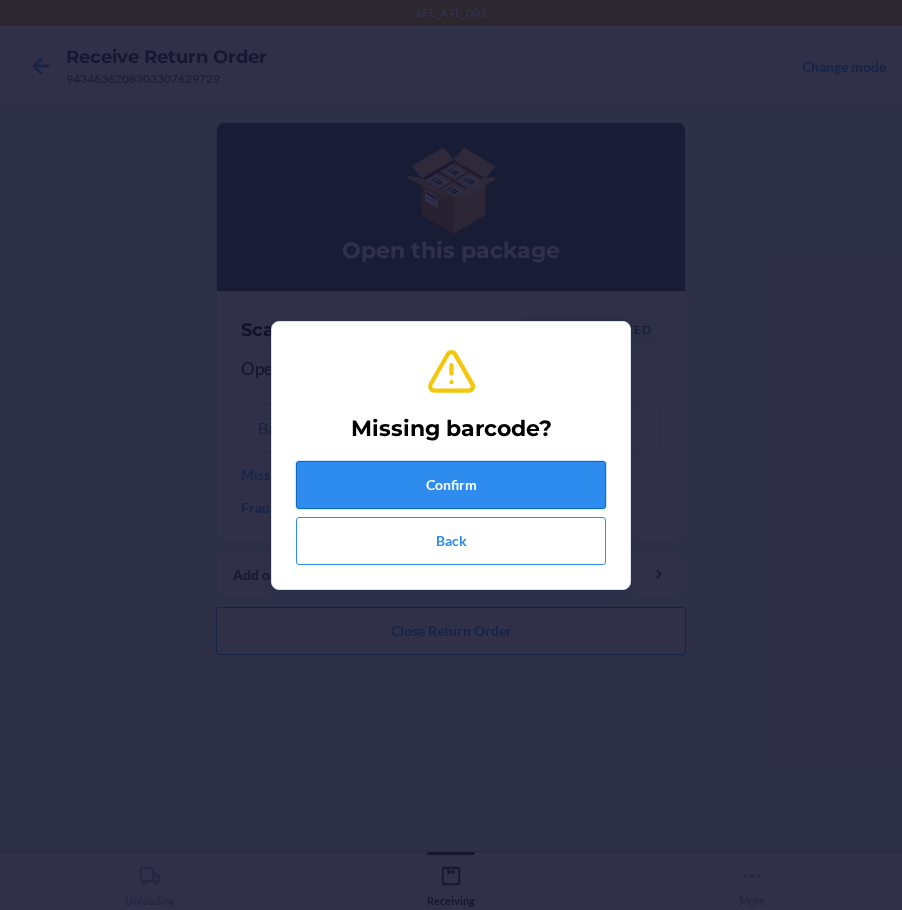 click on "Confirm" at bounding box center [451, 485] 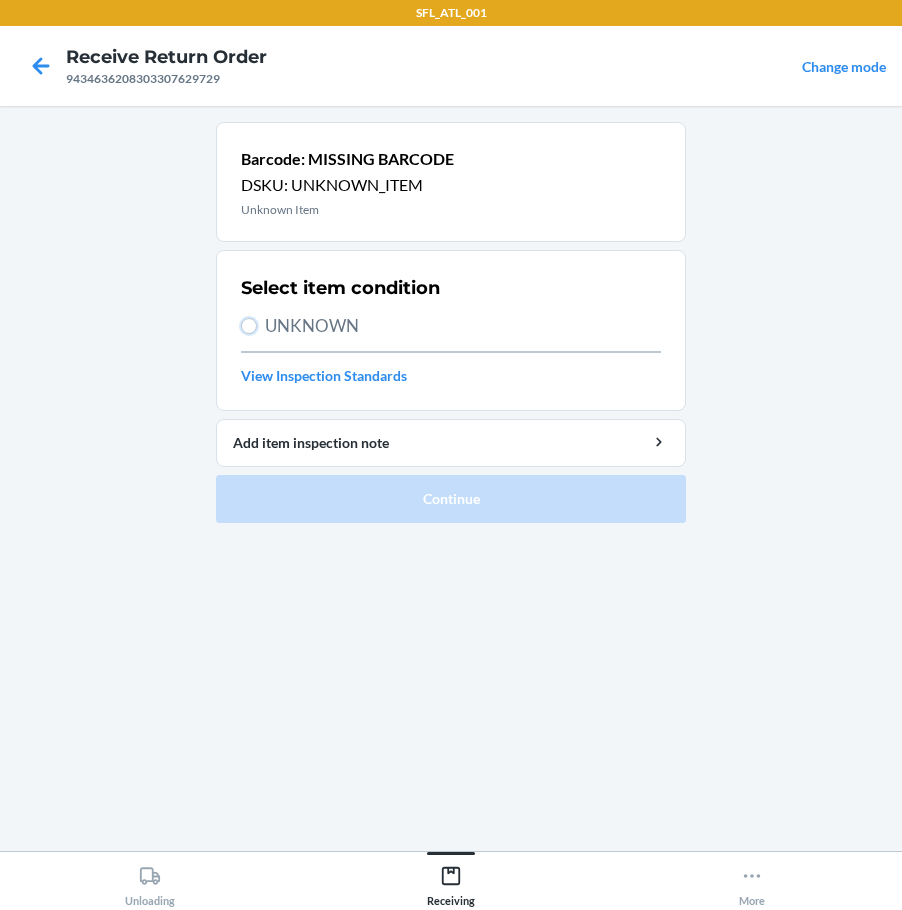 click on "UNKNOWN" at bounding box center [451, 326] 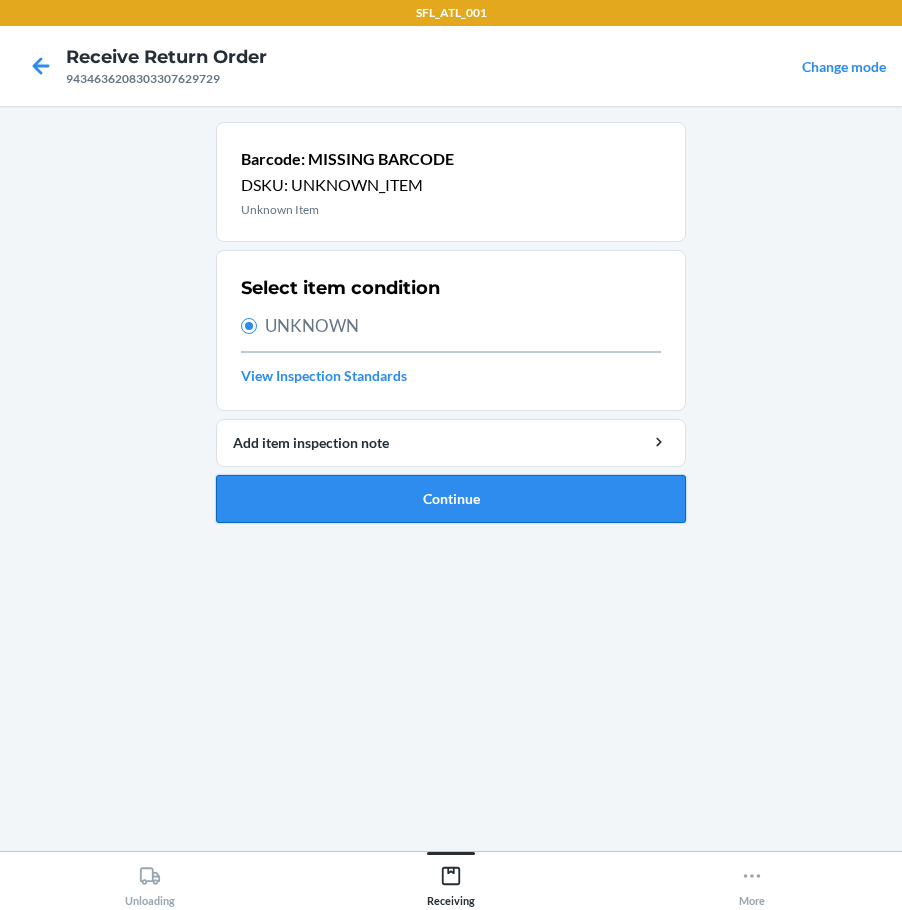 click on "Continue" at bounding box center [451, 499] 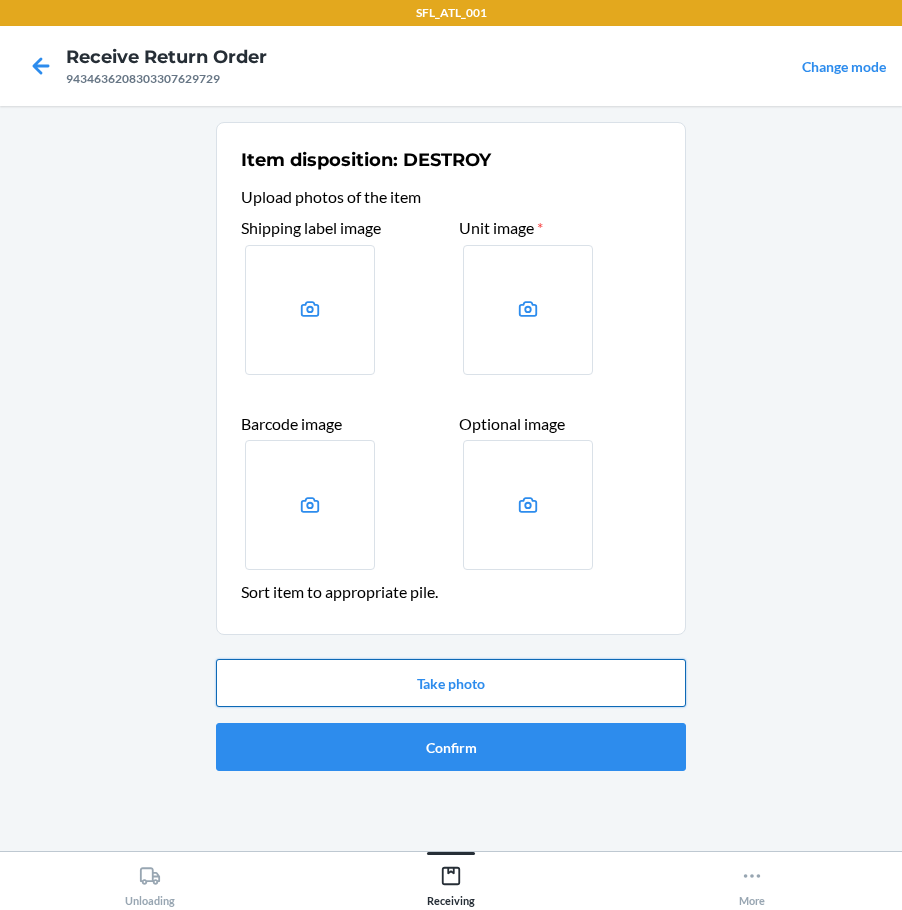 click on "Take photo" at bounding box center (451, 683) 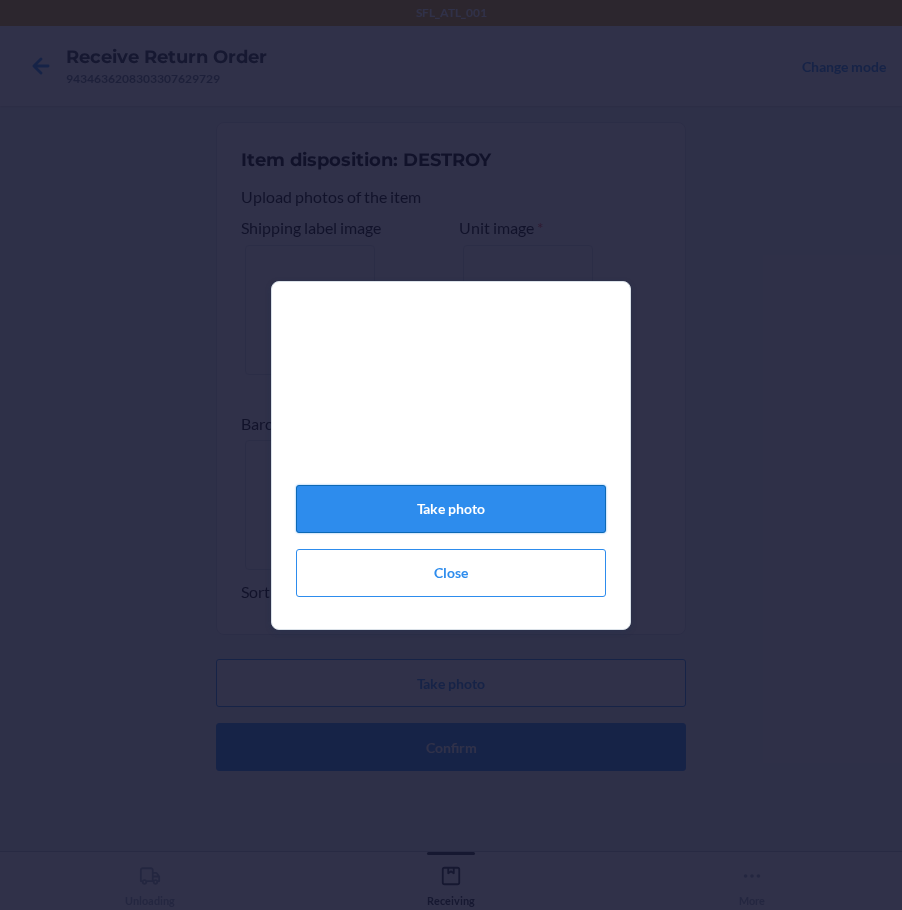 click on "Take photo" 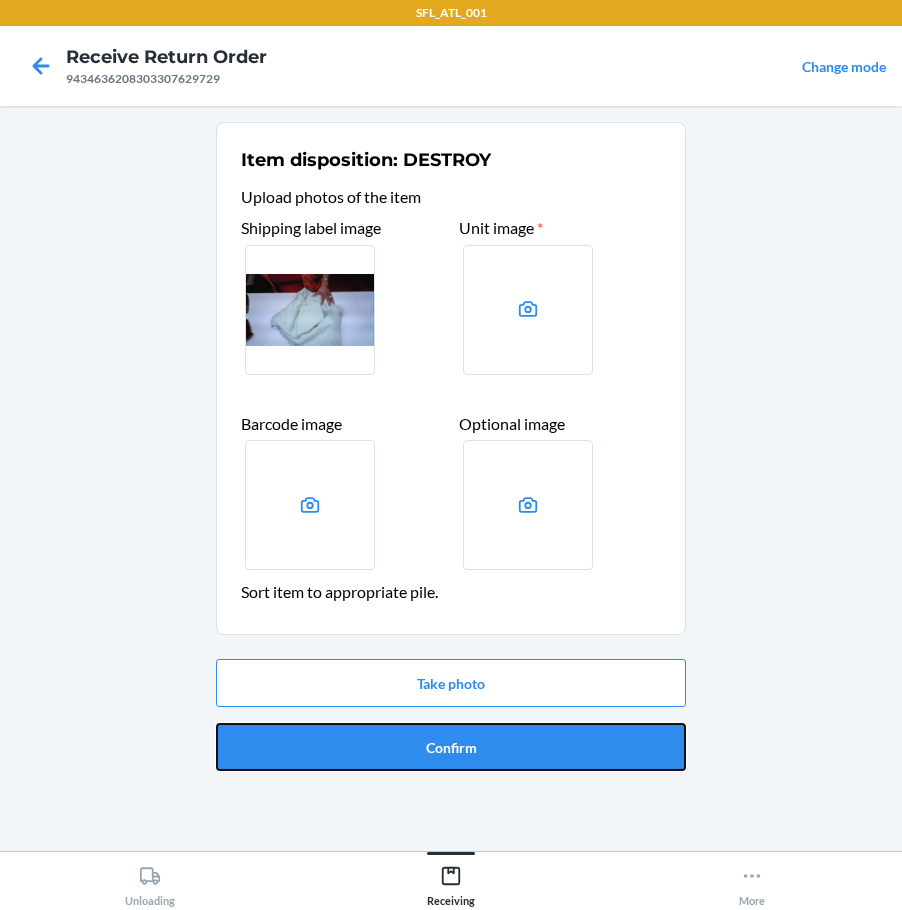 click on "Confirm" at bounding box center (451, 747) 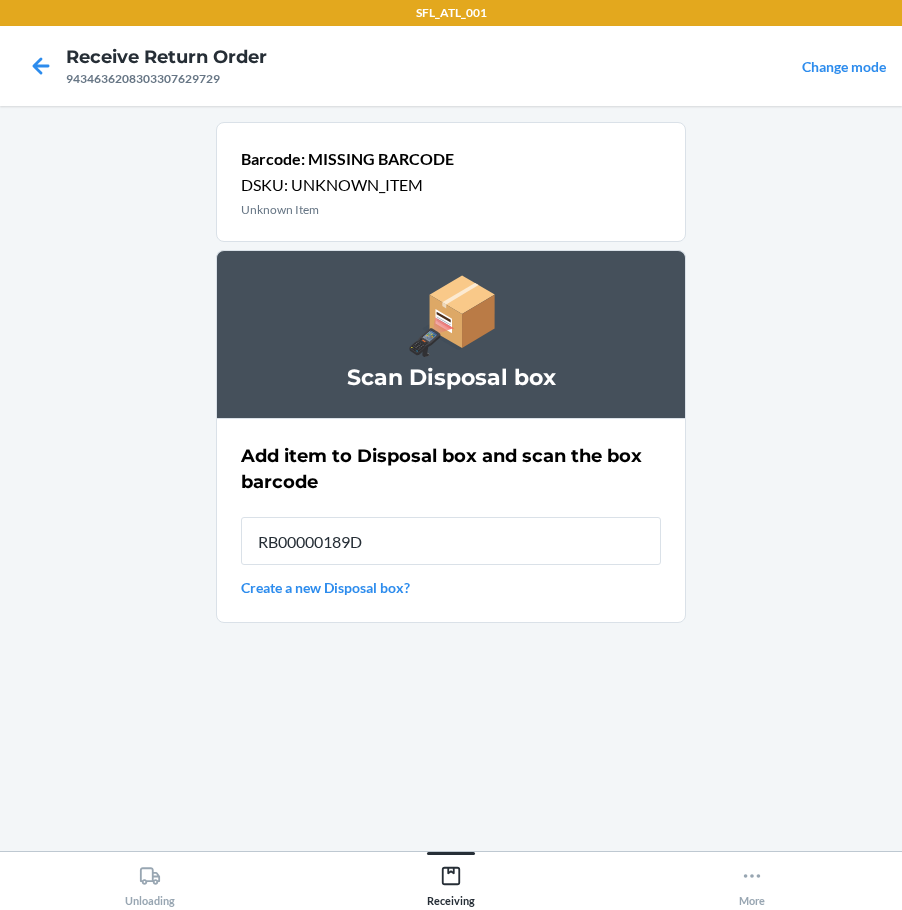 type on "RB00000189D" 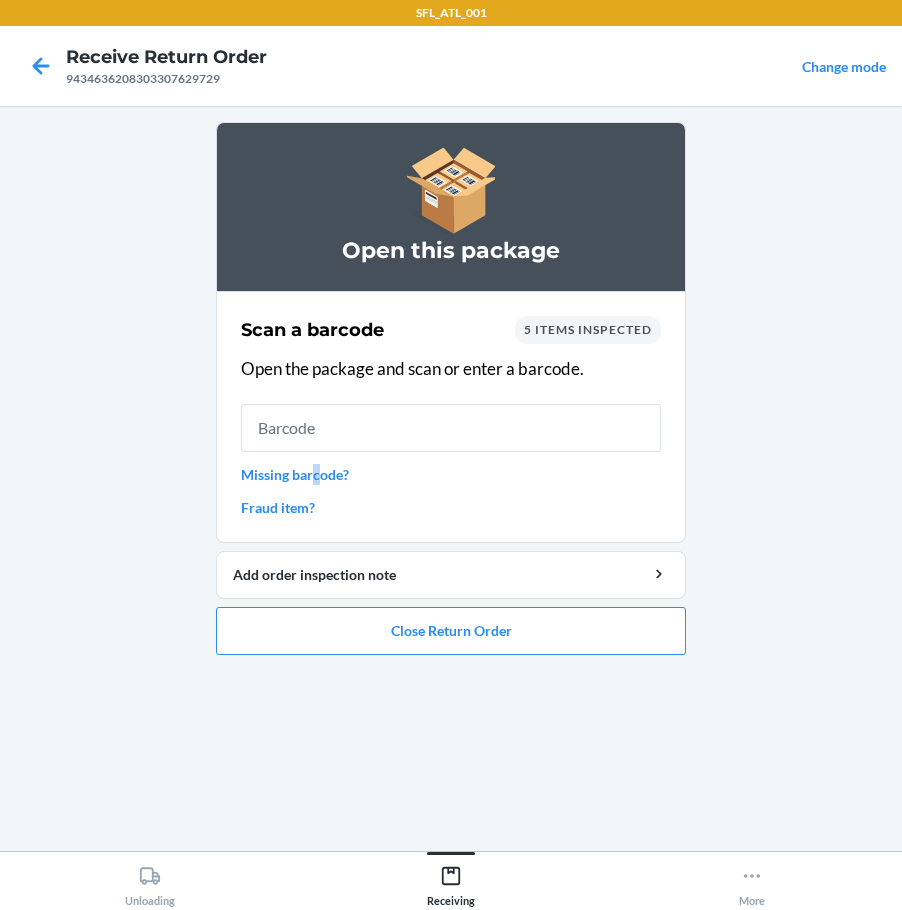 click on "Missing barcode?" at bounding box center (451, 474) 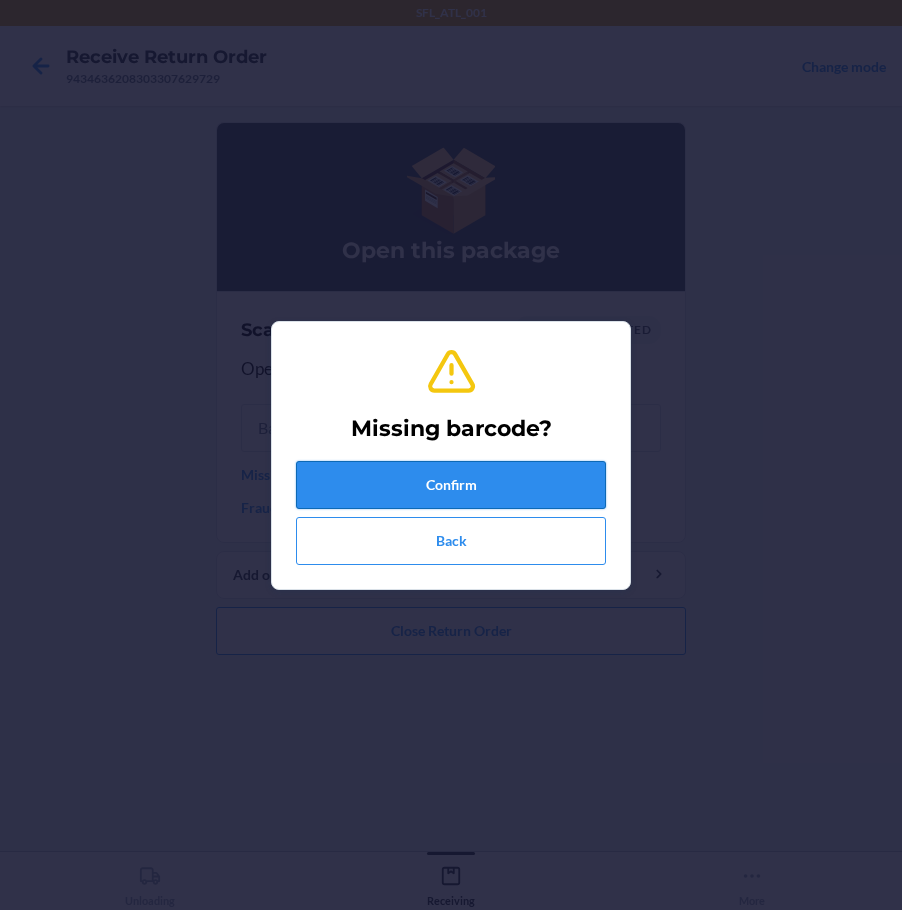 click on "Confirm" at bounding box center [451, 485] 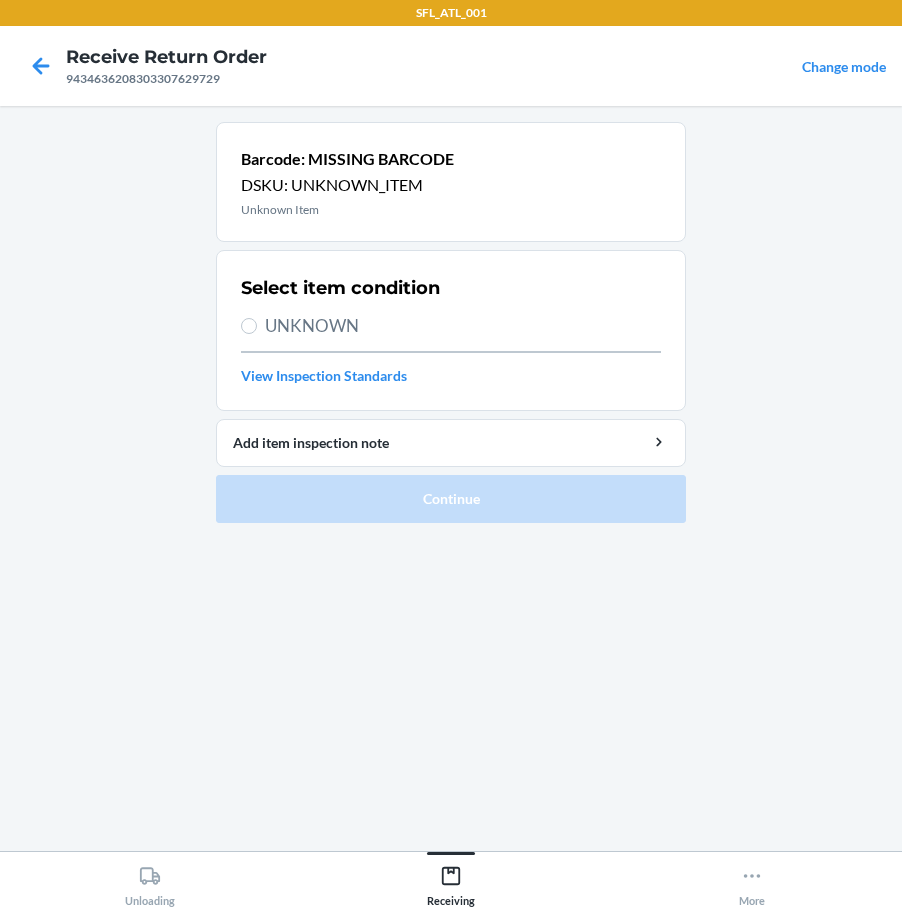 click on "UNKNOWN" at bounding box center (451, 326) 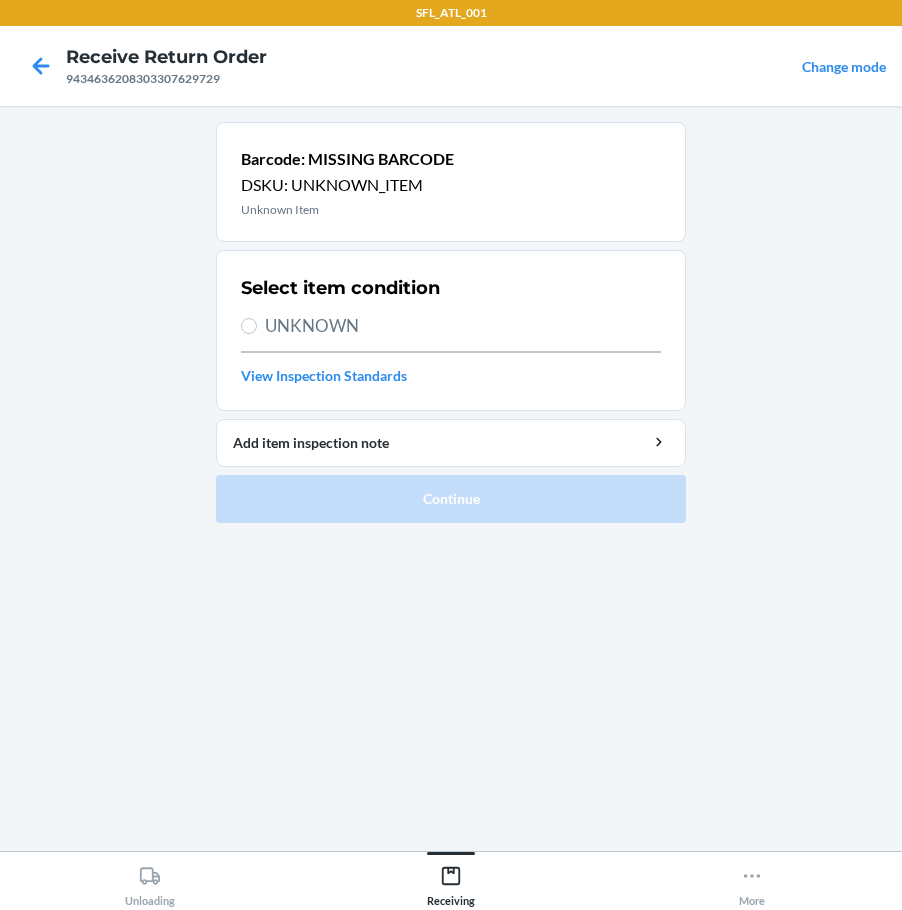 click on "UNKNOWN" at bounding box center (249, 326) 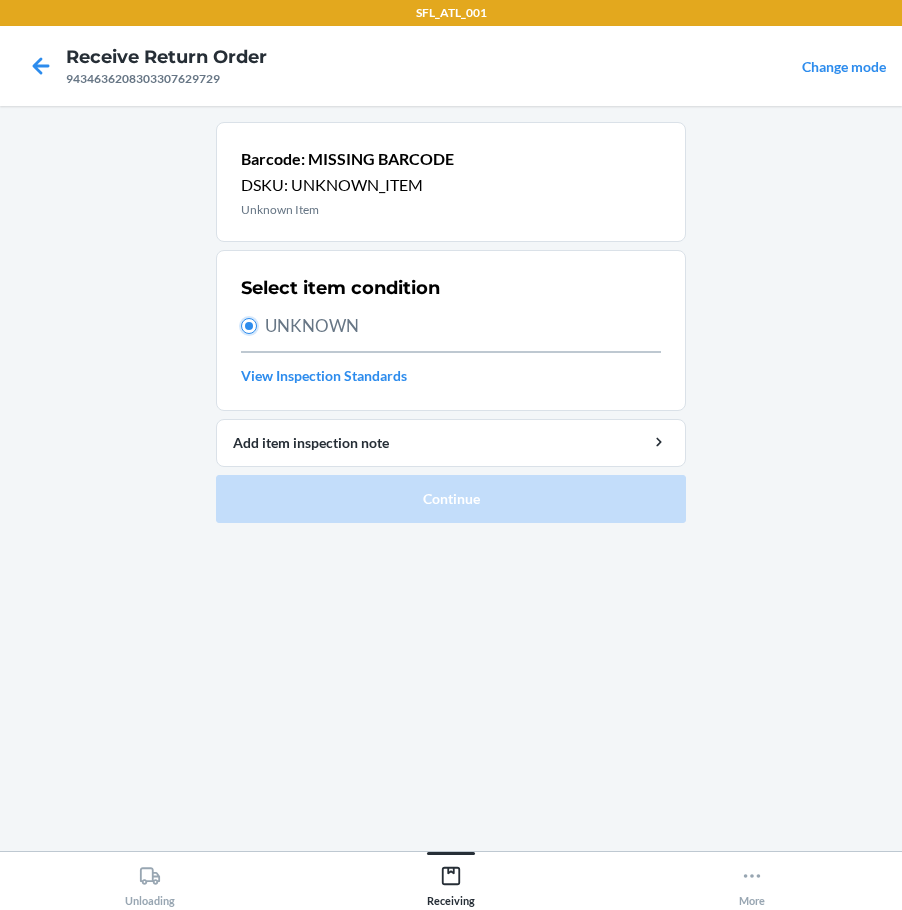 radio on "true" 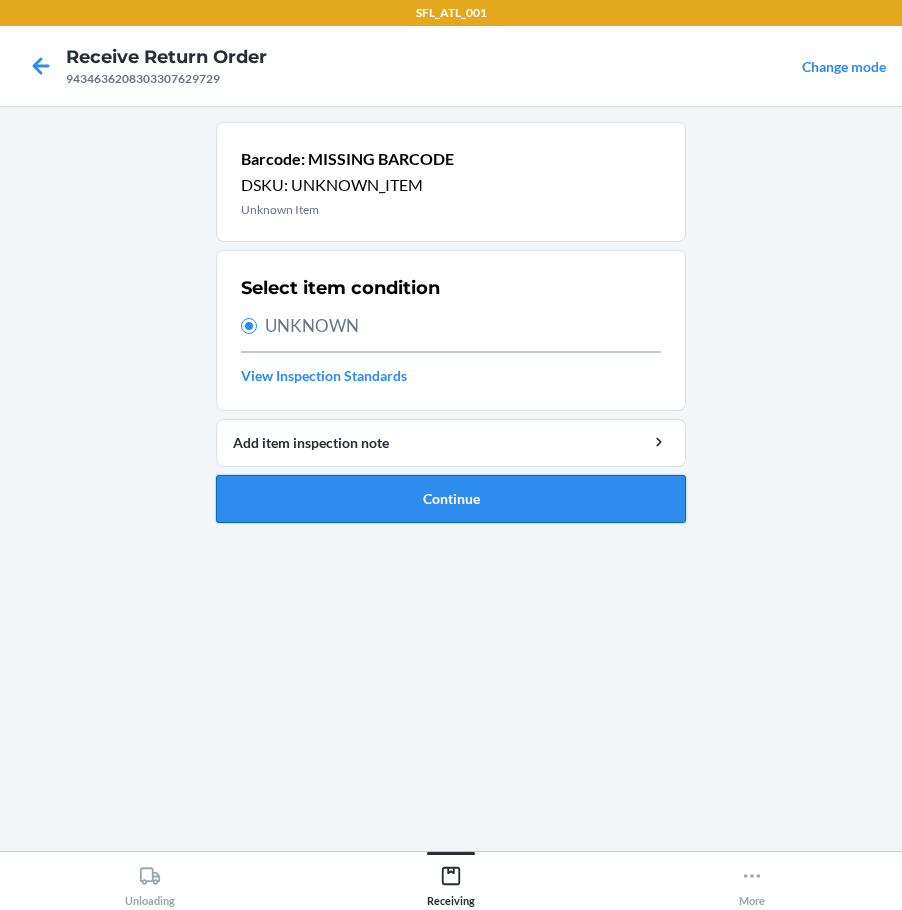 click on "Continue" at bounding box center (451, 499) 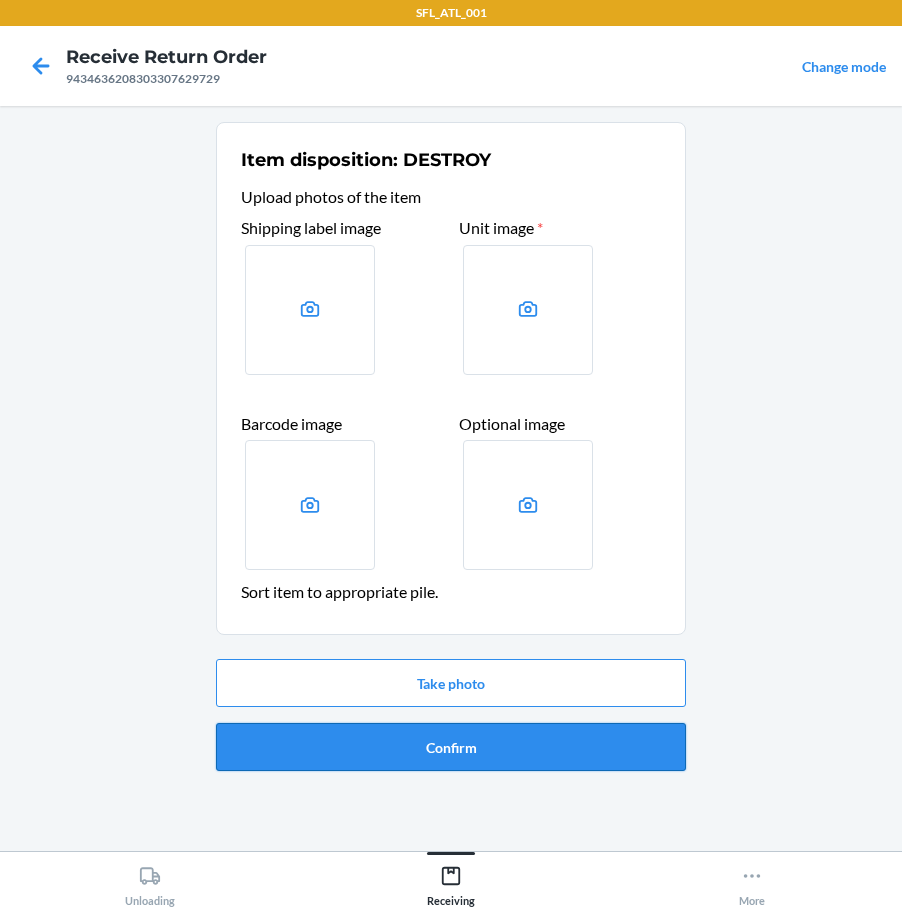 click on "Confirm" at bounding box center (451, 747) 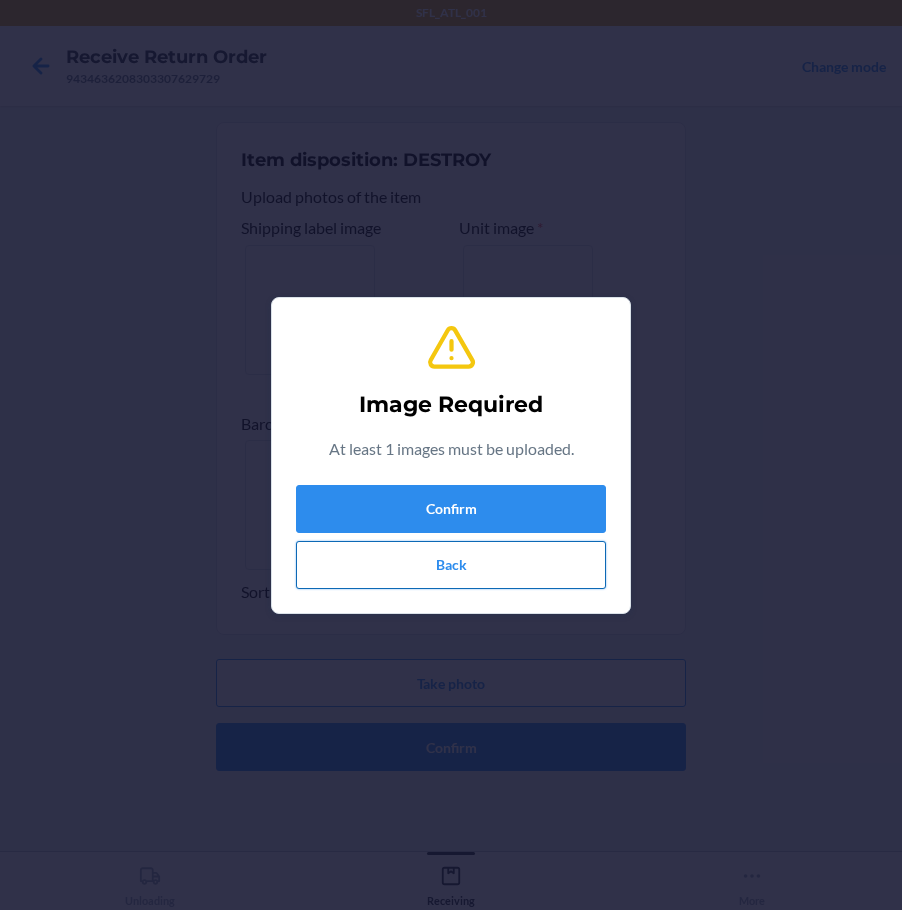 click on "Back" at bounding box center [451, 565] 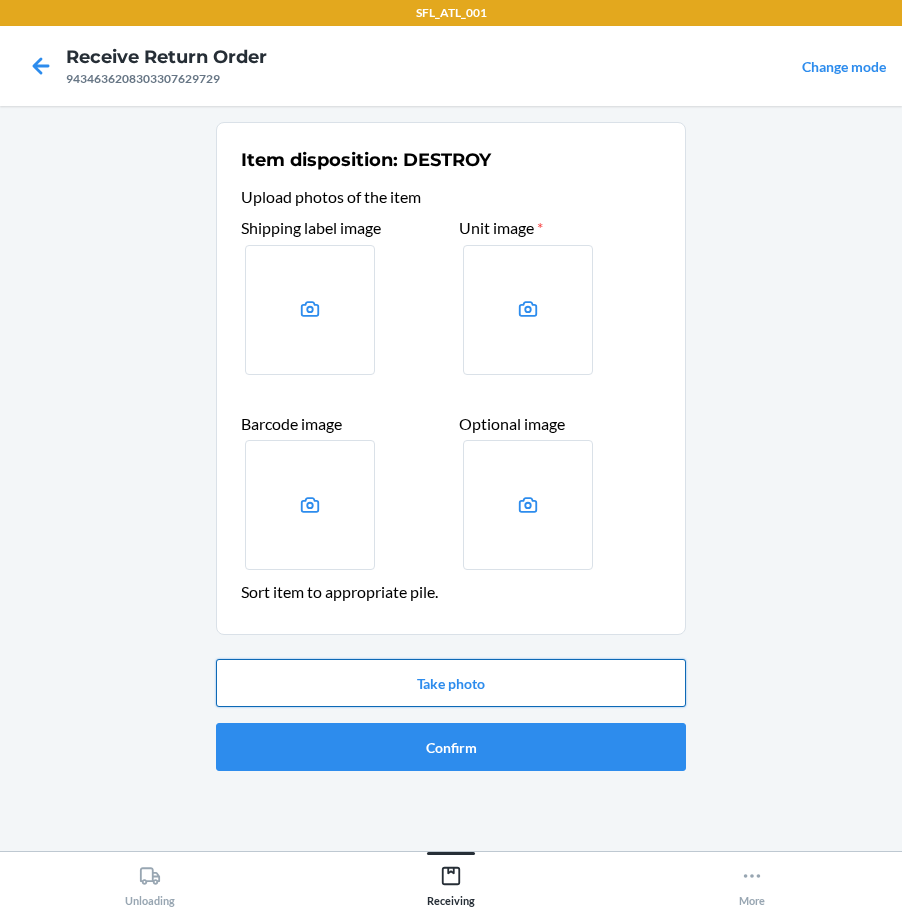 click on "Take photo" at bounding box center [451, 683] 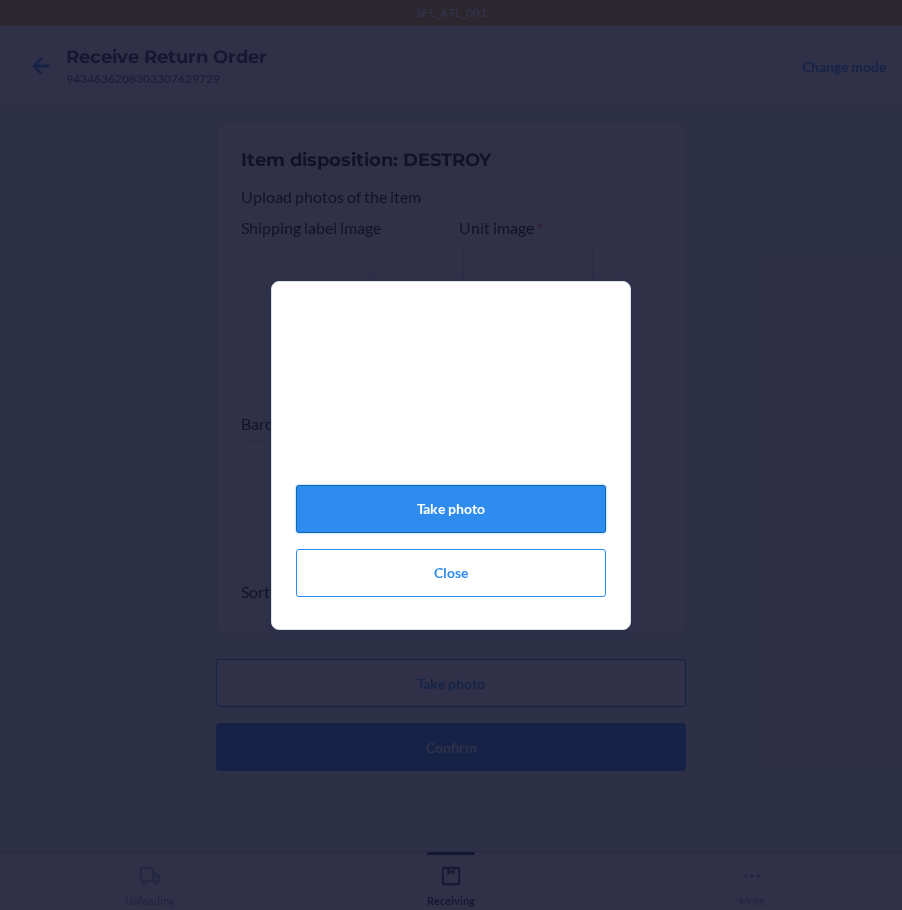 click on "Take photo" 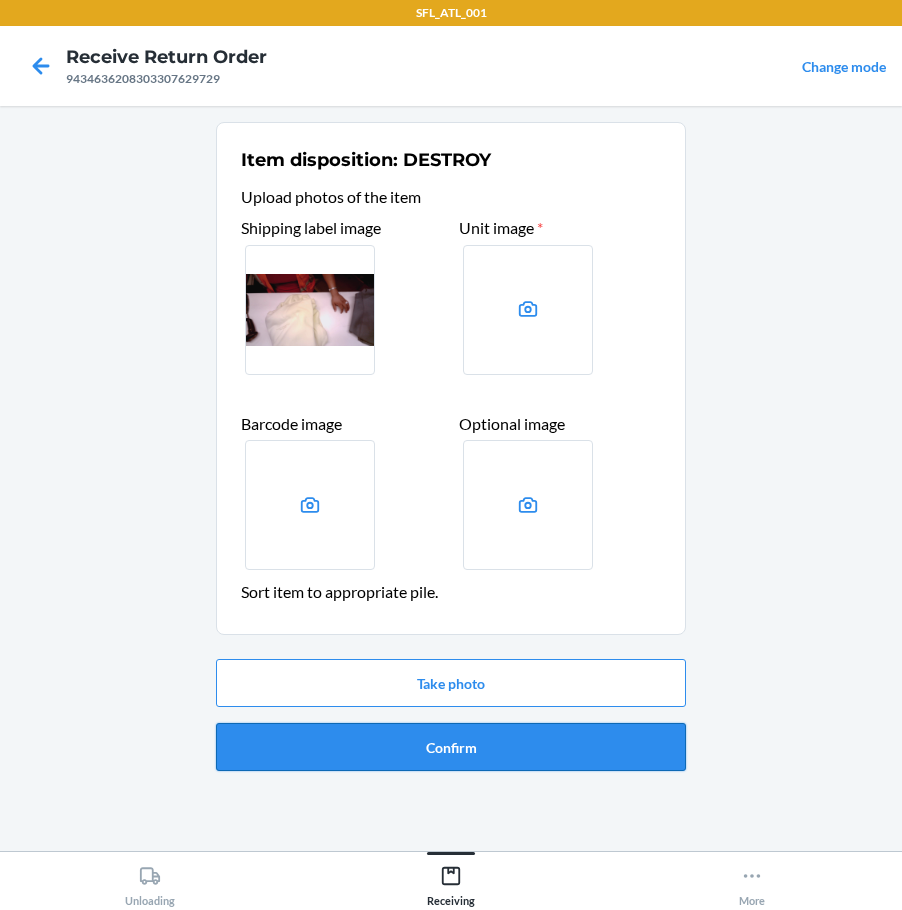 click on "Confirm" at bounding box center (451, 747) 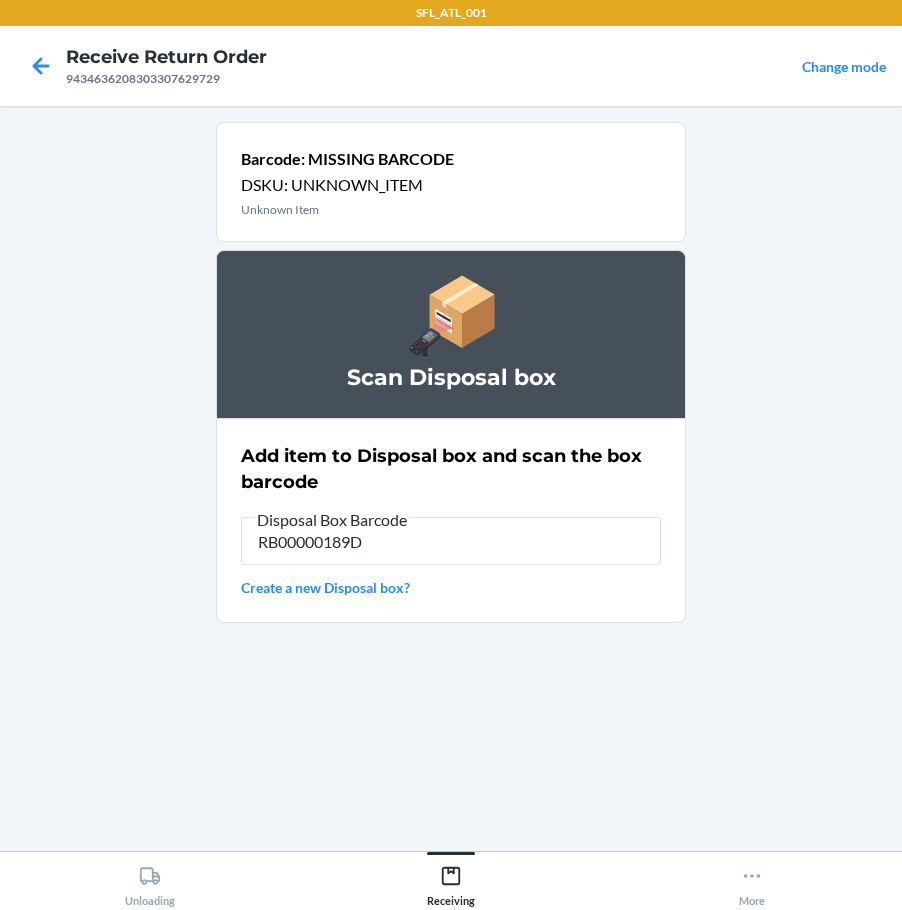 type on "RB00000189D" 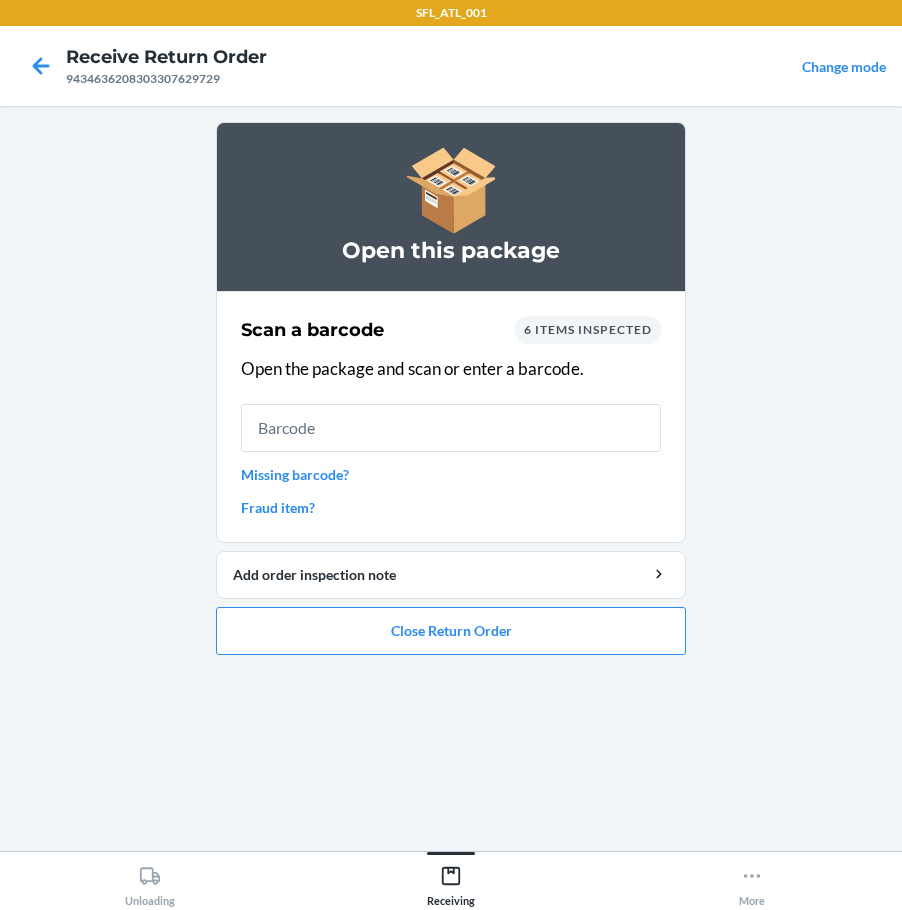 click on "Missing barcode?" at bounding box center [451, 474] 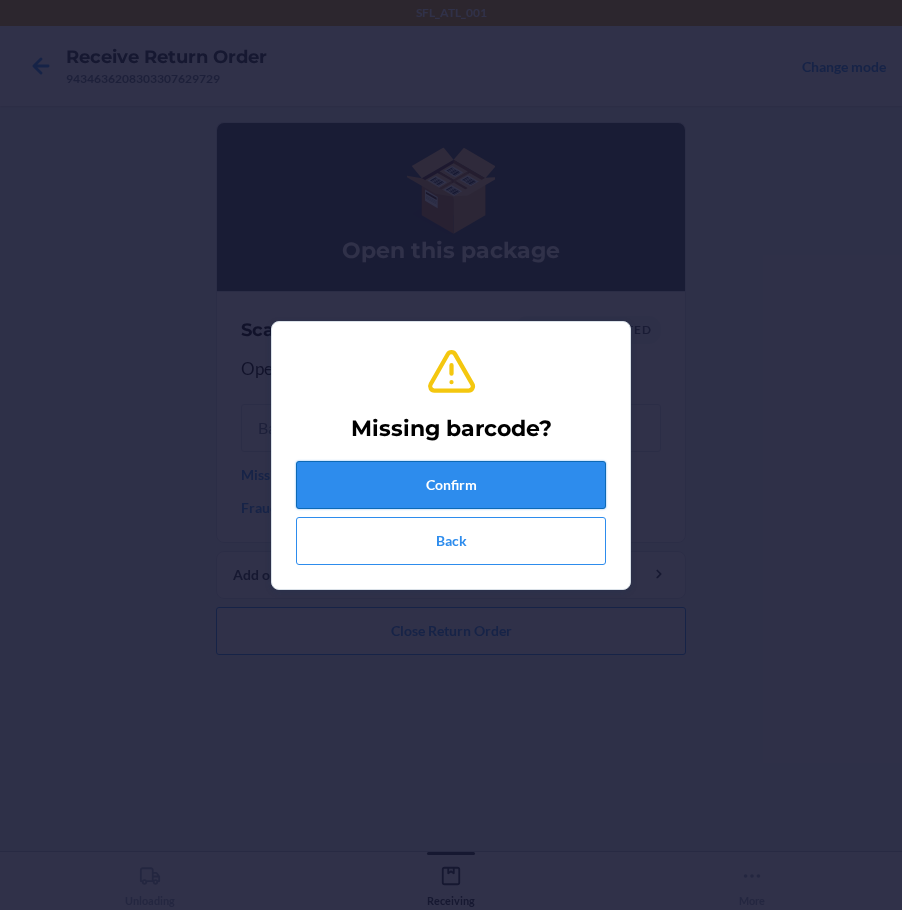 click on "Confirm" at bounding box center [451, 485] 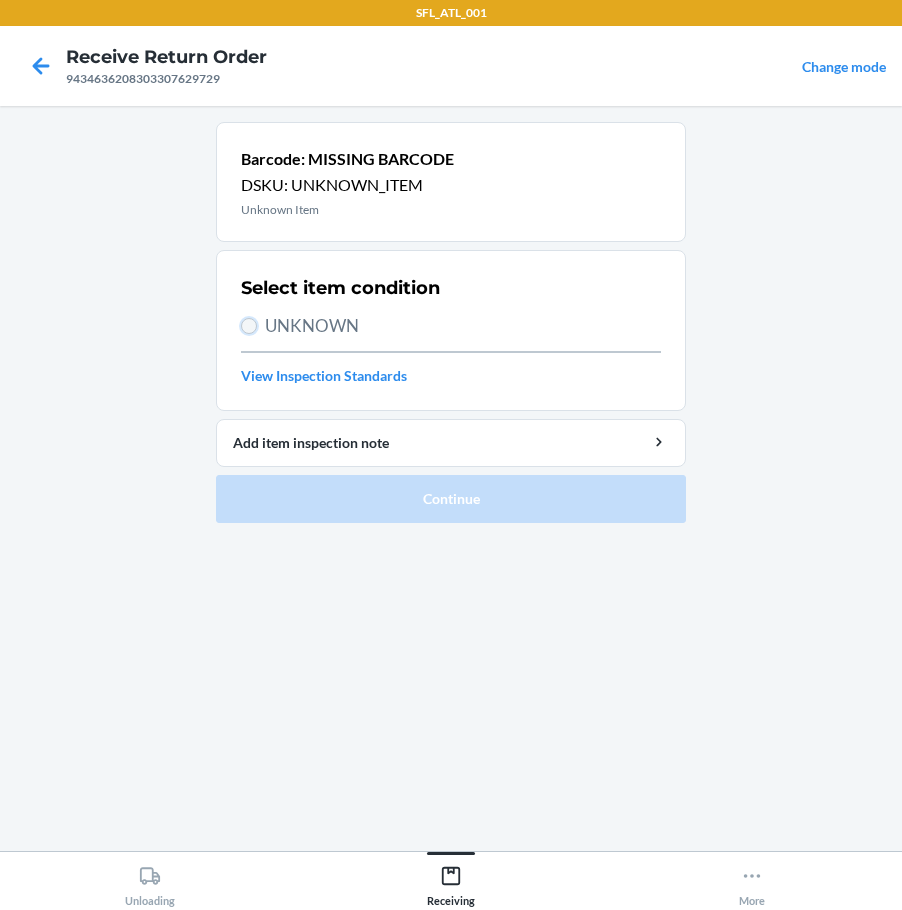 click on "UNKNOWN" at bounding box center [249, 326] 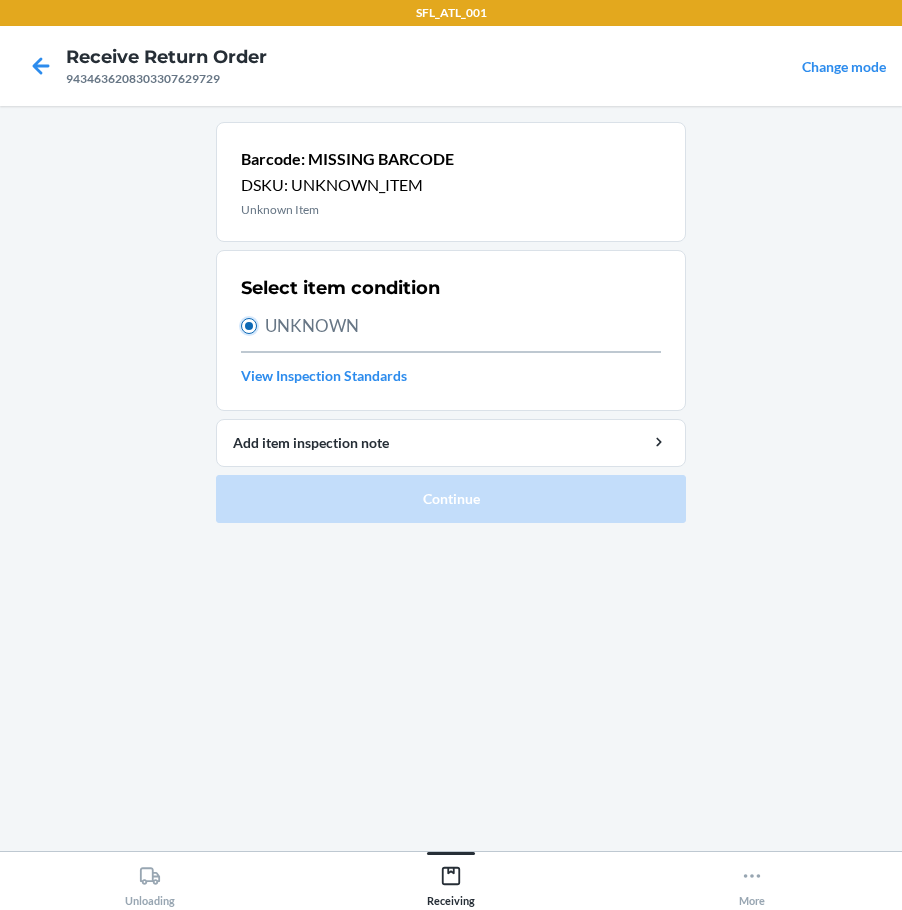 radio on "true" 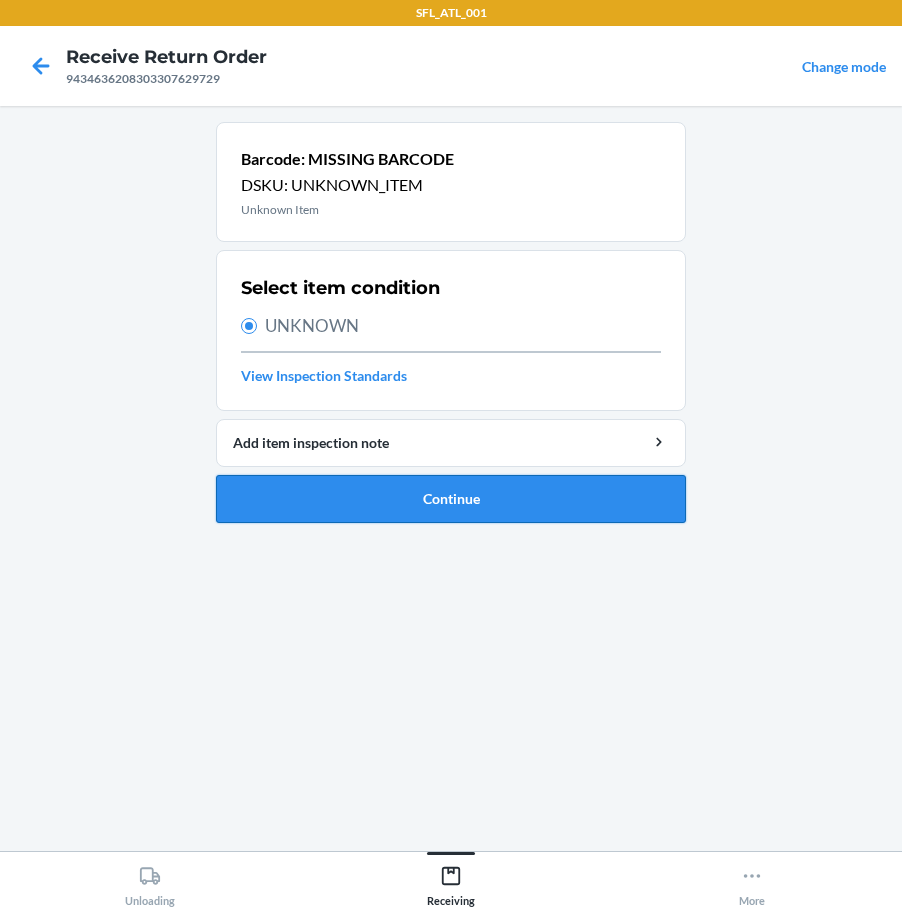 click on "Continue" at bounding box center (451, 499) 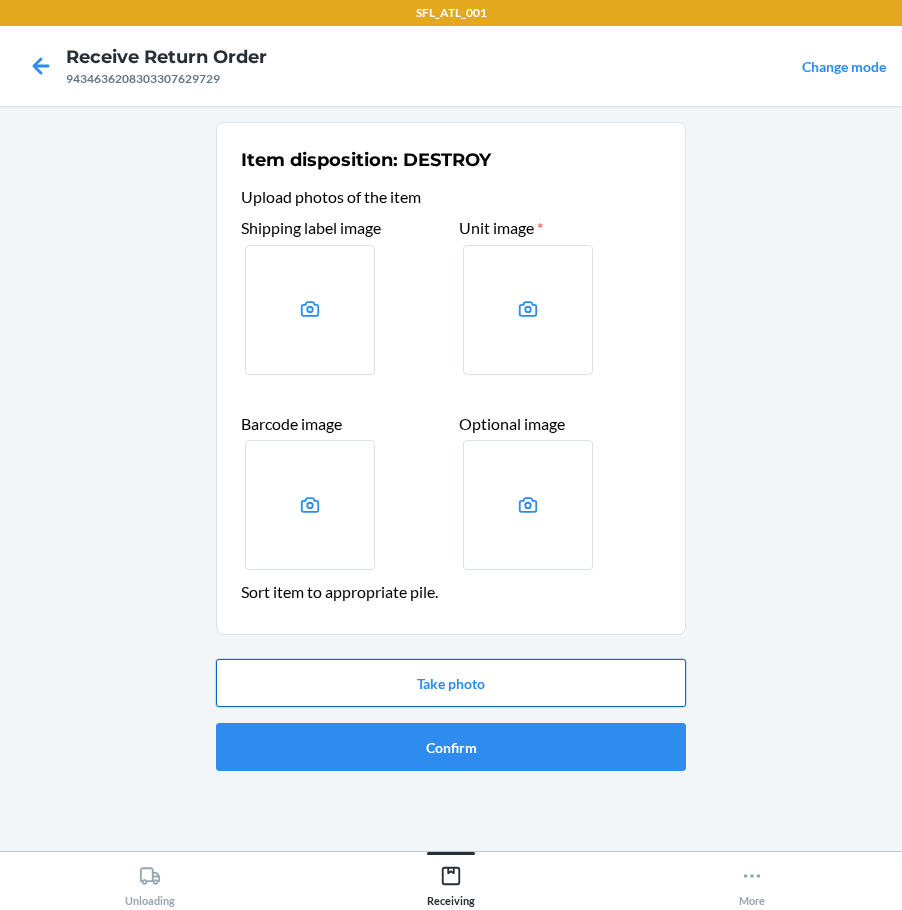 click on "Take photo" at bounding box center (451, 683) 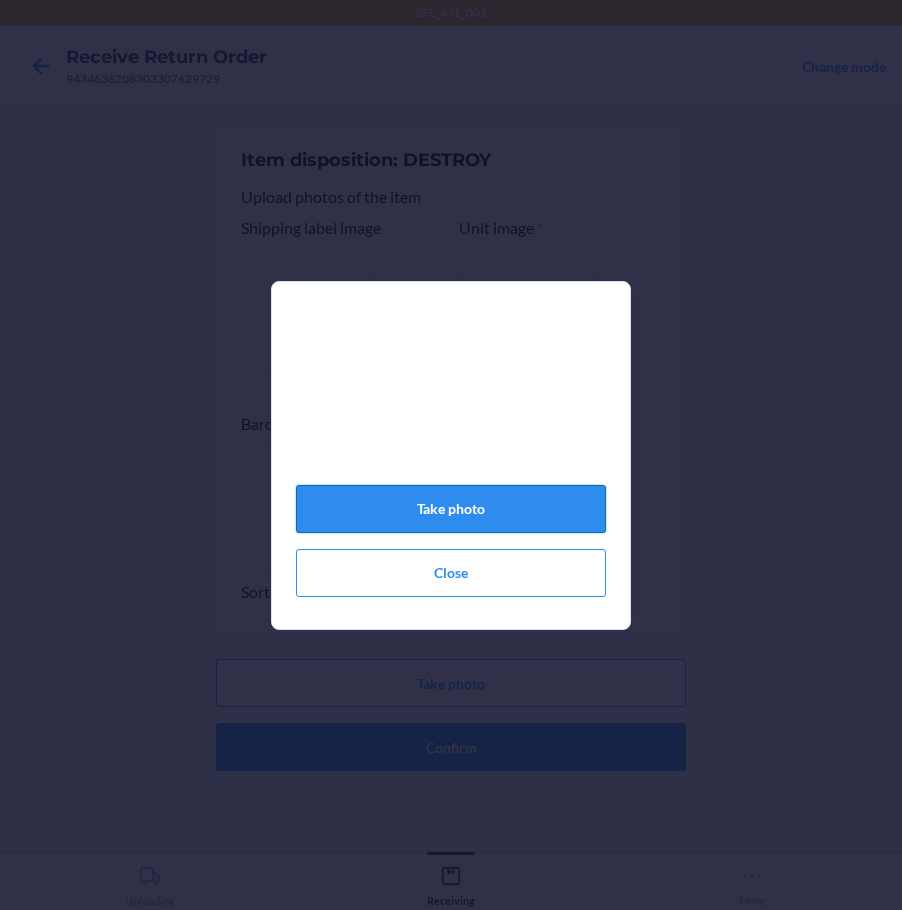 click on "Take photo" 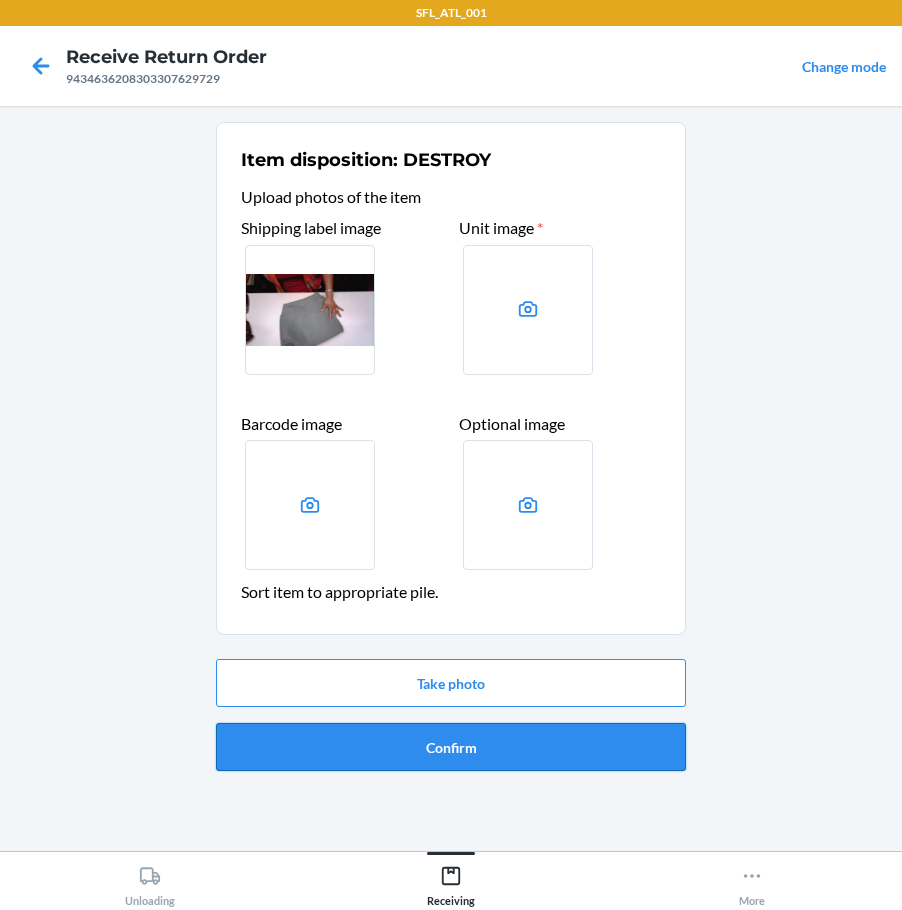 click on "Confirm" at bounding box center (451, 747) 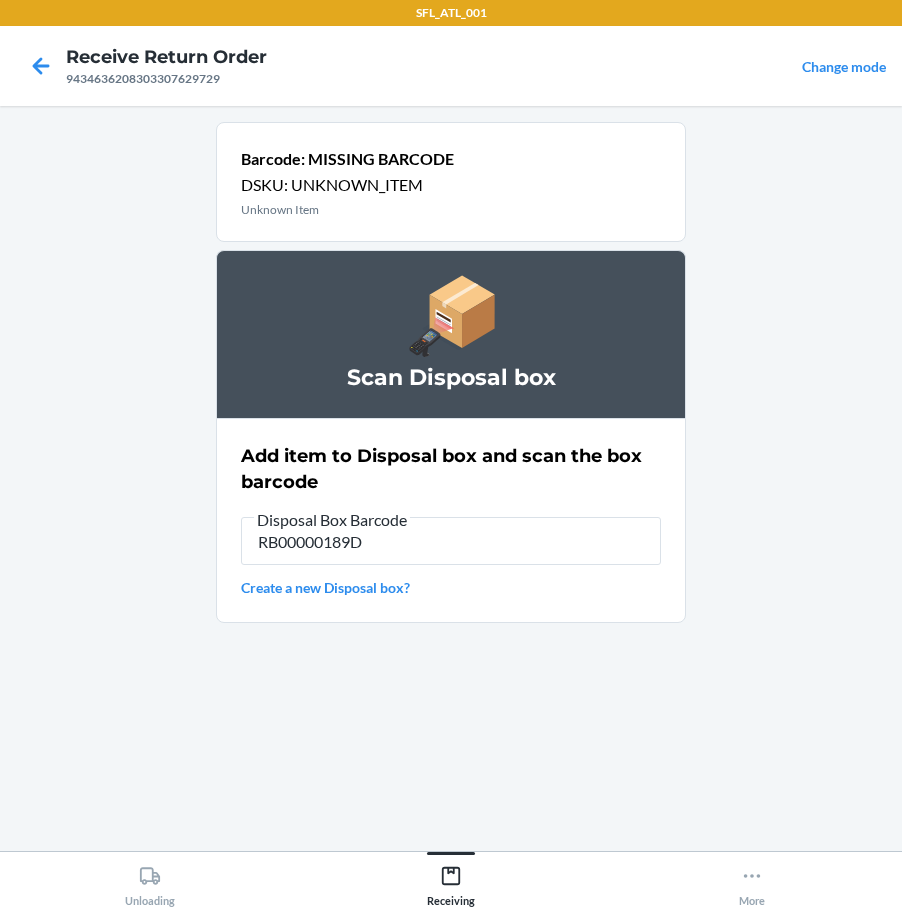 type on "RB00000189D" 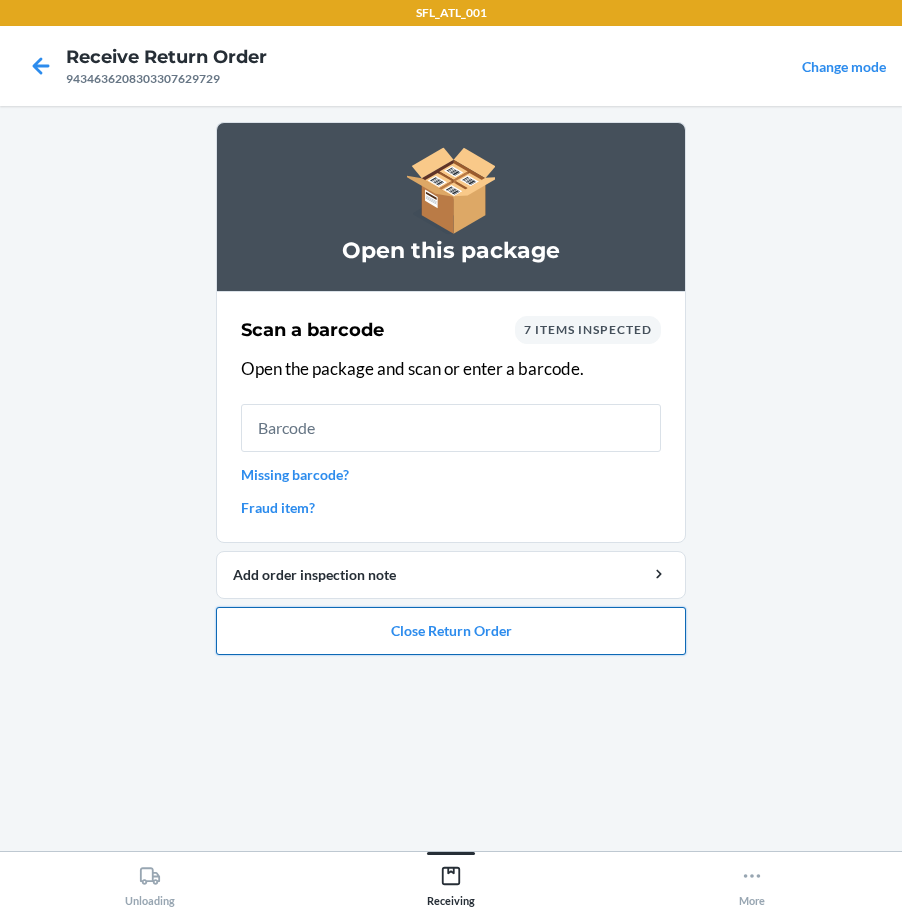 click on "Close Return Order" at bounding box center (451, 631) 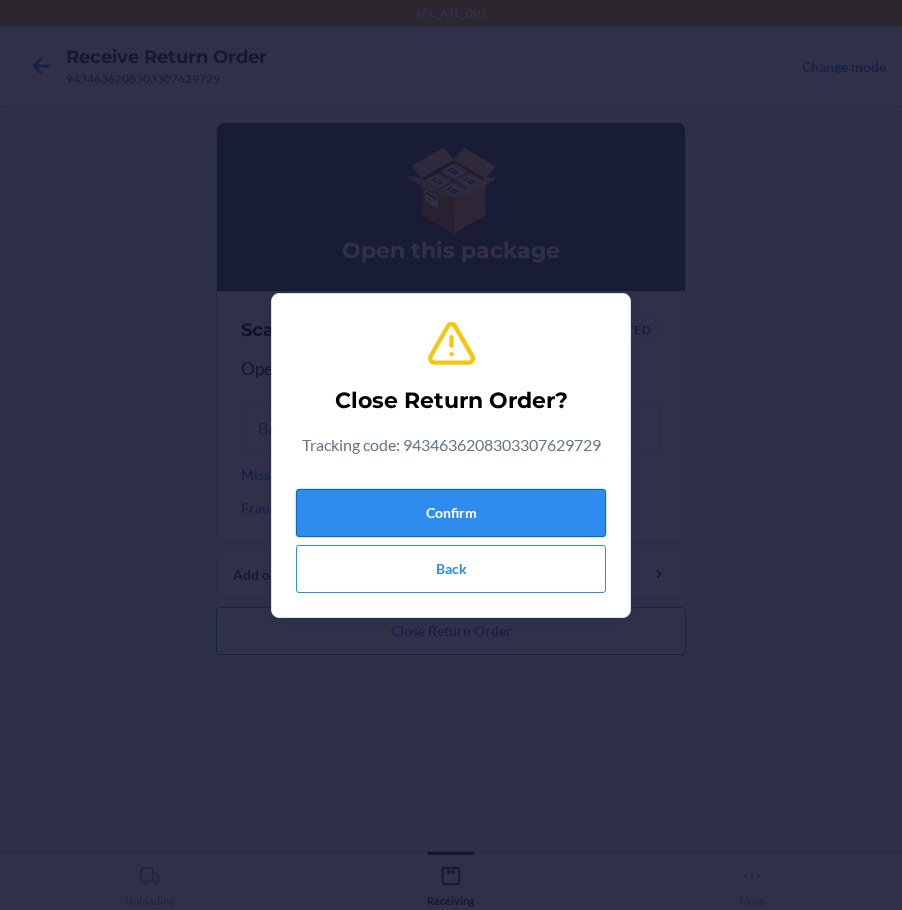 click on "Confirm" at bounding box center [451, 513] 